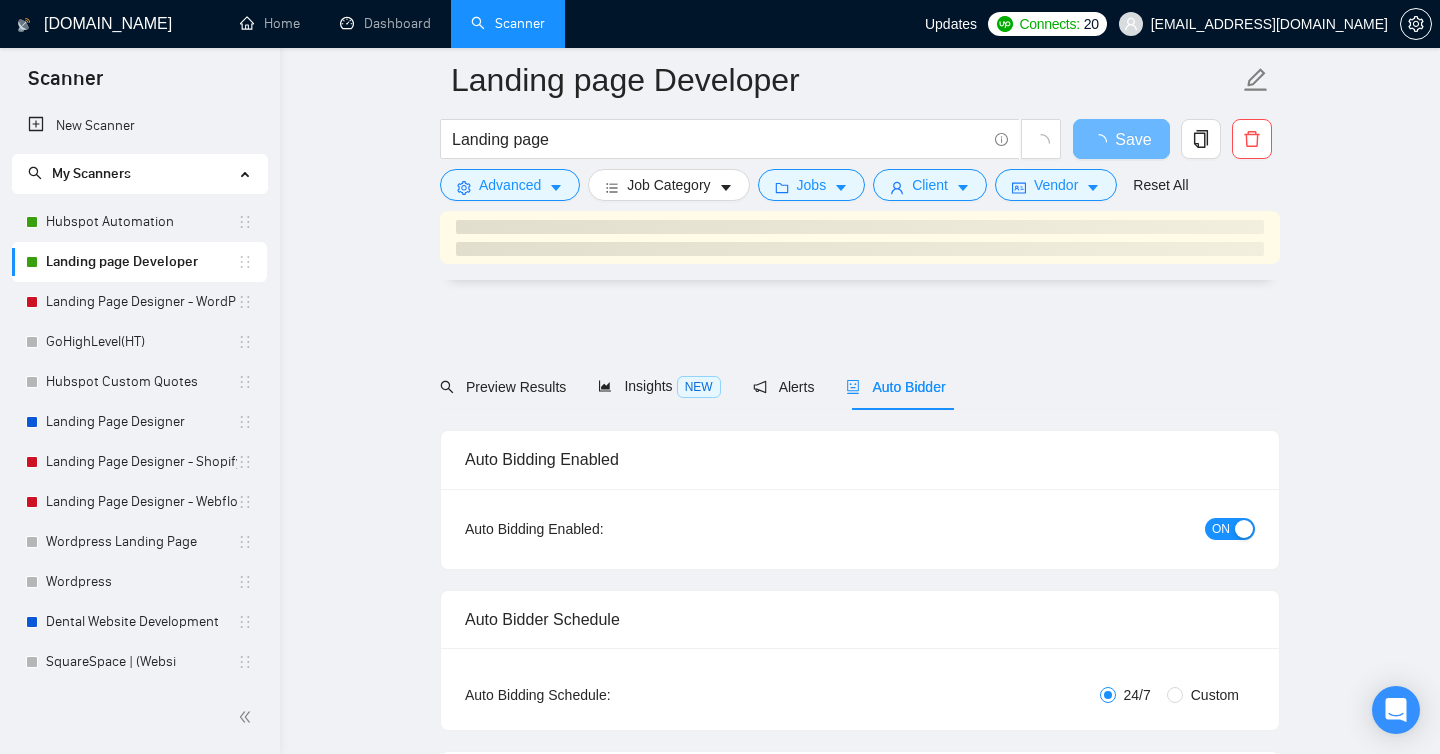 scroll, scrollTop: 115, scrollLeft: 0, axis: vertical 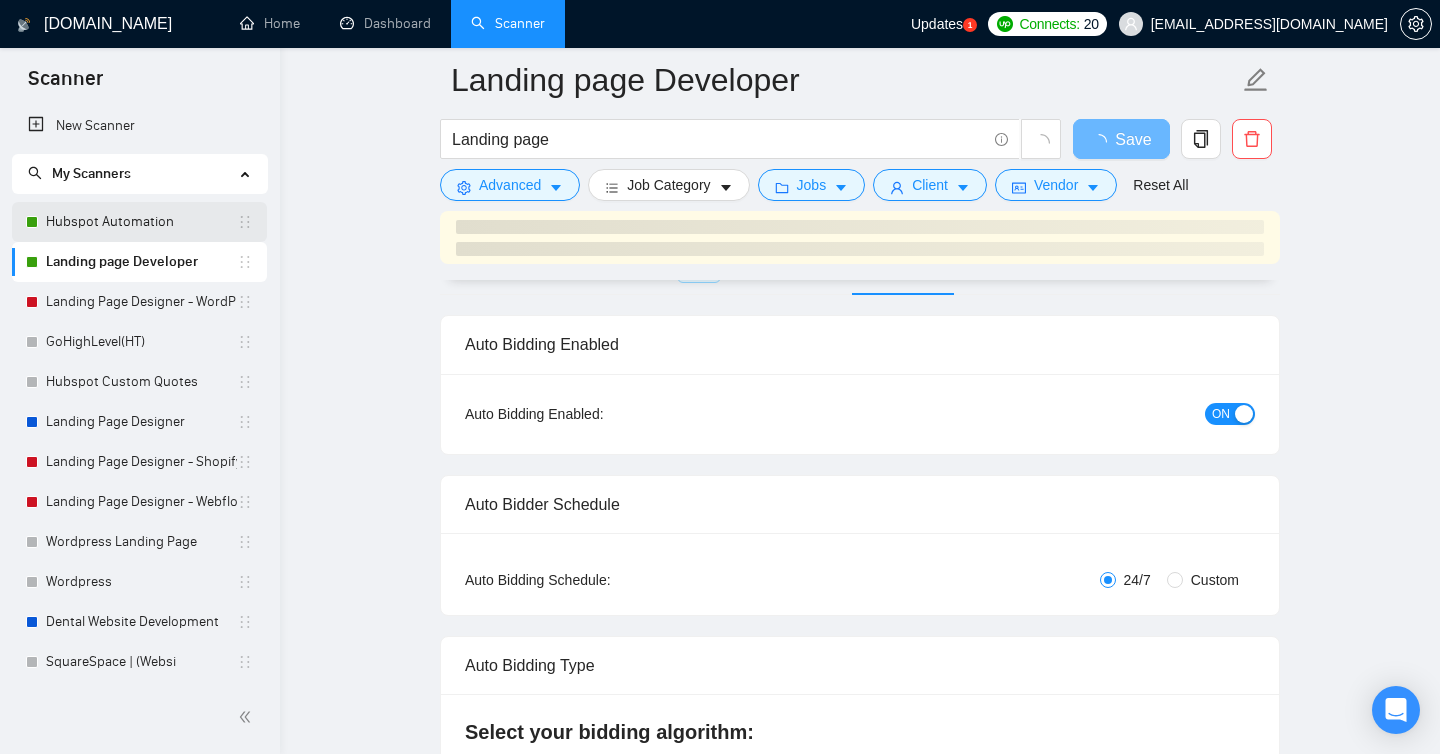 click on "Hubspot Automation" at bounding box center [141, 222] 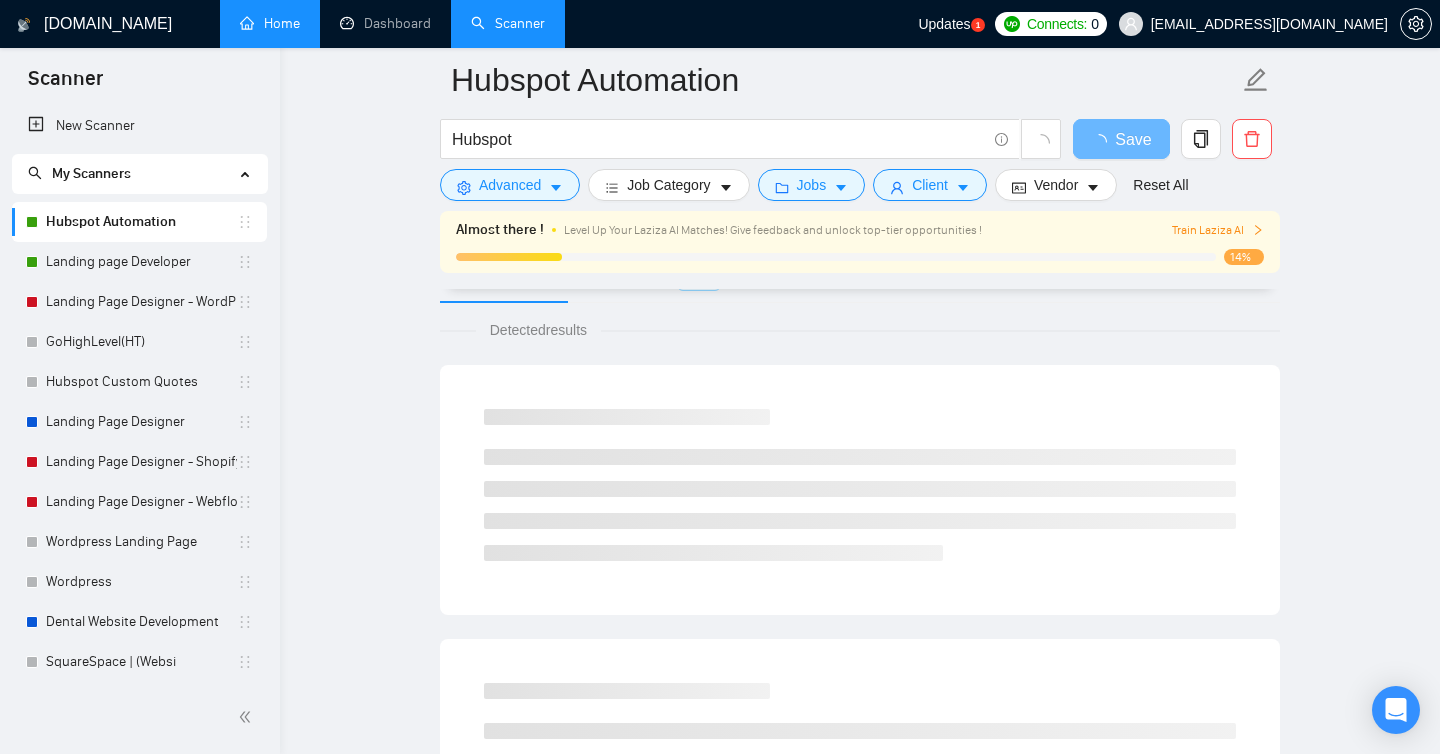 click on "Home" at bounding box center [270, 23] 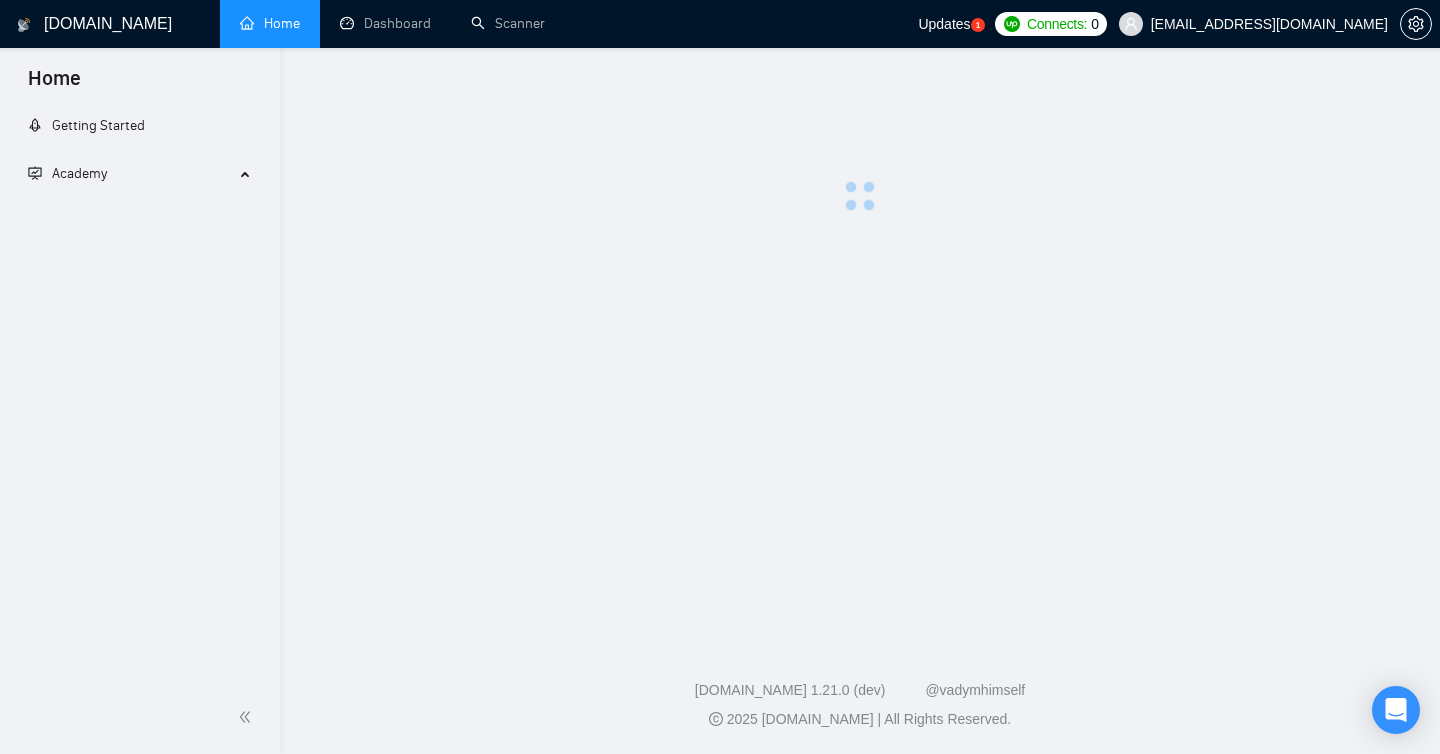 scroll, scrollTop: 0, scrollLeft: 0, axis: both 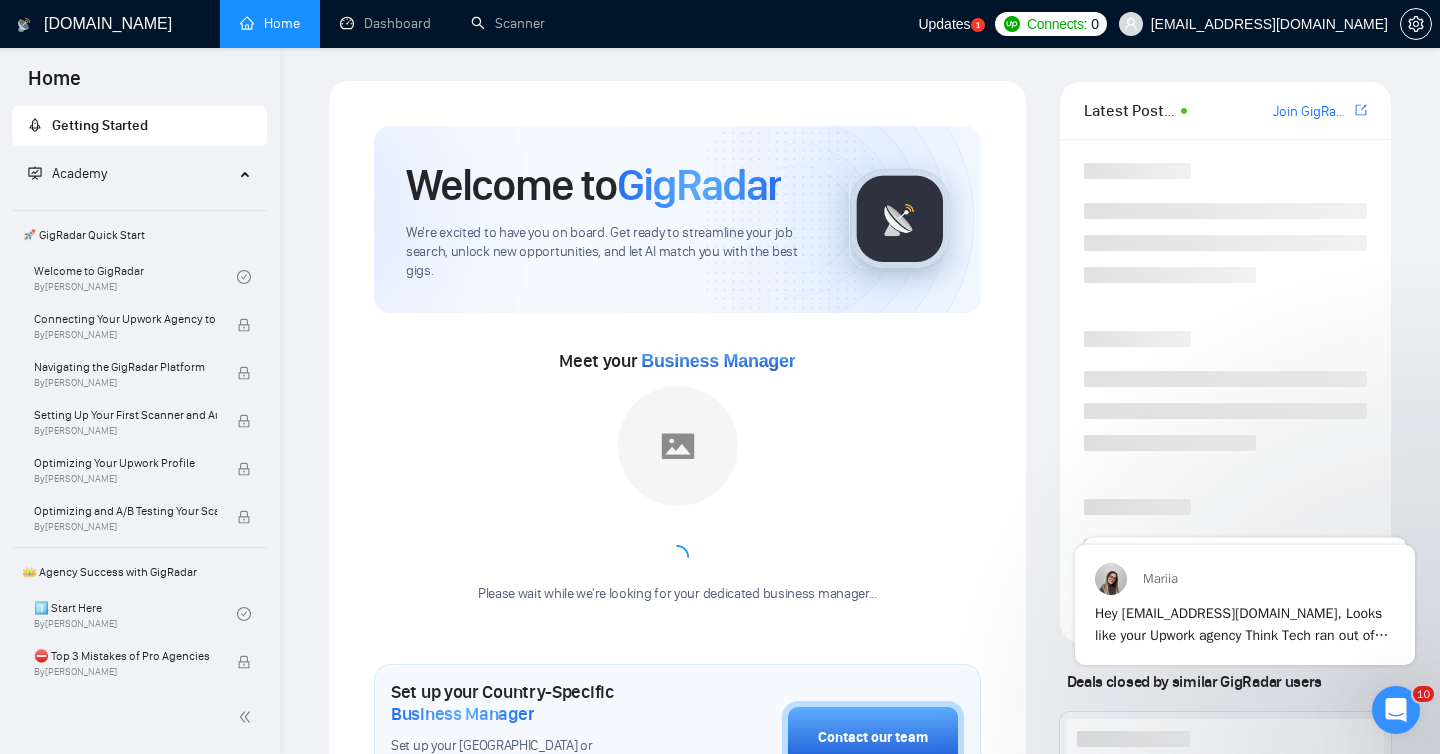 click on "Updates" at bounding box center (944, 24) 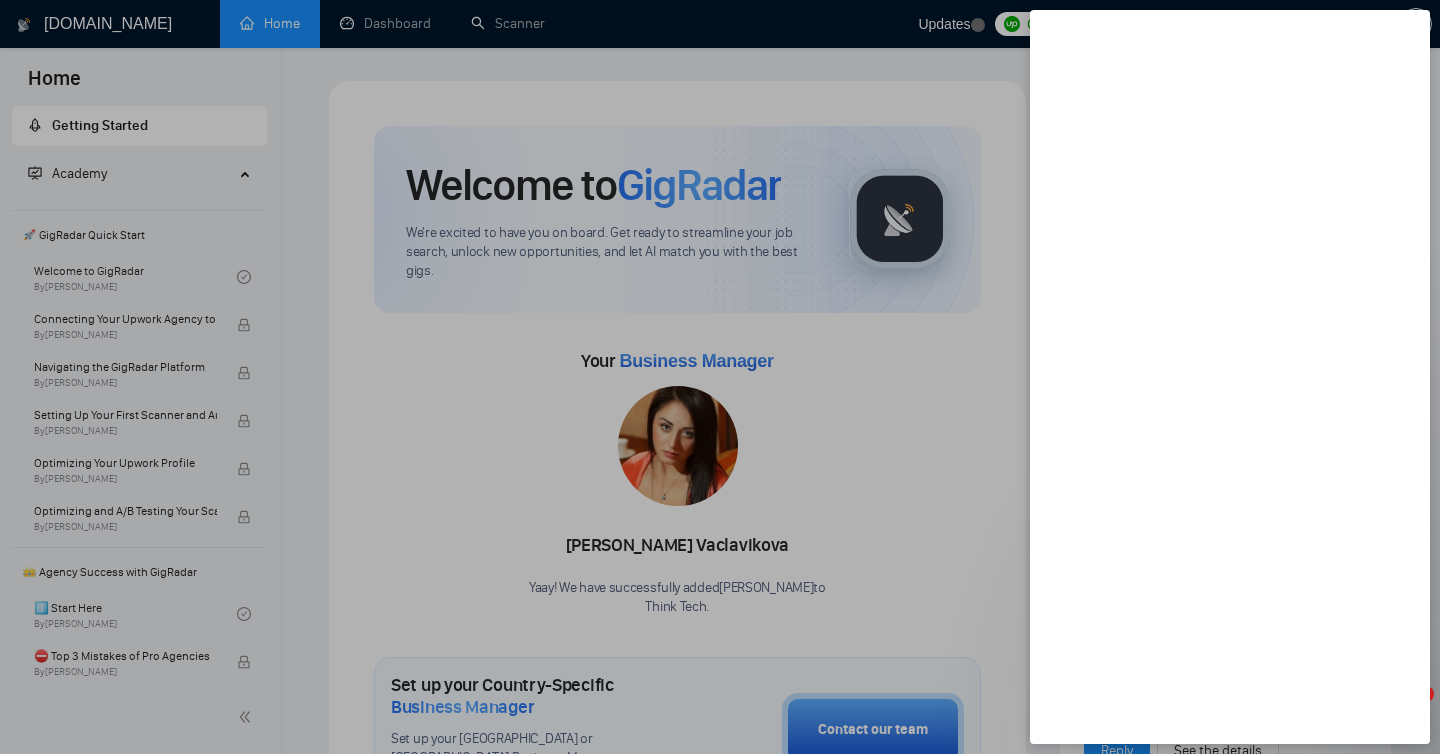 click at bounding box center (720, 377) 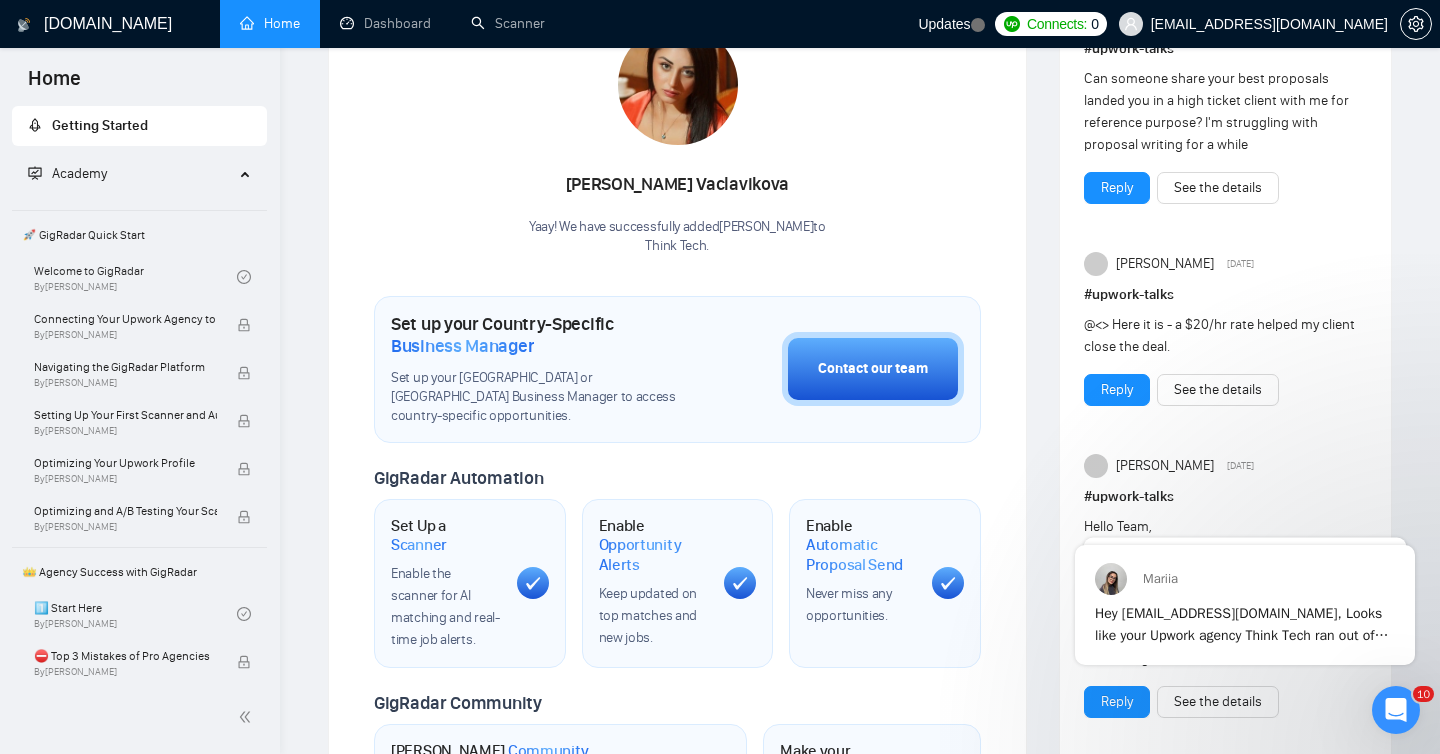 scroll, scrollTop: 0, scrollLeft: 0, axis: both 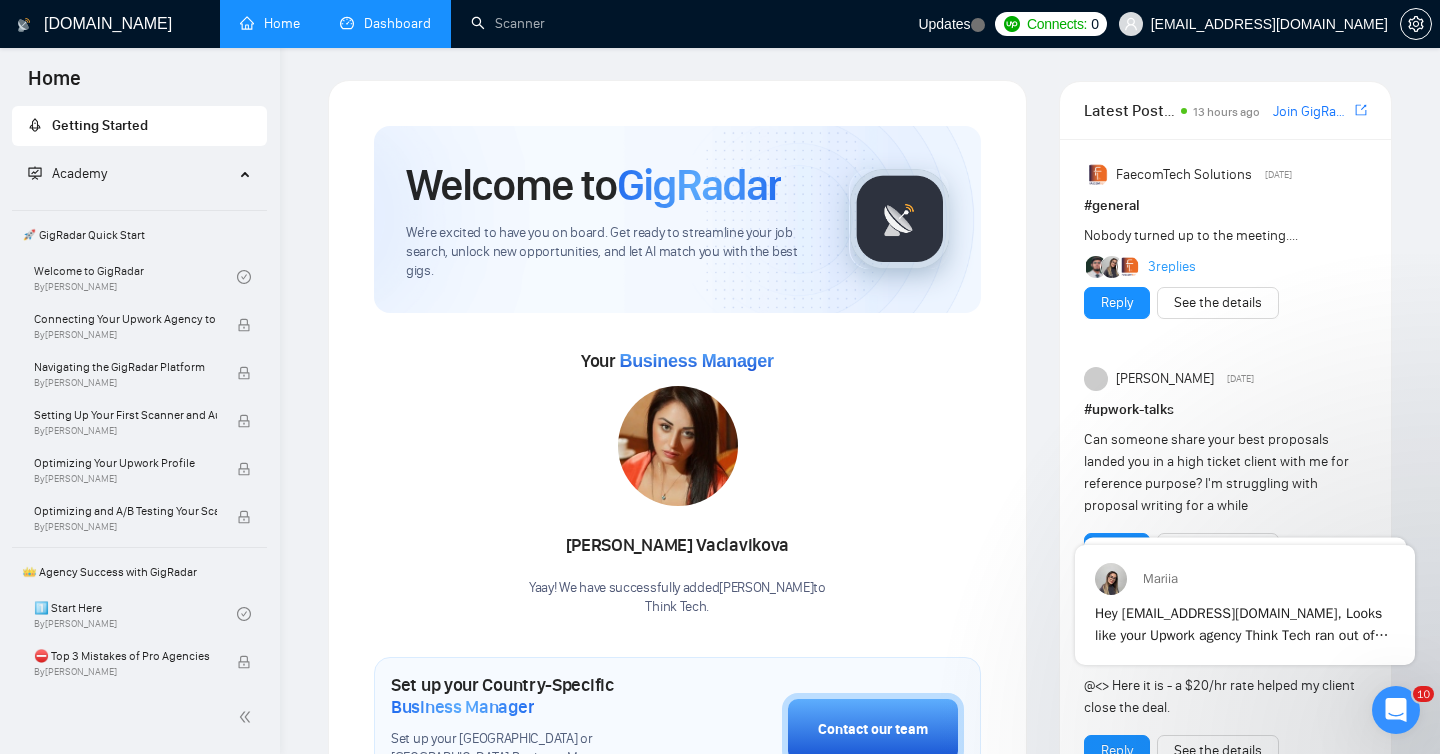 click on "Dashboard" at bounding box center [385, 23] 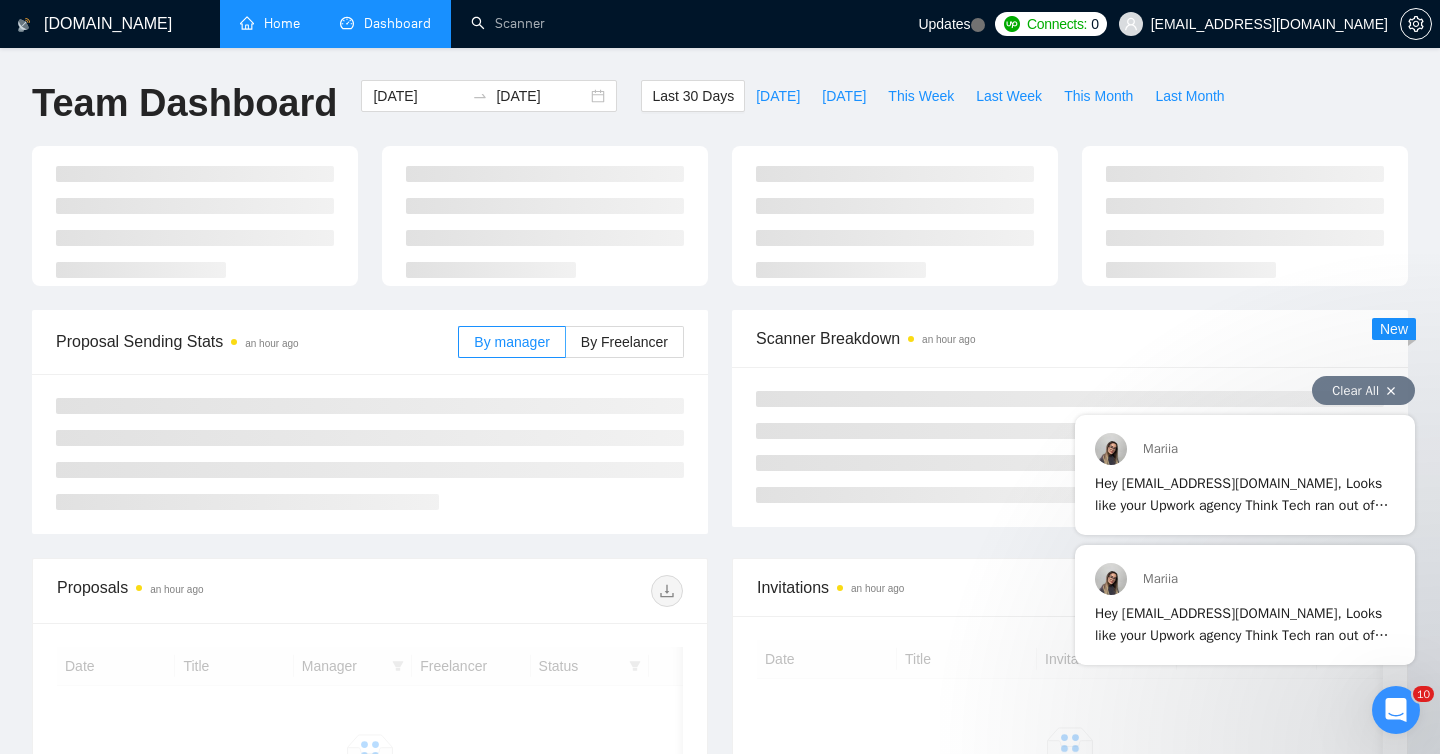 click on "Clear All" at bounding box center [1363, 390] 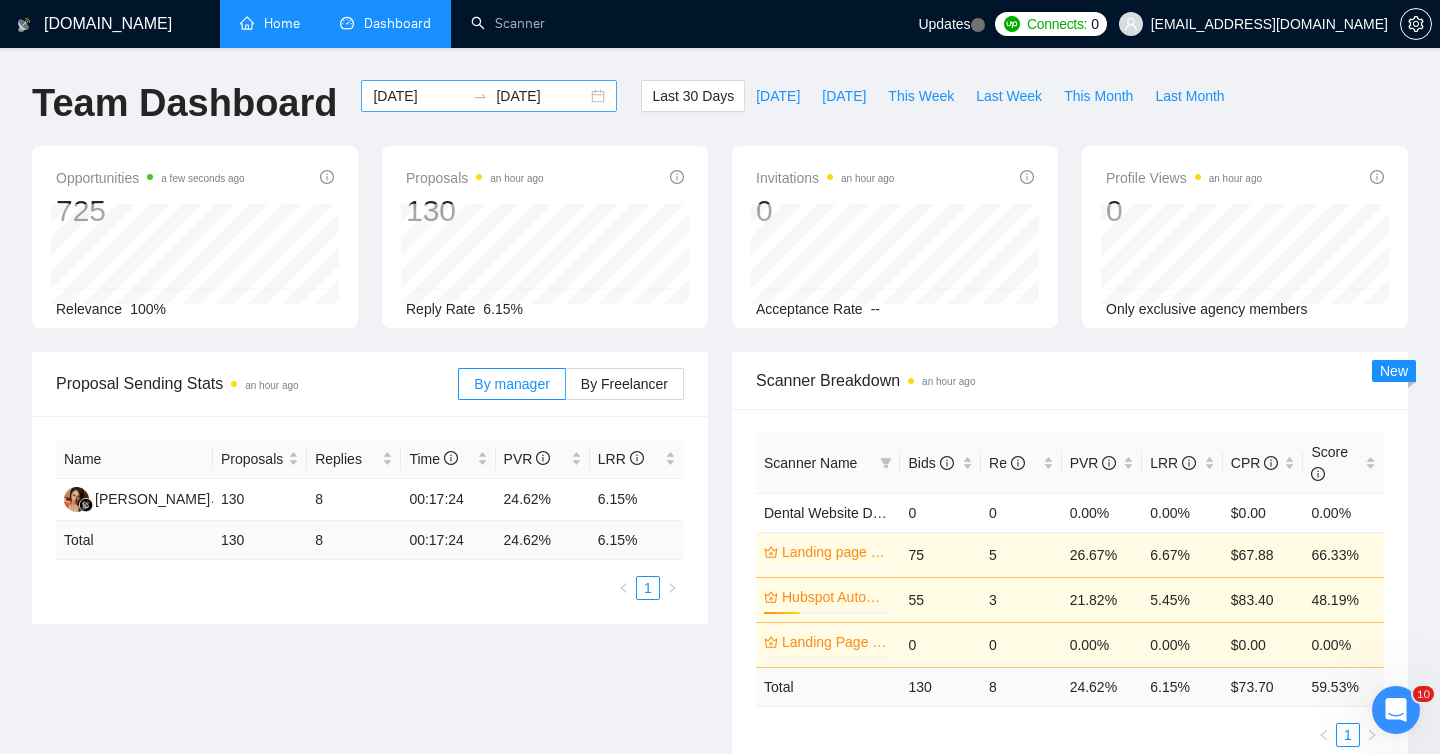 click on "[DATE]" at bounding box center (418, 96) 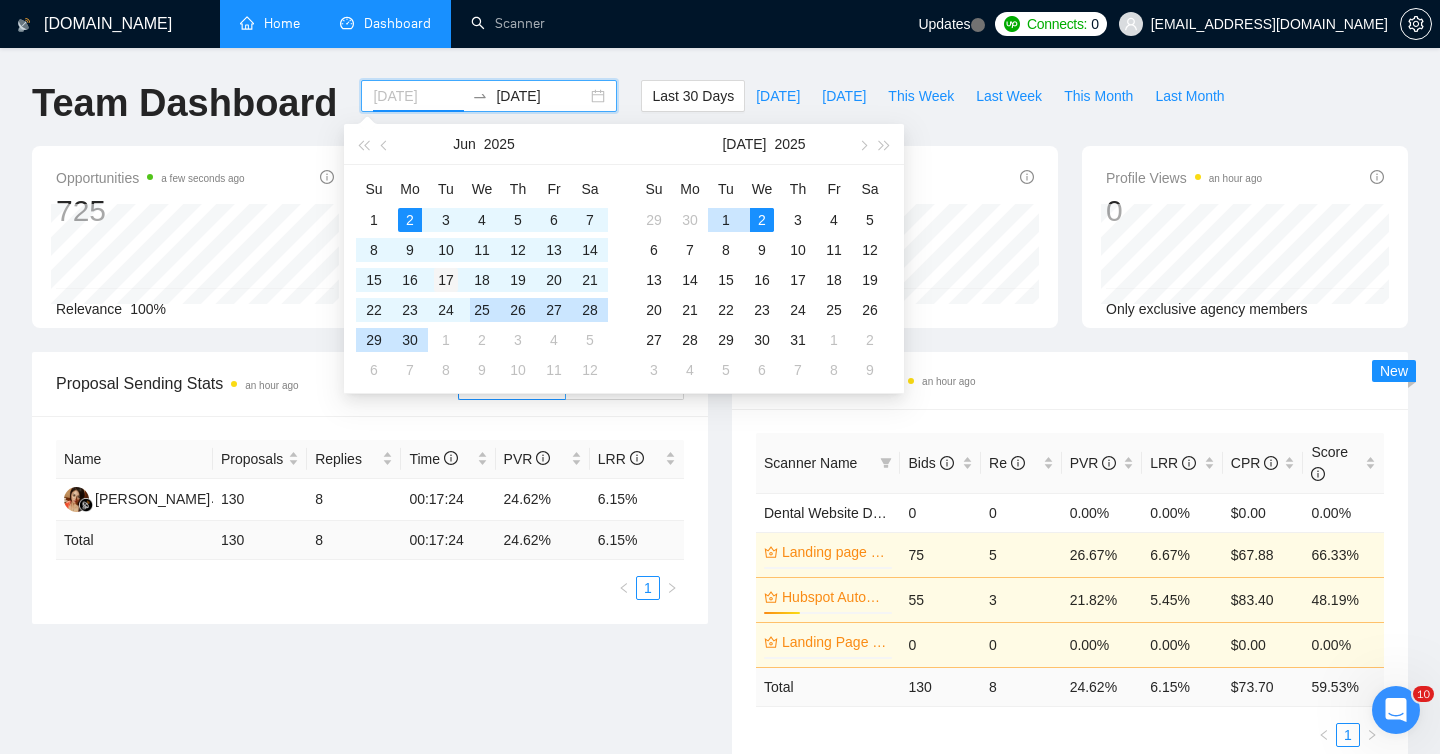 type on "[DATE]" 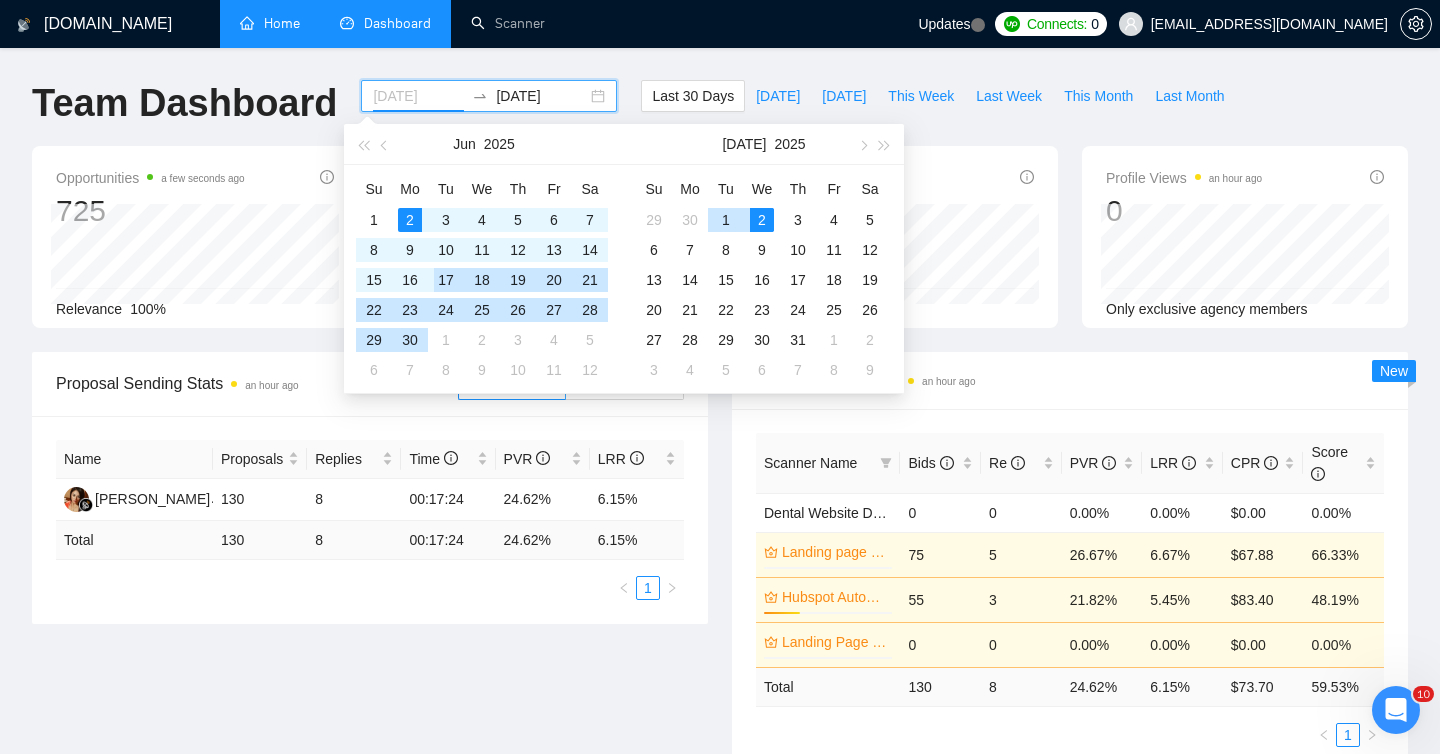 click on "17" at bounding box center (446, 280) 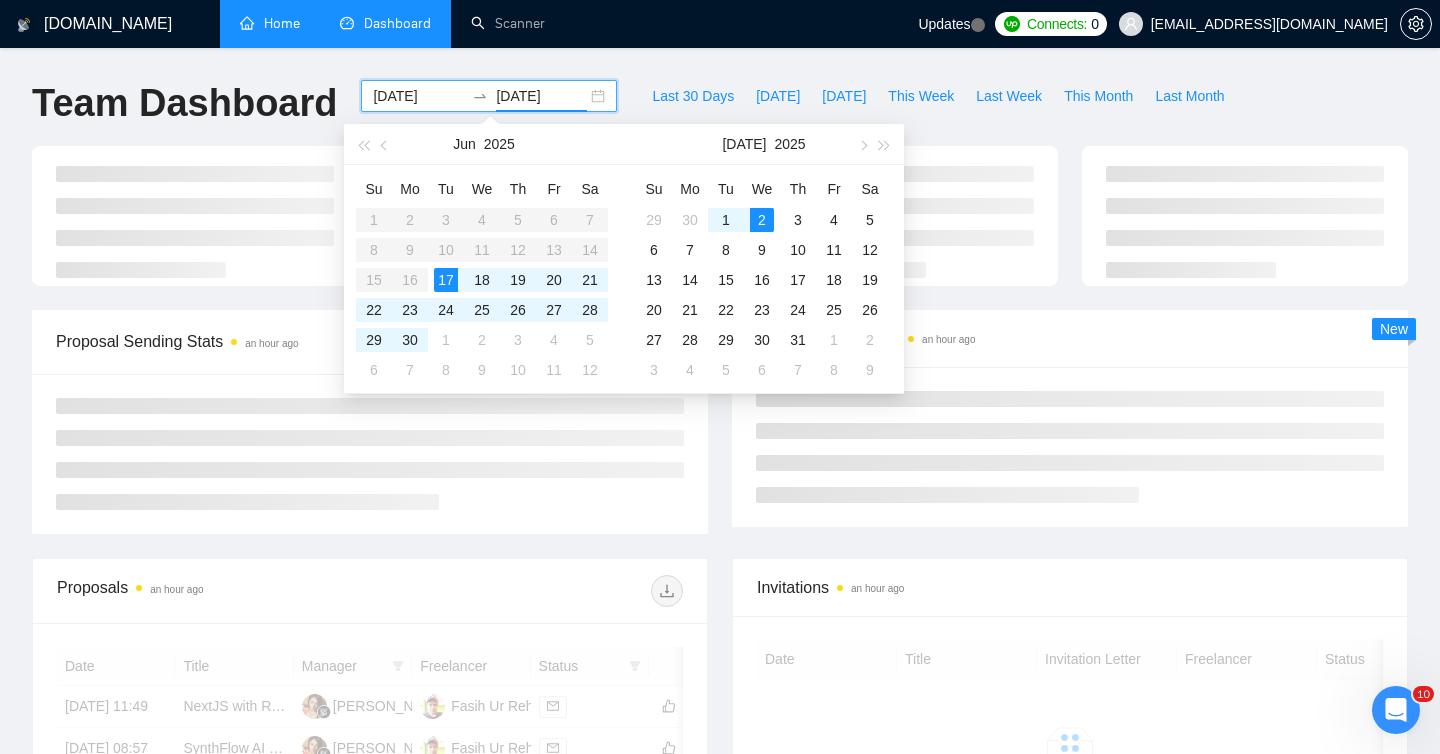 type on "[DATE]" 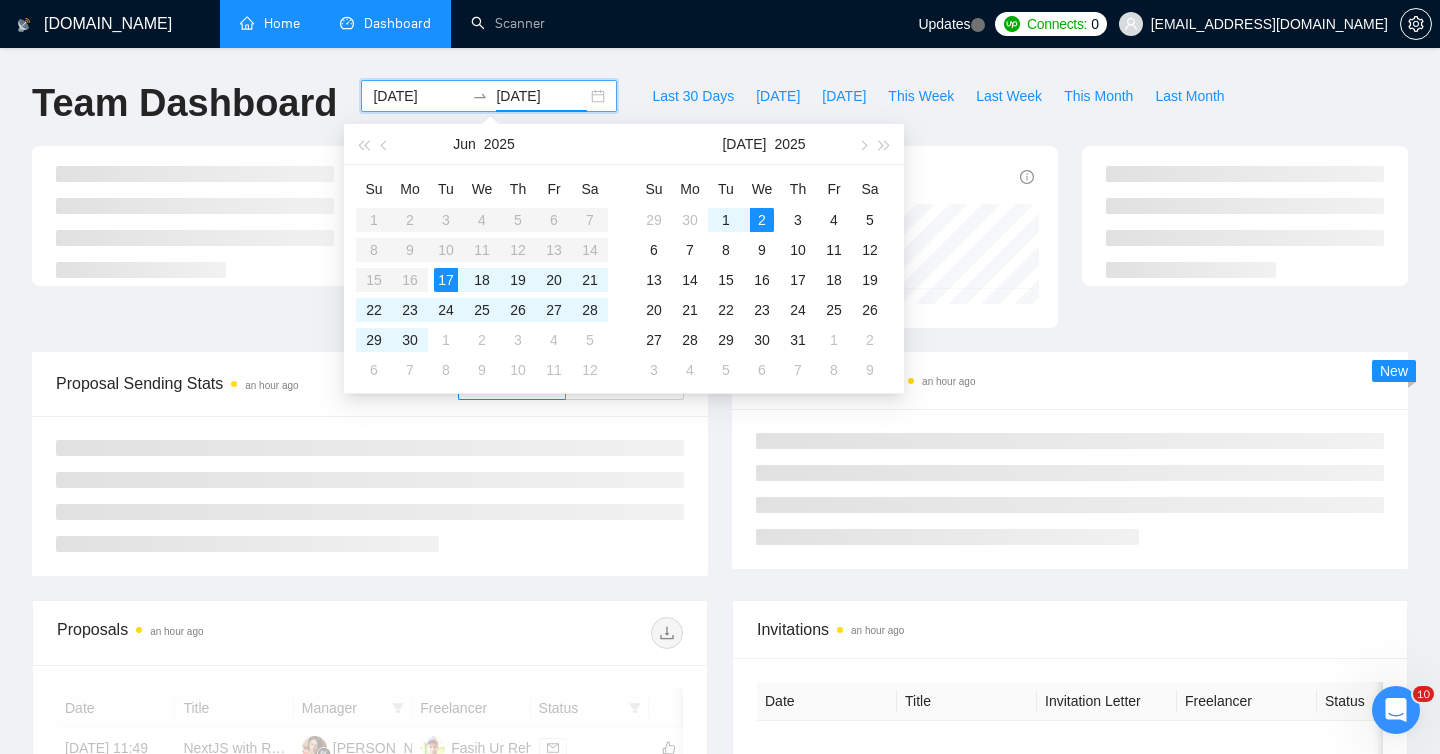 click on "[DOMAIN_NAME] Home Dashboard Scanner Updates
Connects: 0 [EMAIL_ADDRESS][DOMAIN_NAME] Team Dashboard [DATE] [DATE] Last 30 Days [DATE] [DATE] This Week Last Week This Month Last Month Invitations an hour ago 0   Acceptance Rate -- Proposal Sending Stats an hour ago By manager By Freelancer Scanner Breakdown an hour ago New Proposals an hour ago Date Title Manager Freelancer Status               [DATE] 11:49 NextJS with REST API for real estate market [PERSON_NAME] Fasih Ur Rehman [DATE] 08:57 SynthFlow AI call bot [PERSON_NAME] Fasih Ur Rehman [DATE] 06:52 Setup Live Chat with User Registration on HubSpot [PERSON_NAME] Fasih Ur Rehman [DATE] 06:27 GHL Funnel Creator Needed for Optimized Sales Funnels [PERSON_NAME] Fasih Ur Rehman [DATE] 06:19 Build a modern Webflow site for real estate valuation ai tool MVP [PERSON_NAME] Fasih Ur Rehman [DATE] 05:27 [PERSON_NAME] Fasih Ur Rehman 1" at bounding box center (720, 695) 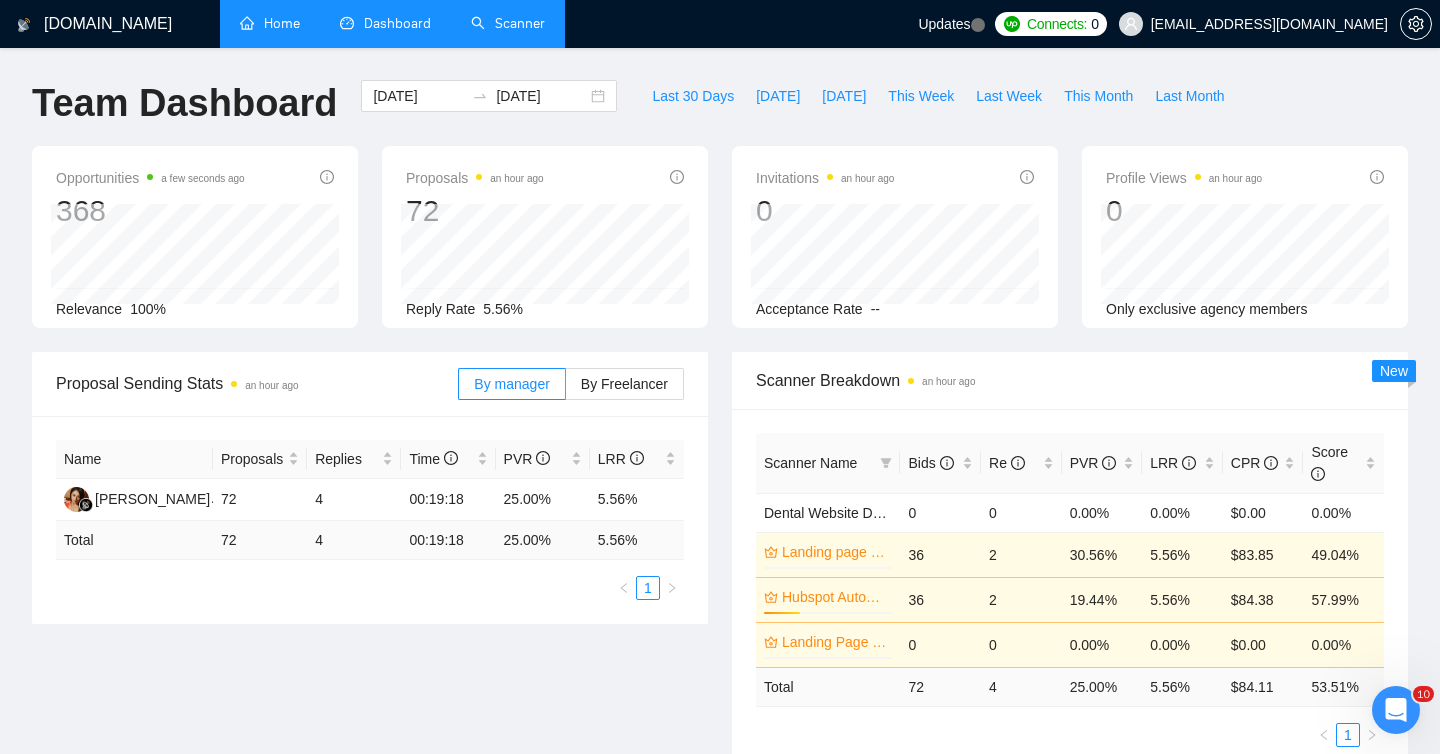 click on "Scanner" at bounding box center [508, 23] 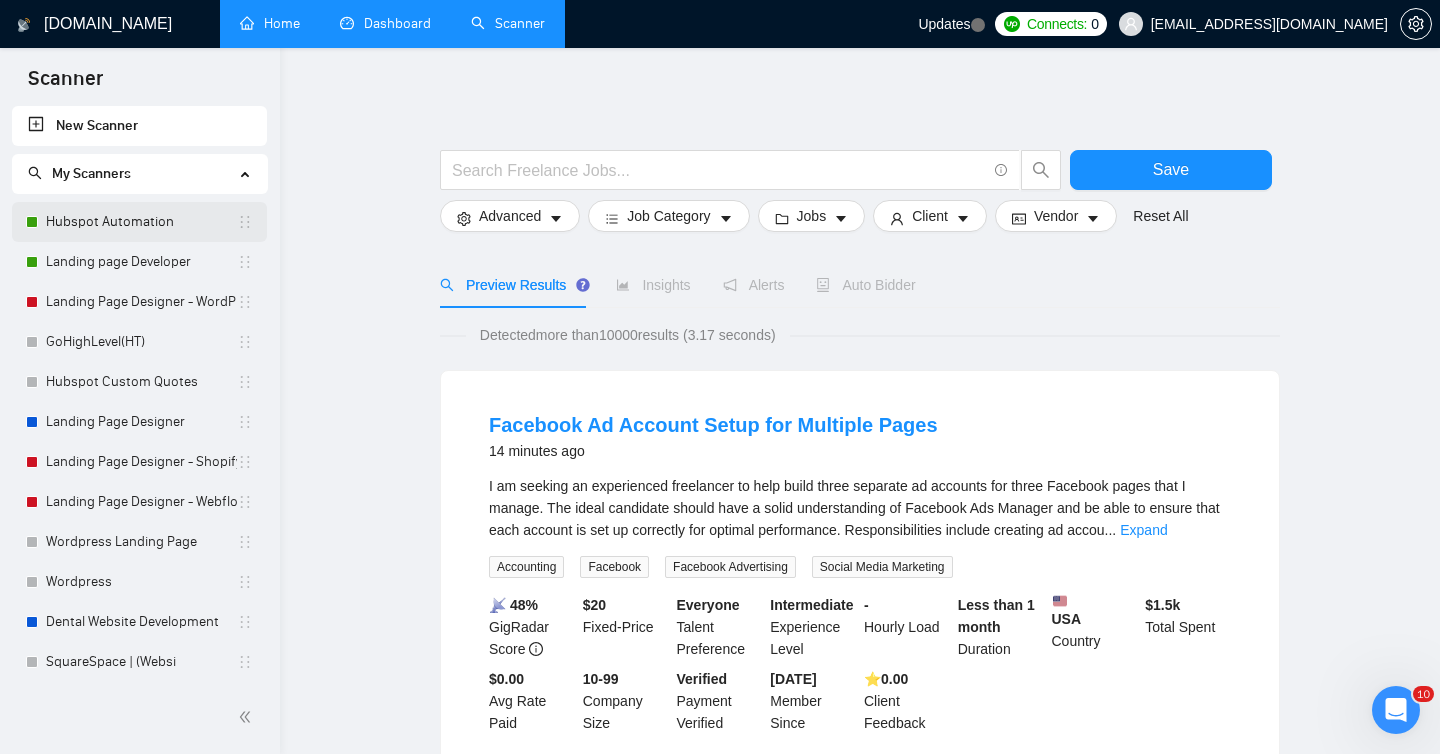 click on "Hubspot Automation" at bounding box center [141, 222] 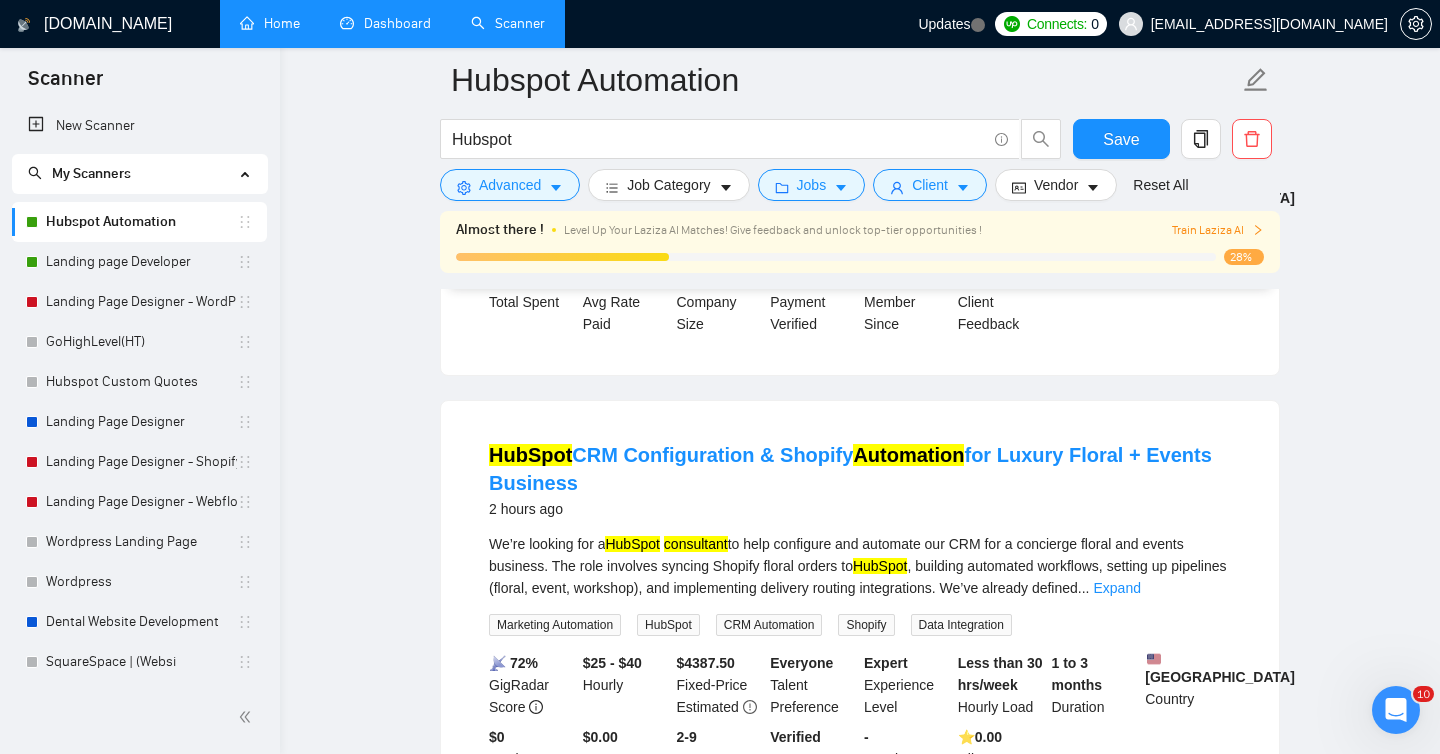 scroll, scrollTop: 504, scrollLeft: 0, axis: vertical 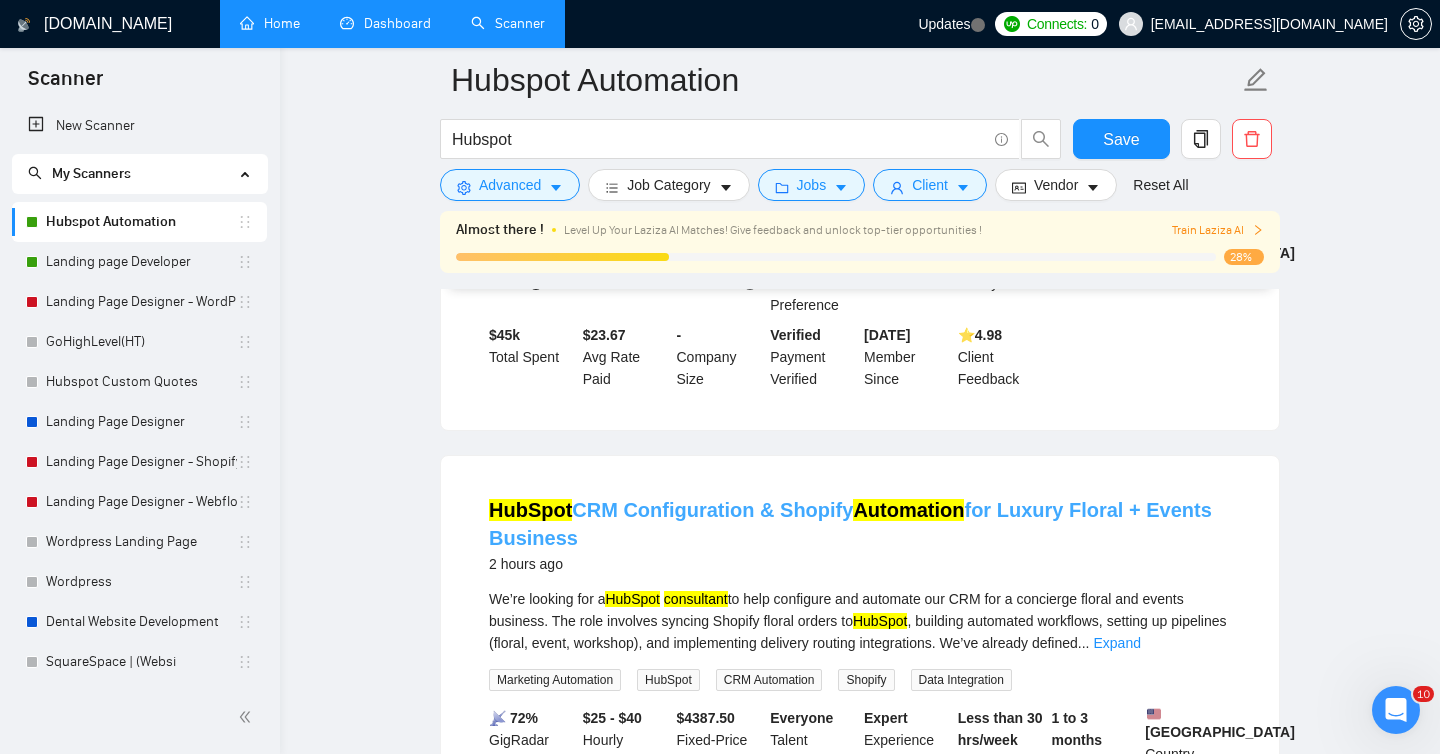 click on "HubSpot" at bounding box center (530, 510) 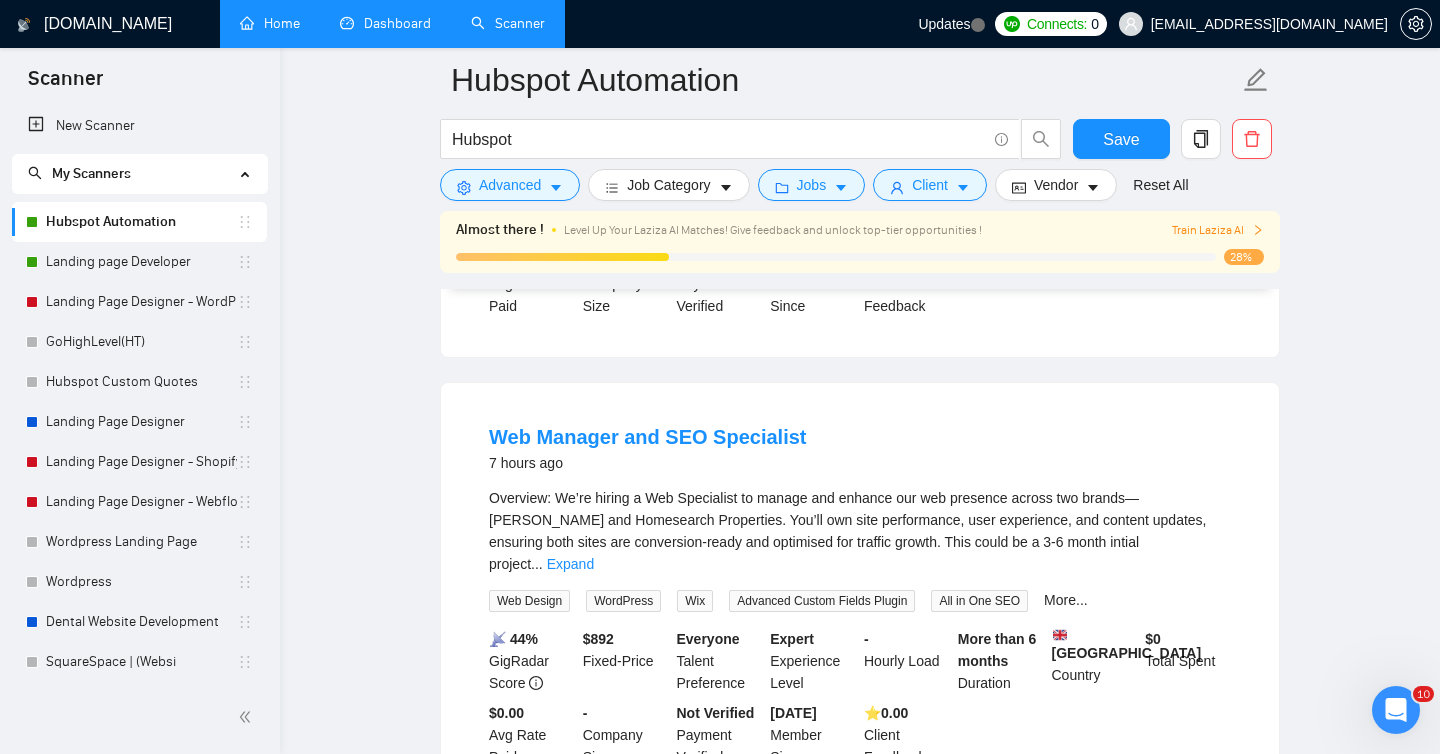 scroll, scrollTop: 1462, scrollLeft: 0, axis: vertical 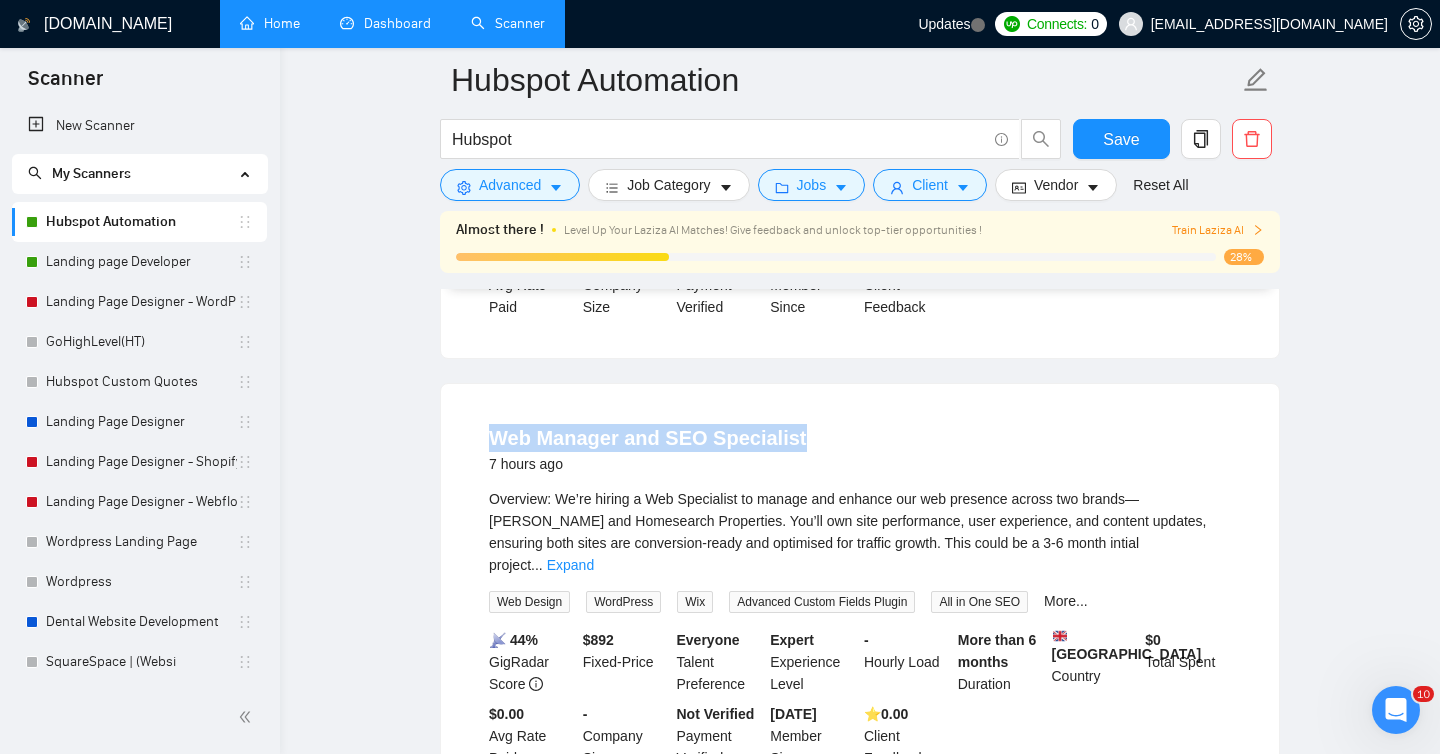 drag, startPoint x: 477, startPoint y: 436, endPoint x: 794, endPoint y: 435, distance: 317.0016 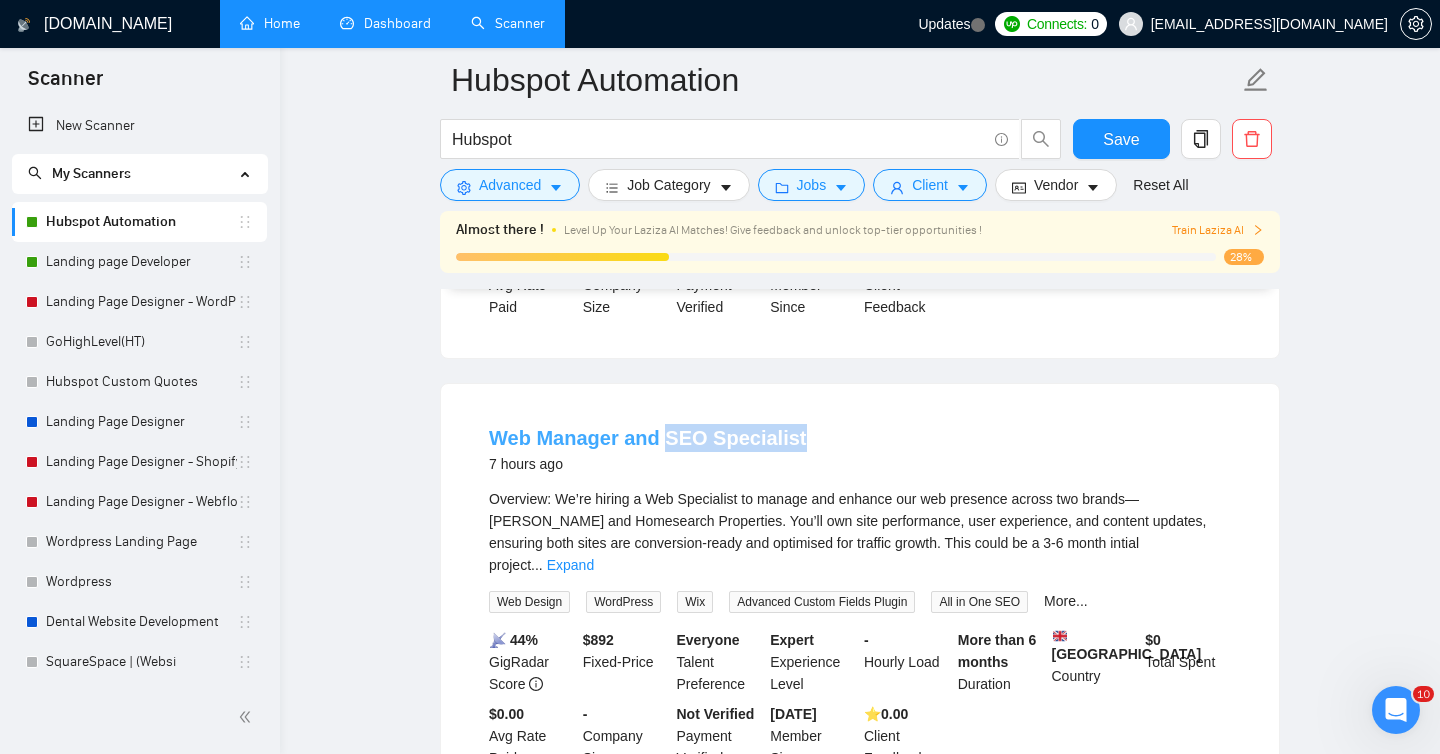 drag, startPoint x: 804, startPoint y: 435, endPoint x: 659, endPoint y: 437, distance: 145.0138 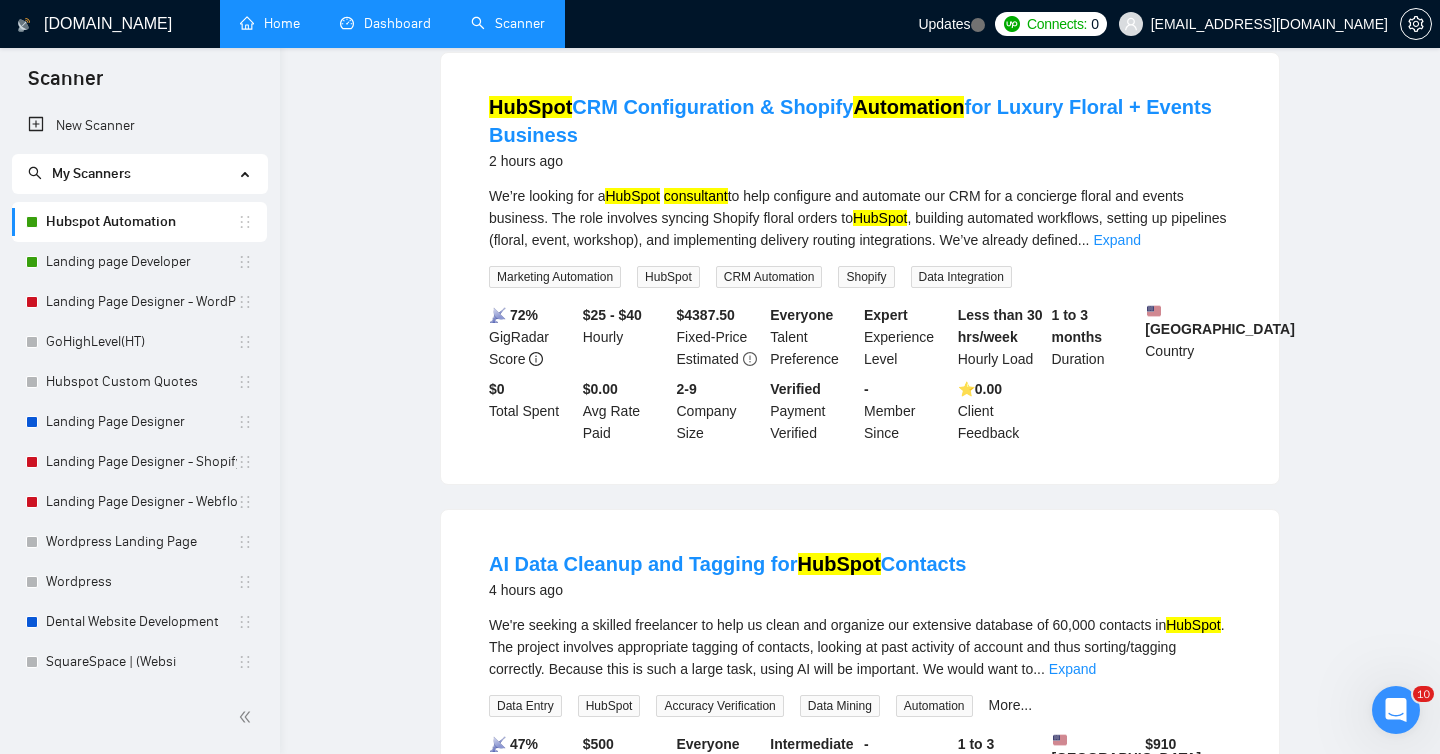 scroll, scrollTop: 0, scrollLeft: 0, axis: both 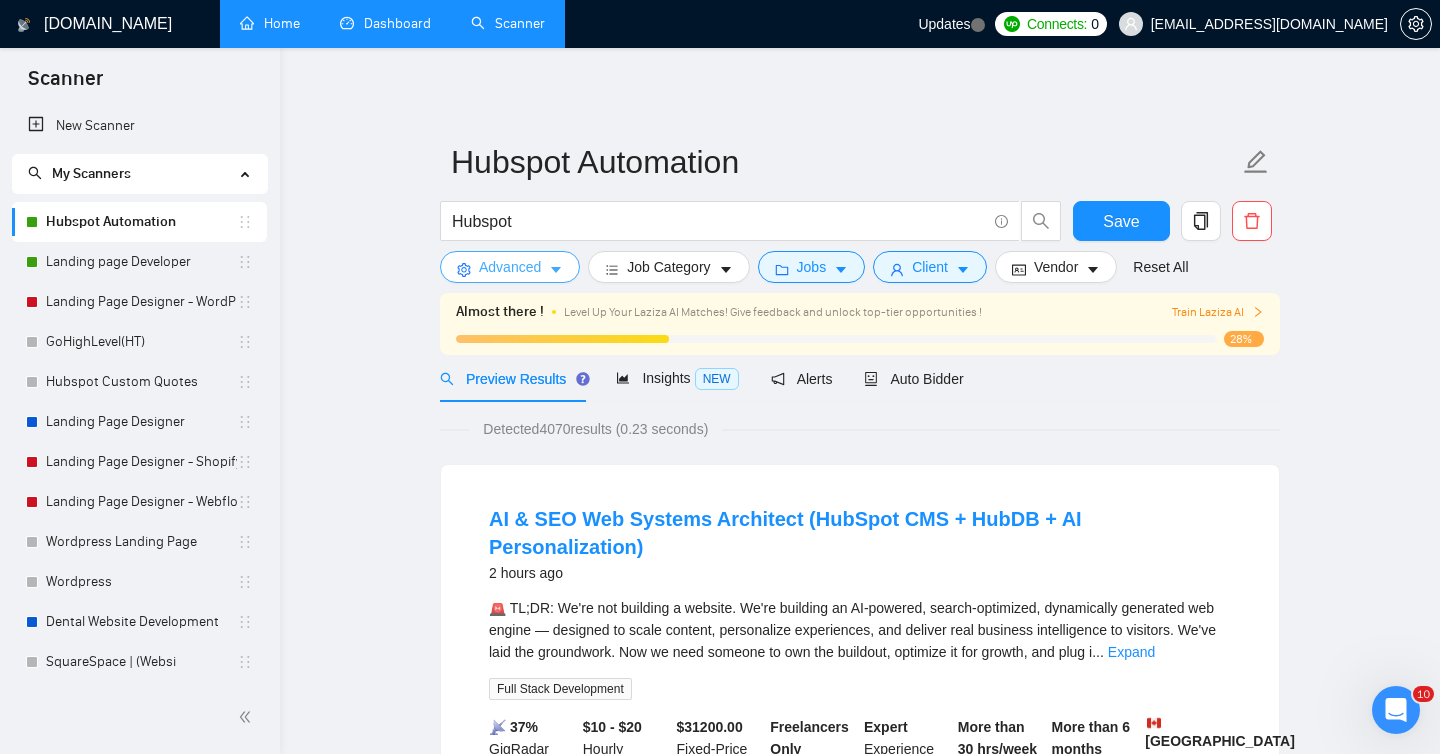 click on "Advanced" at bounding box center [510, 267] 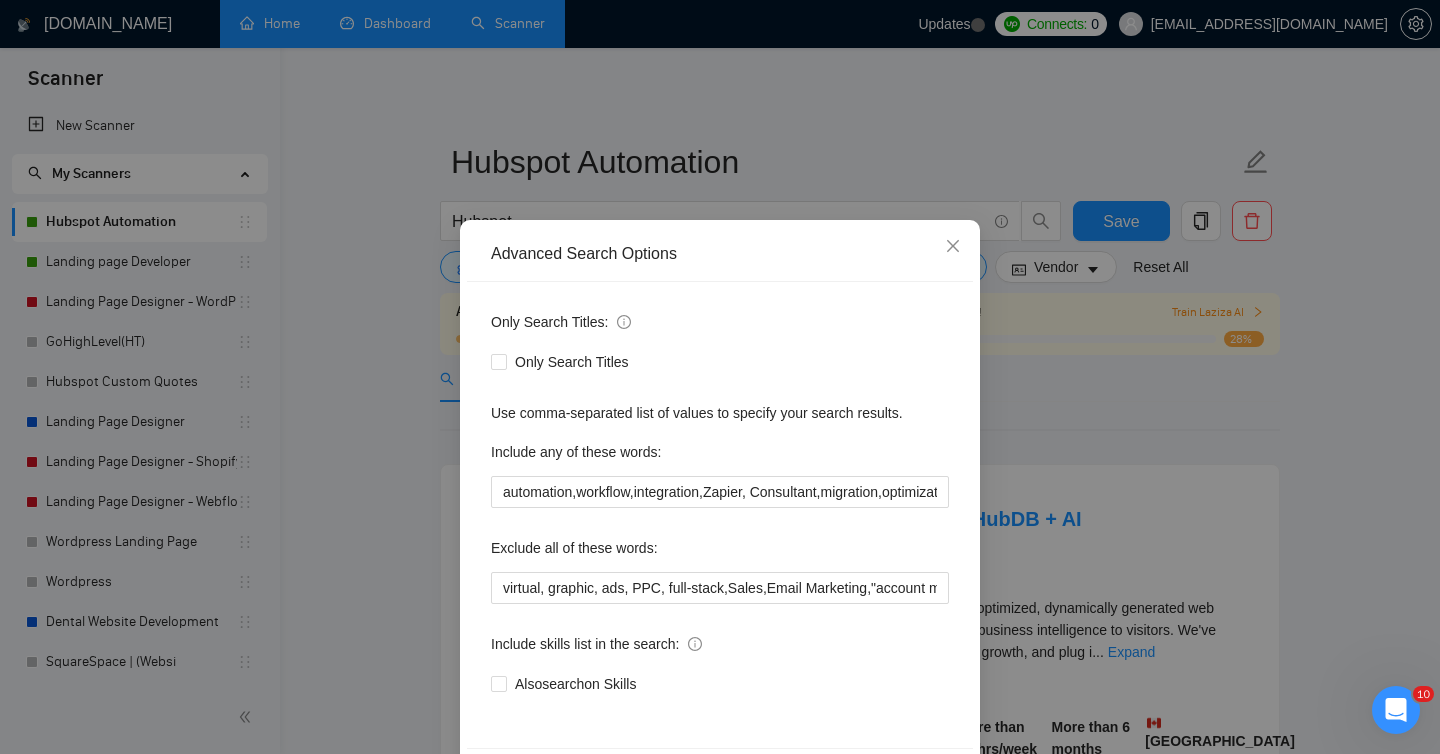 scroll, scrollTop: 78, scrollLeft: 0, axis: vertical 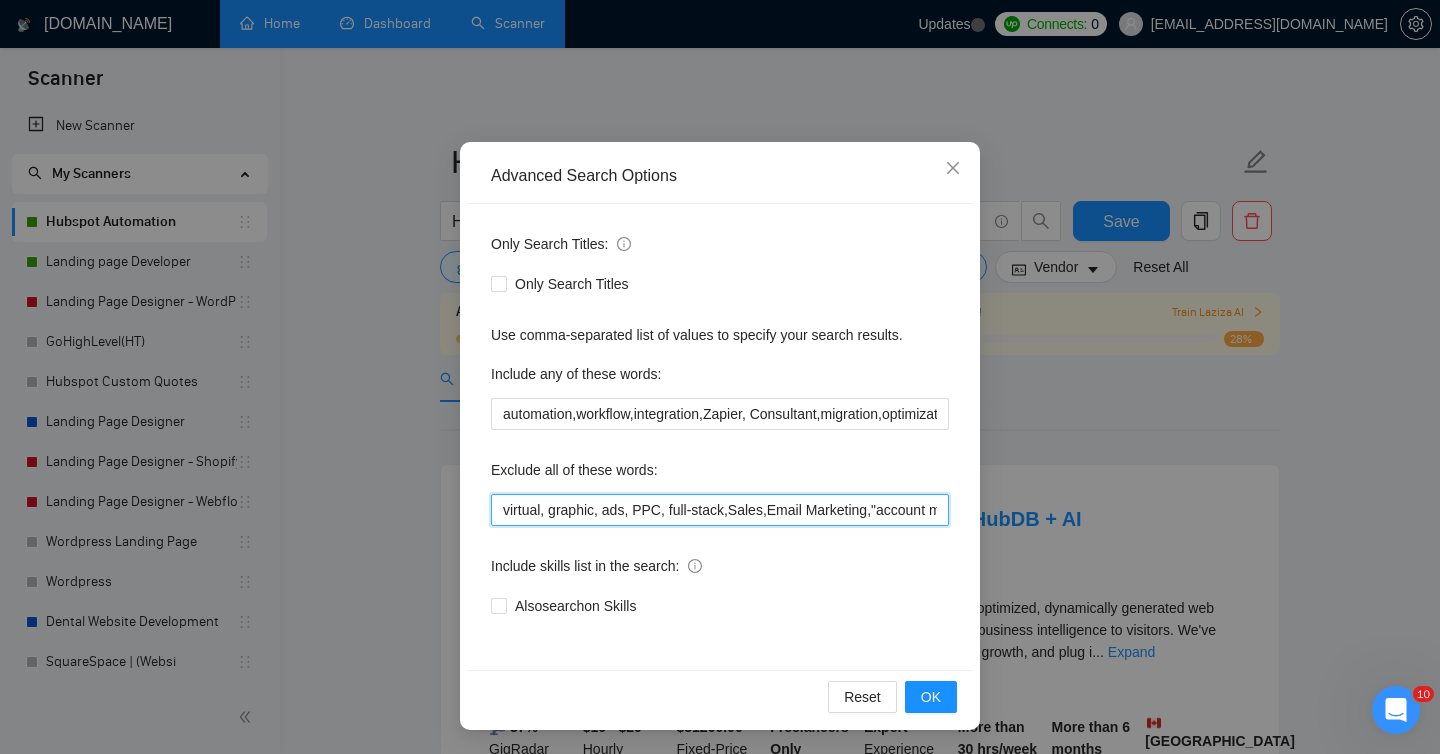 click on "virtual, graphic, ads, PPC, full-stack,Sales,Email Marketing,"account manager", "Social Media Manager"" at bounding box center [720, 510] 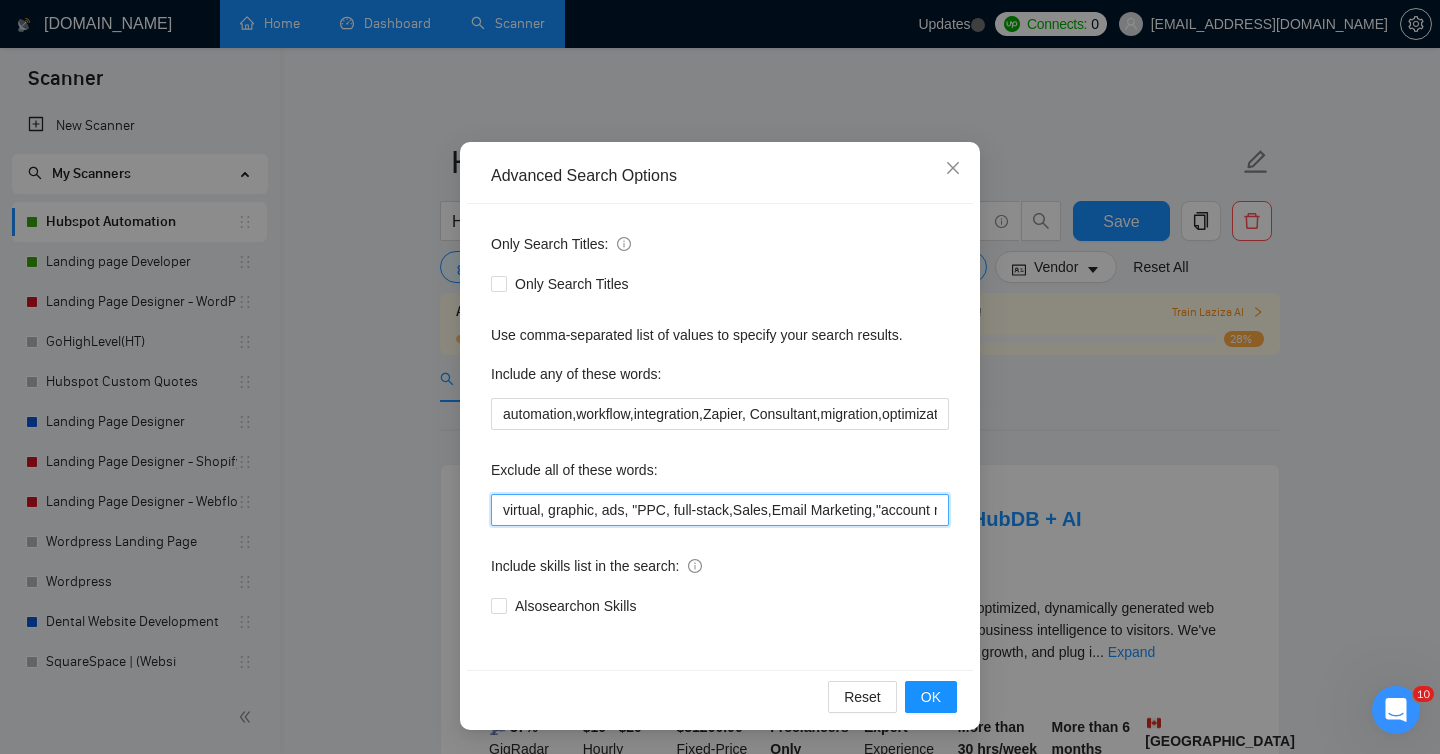 paste on "SEO Specialist" 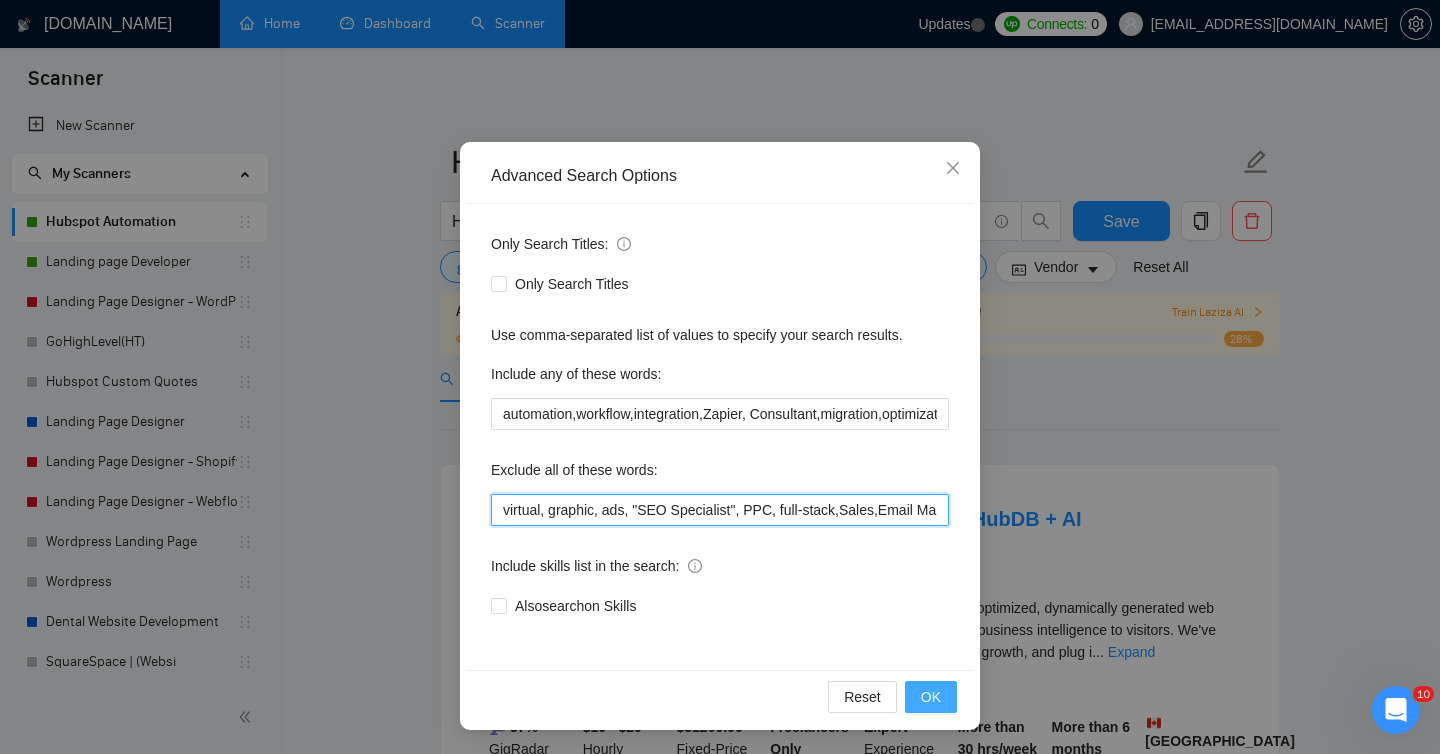 type on "virtual, graphic, ads, "SEO Specialist", PPC, full-stack,Sales,Email Marketing,"account manager", "Social Media Manager"" 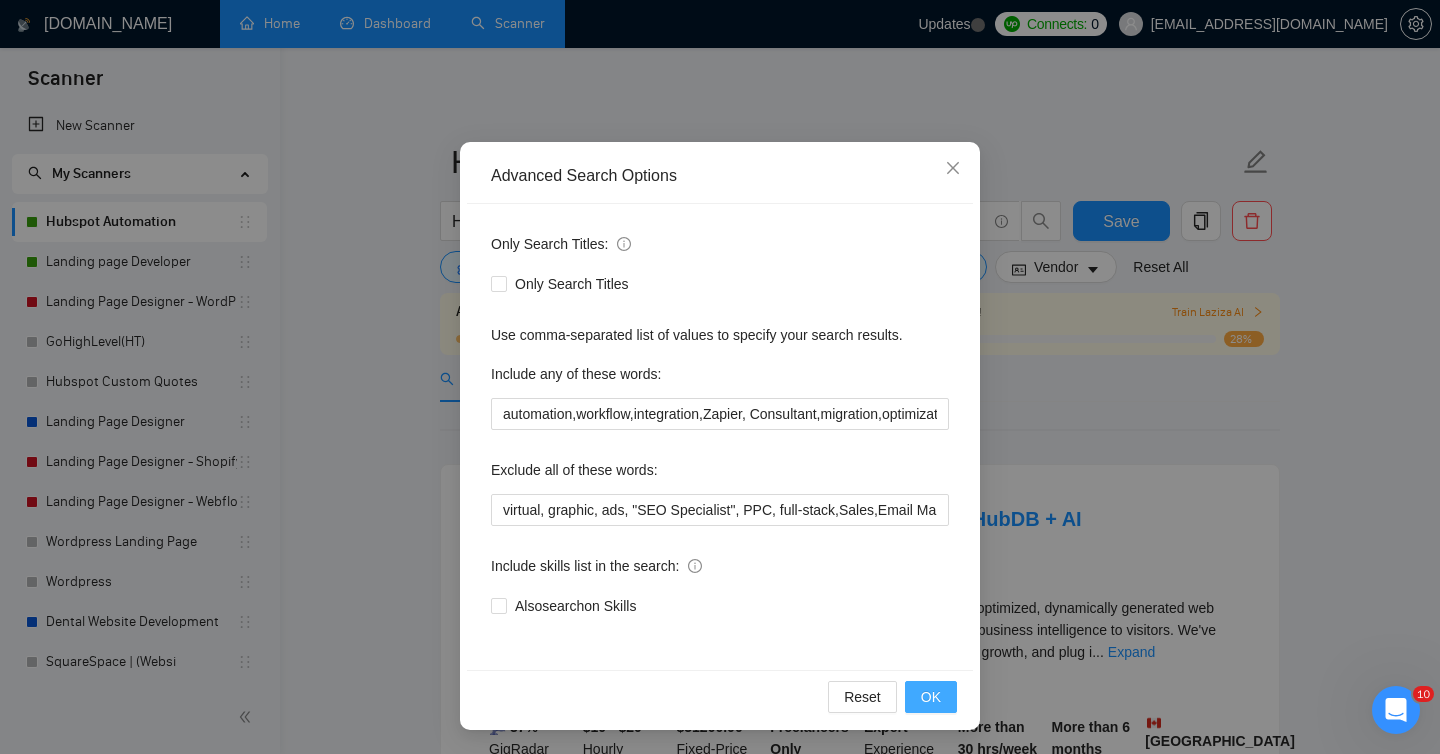 click on "OK" at bounding box center [931, 697] 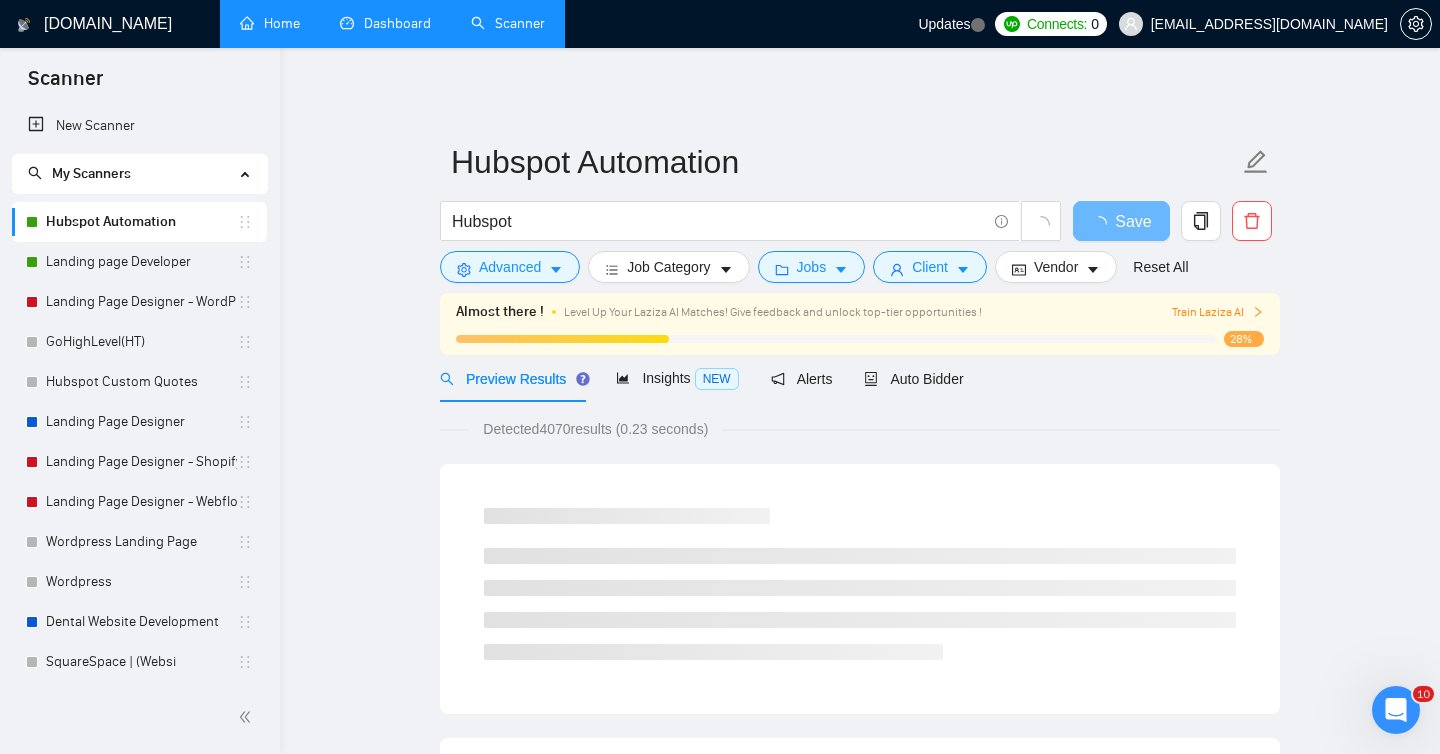 click on "Detected   4070  results   (0.23 seconds)" at bounding box center [595, 429] 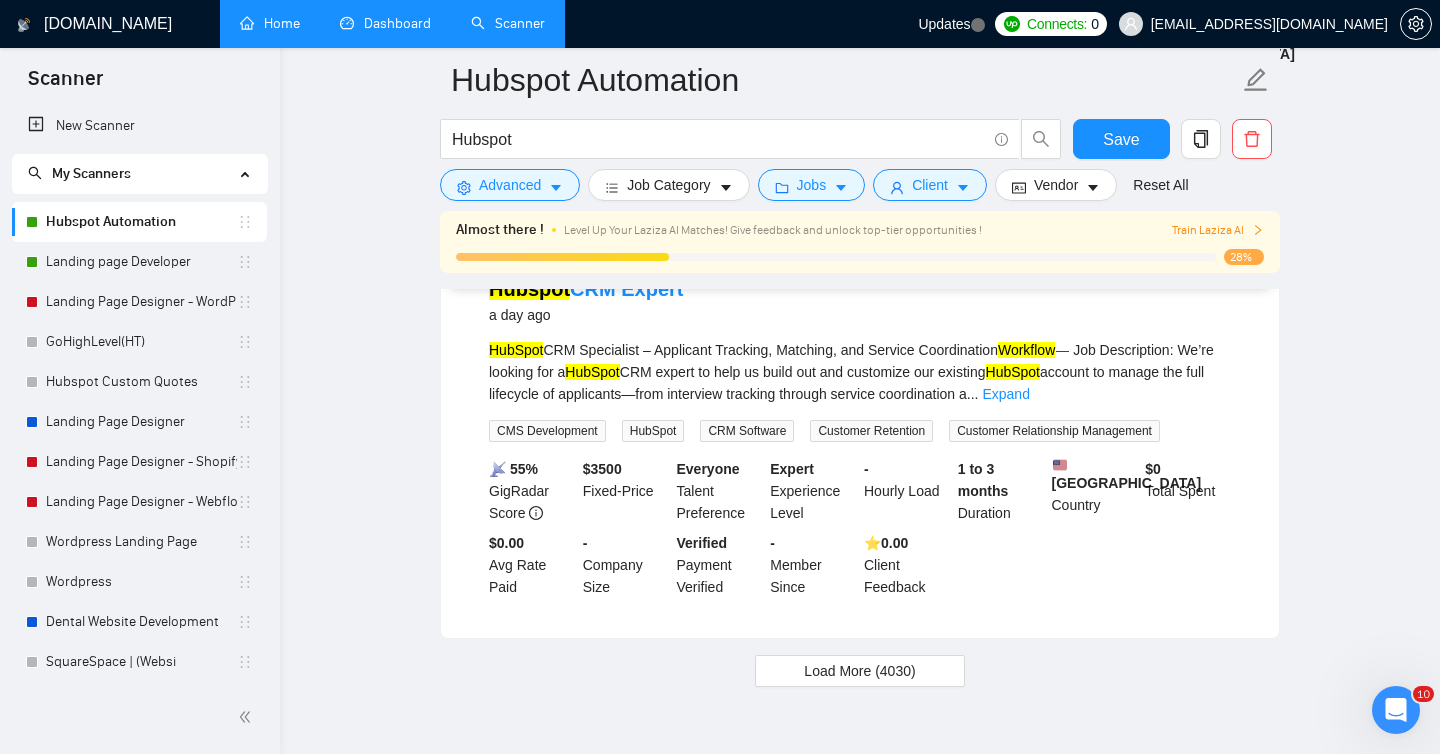 scroll, scrollTop: 4212, scrollLeft: 0, axis: vertical 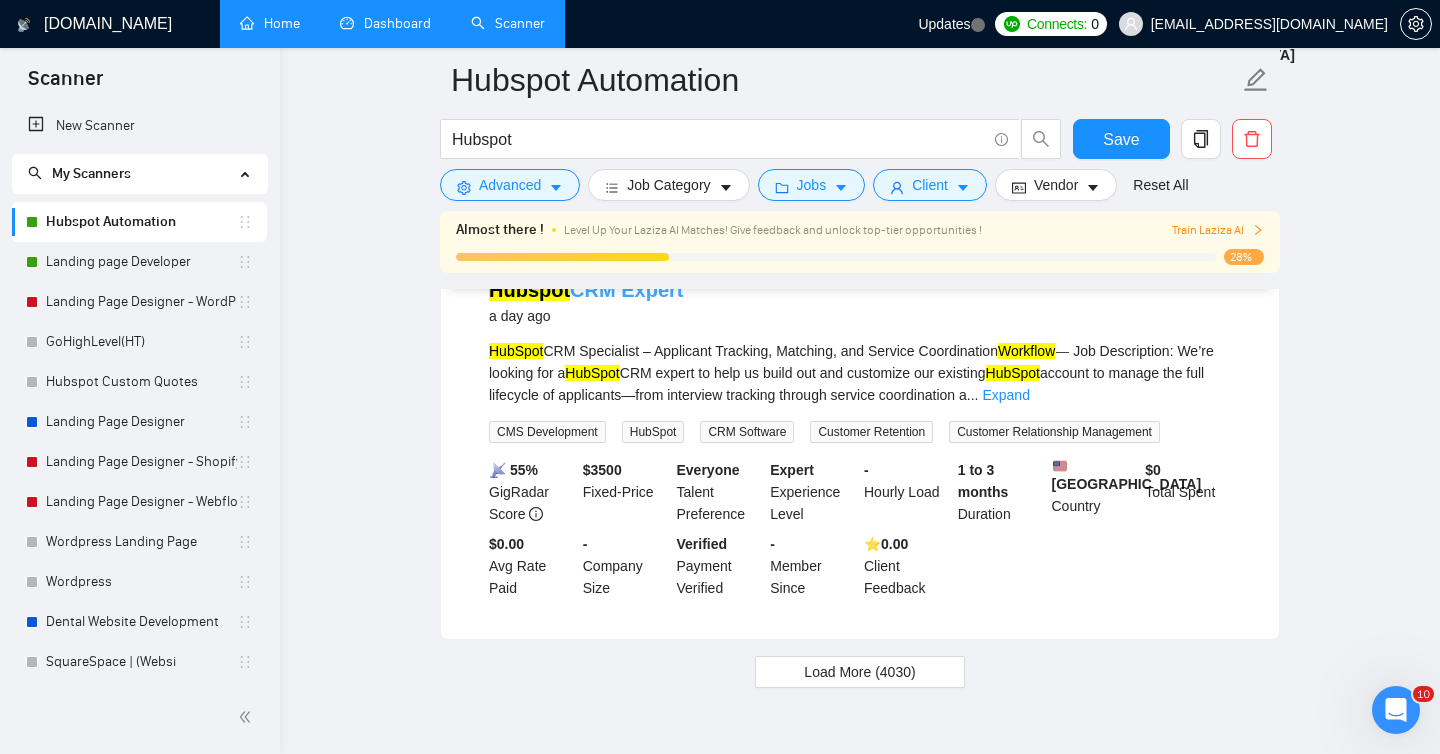 click on "Hubspot  CRM Expert" at bounding box center (586, 290) 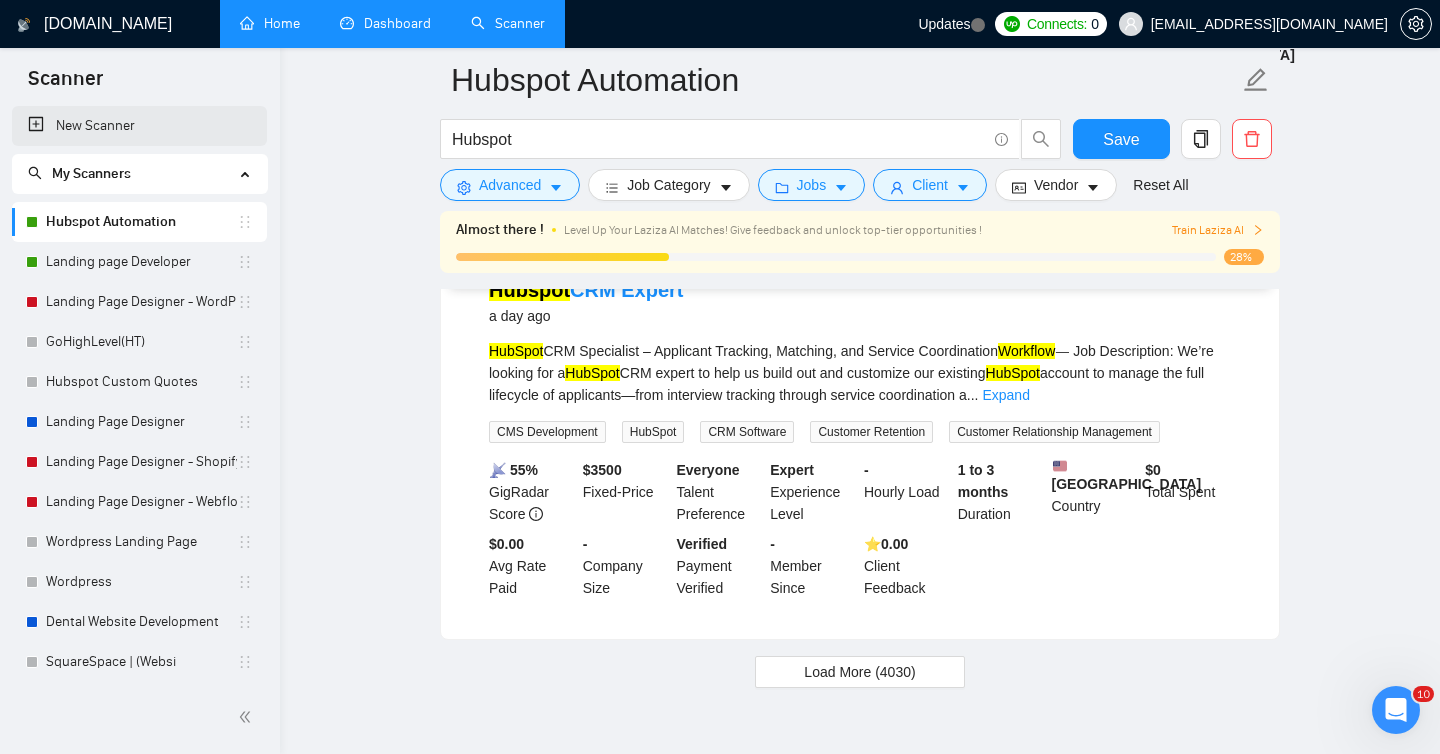 click on "New Scanner" at bounding box center (139, 126) 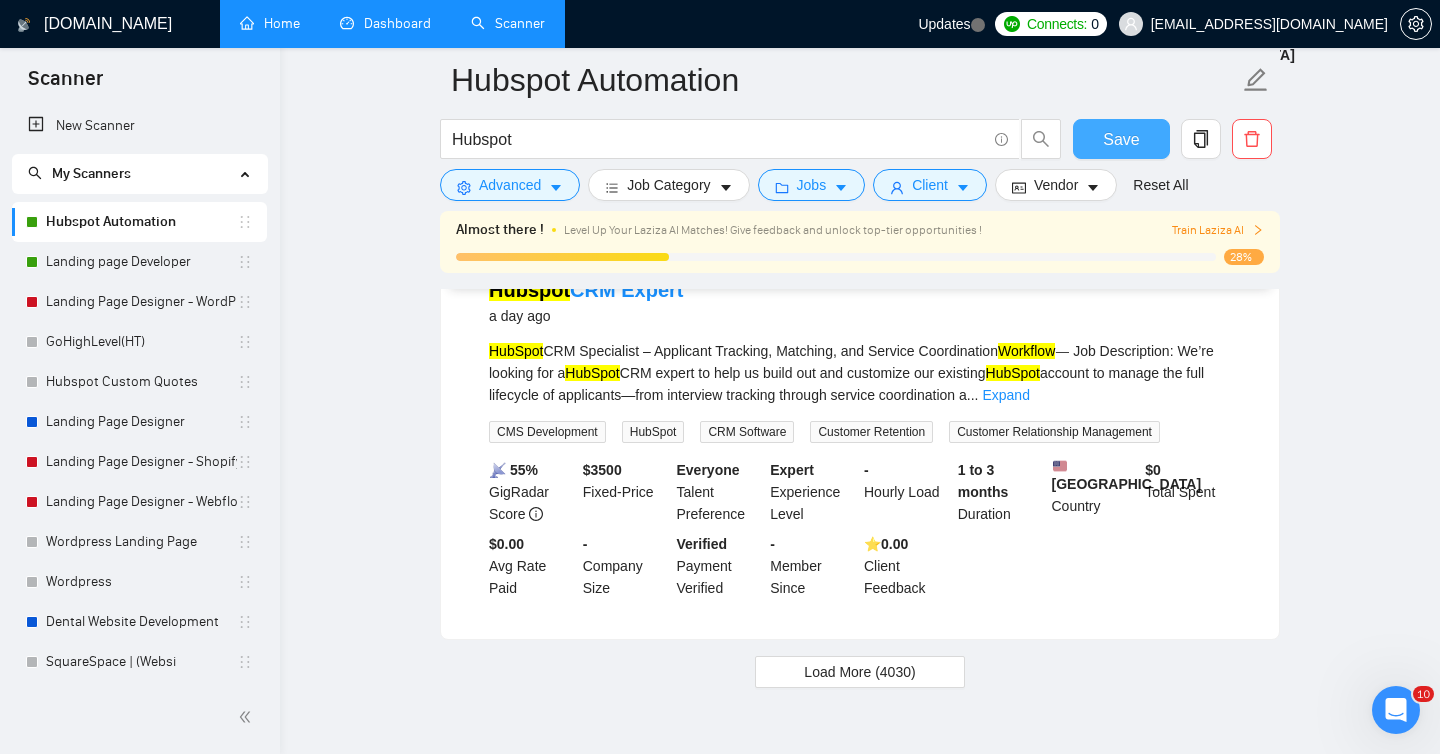 click on "Save" at bounding box center [1121, 139] 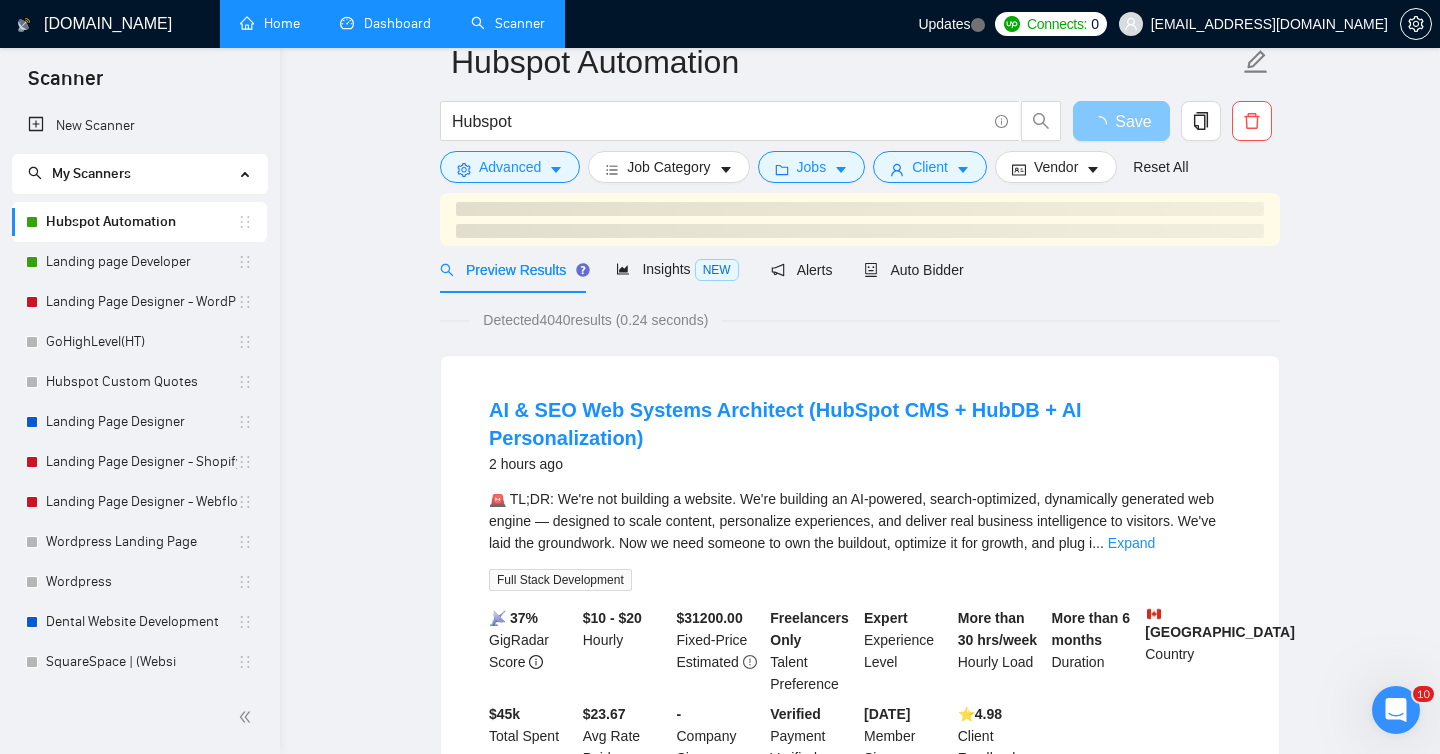 scroll, scrollTop: 0, scrollLeft: 0, axis: both 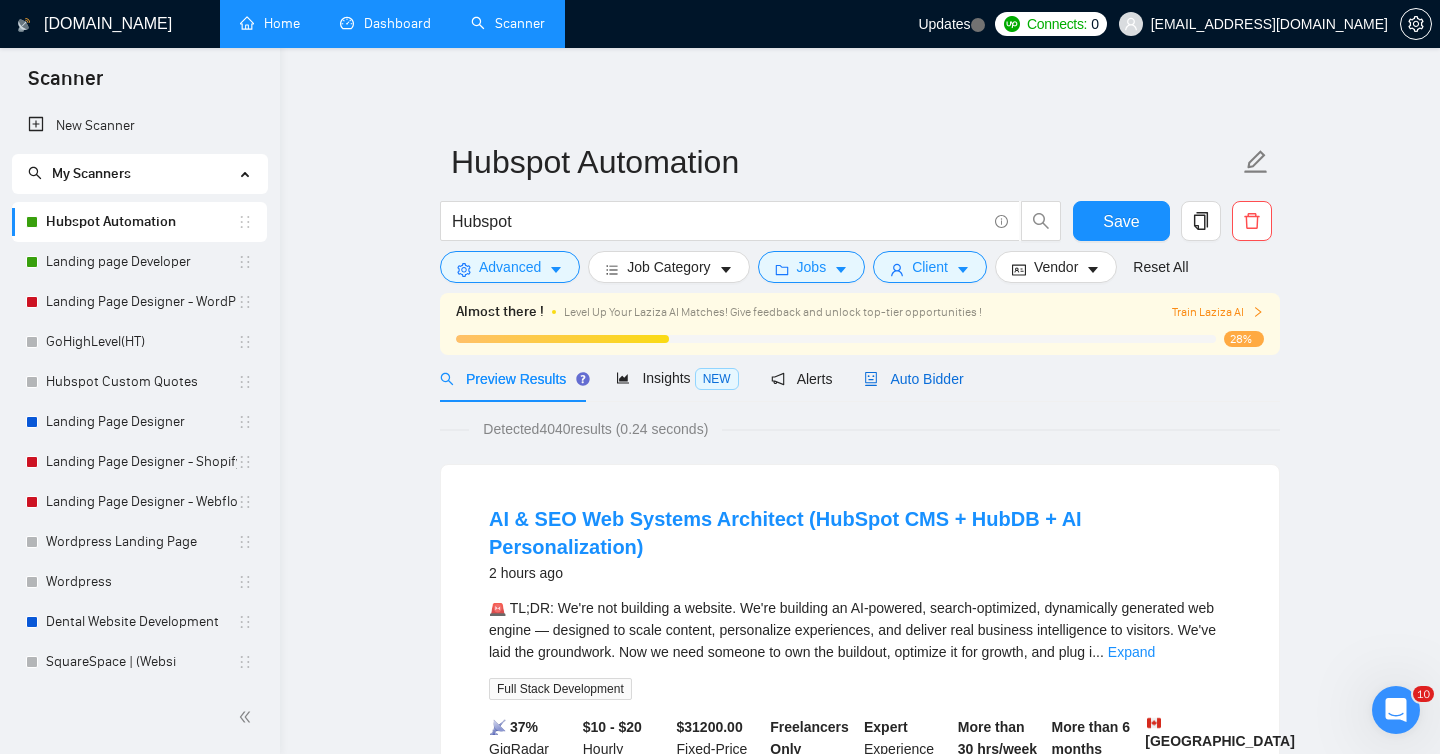 click on "Auto Bidder" at bounding box center (913, 379) 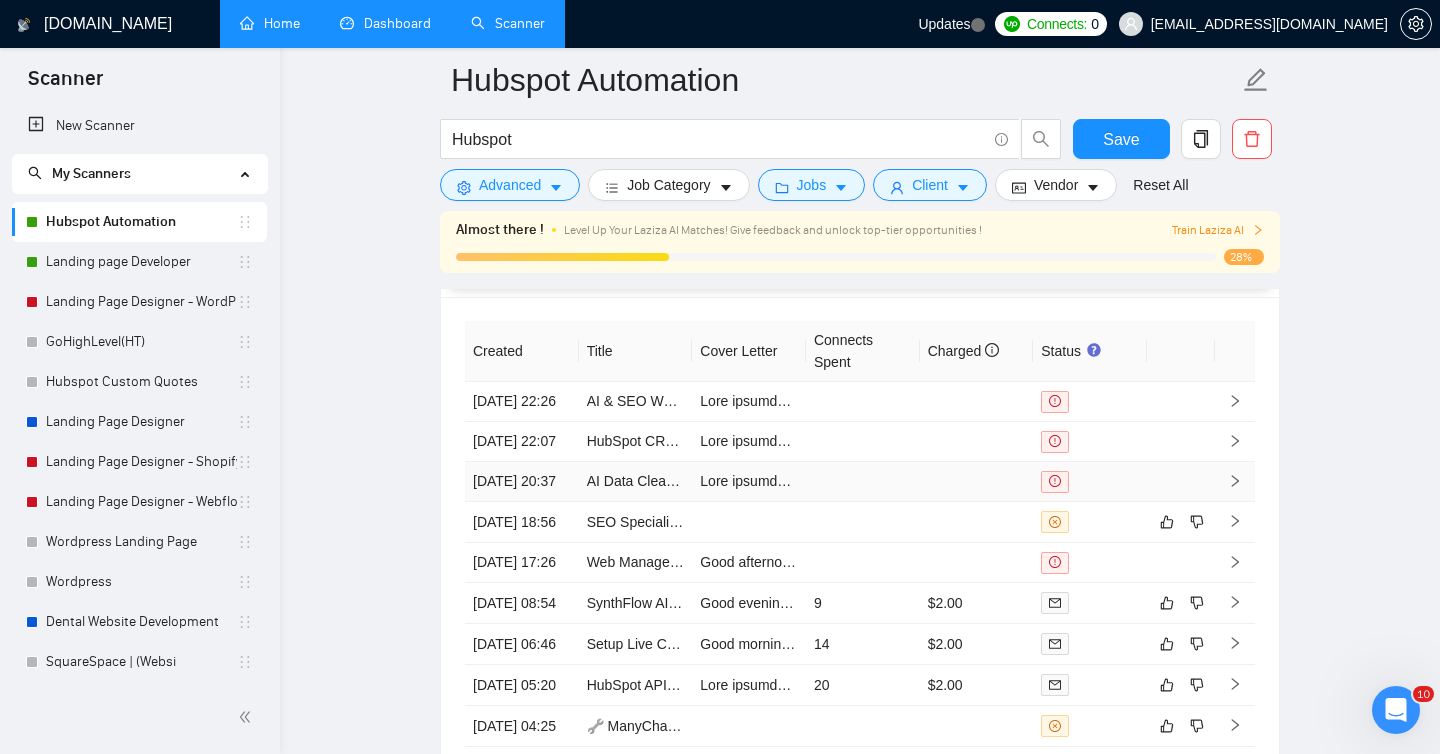 scroll, scrollTop: 4755, scrollLeft: 0, axis: vertical 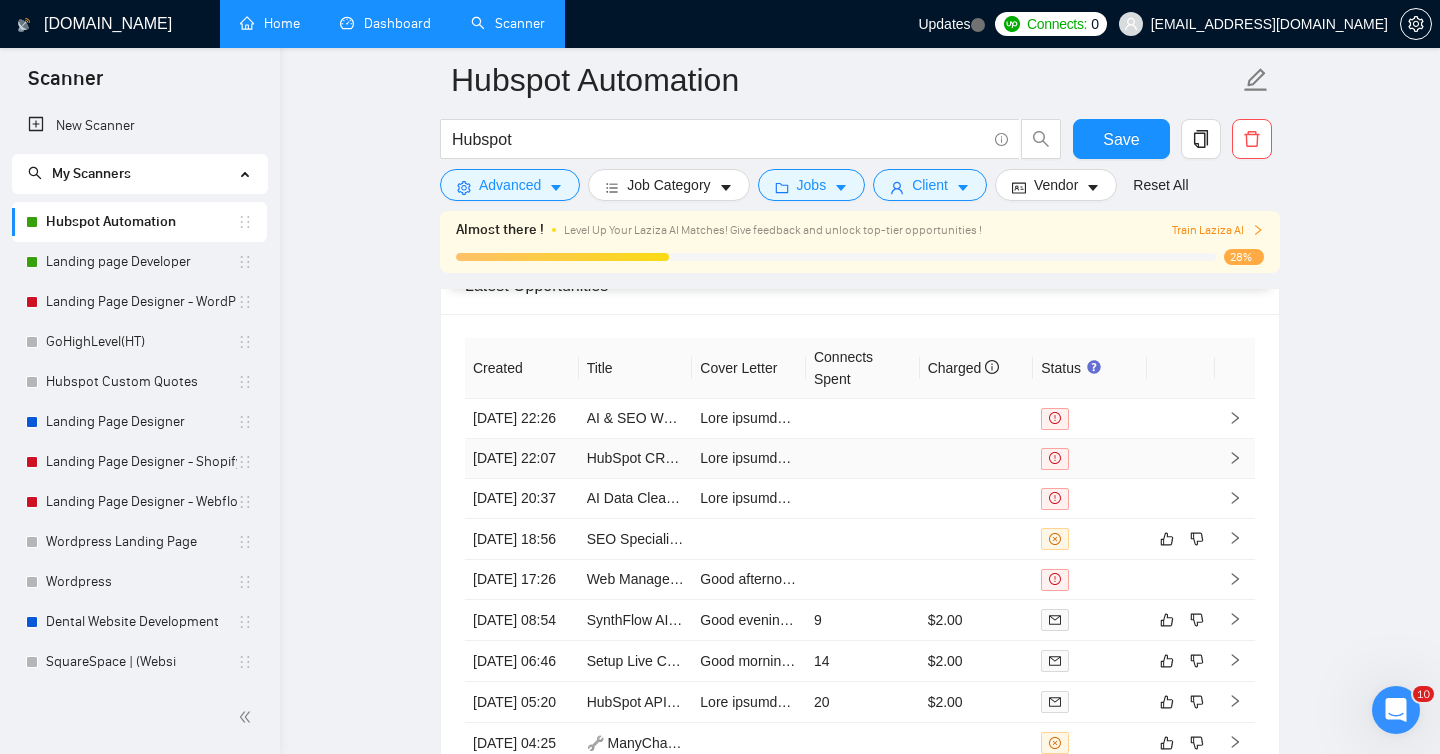 click 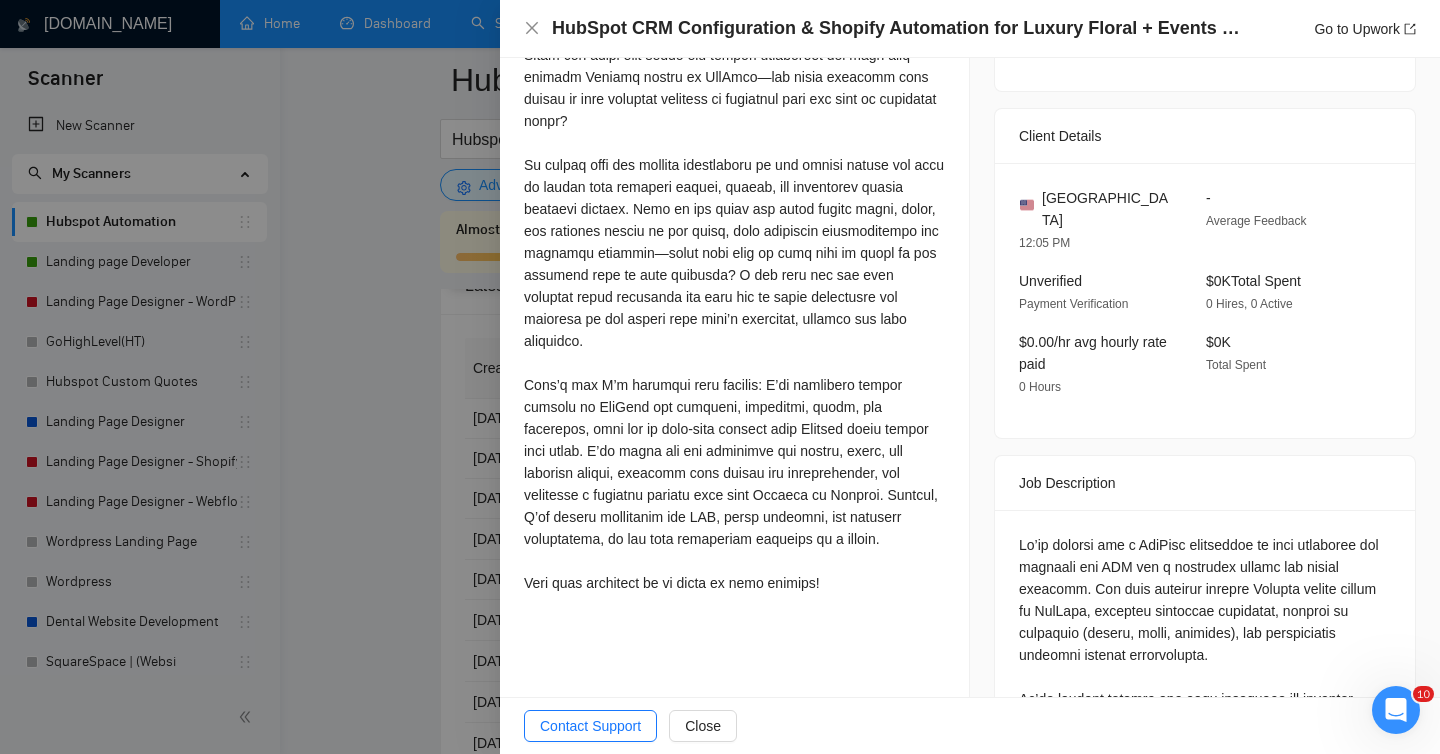 scroll, scrollTop: 554, scrollLeft: 0, axis: vertical 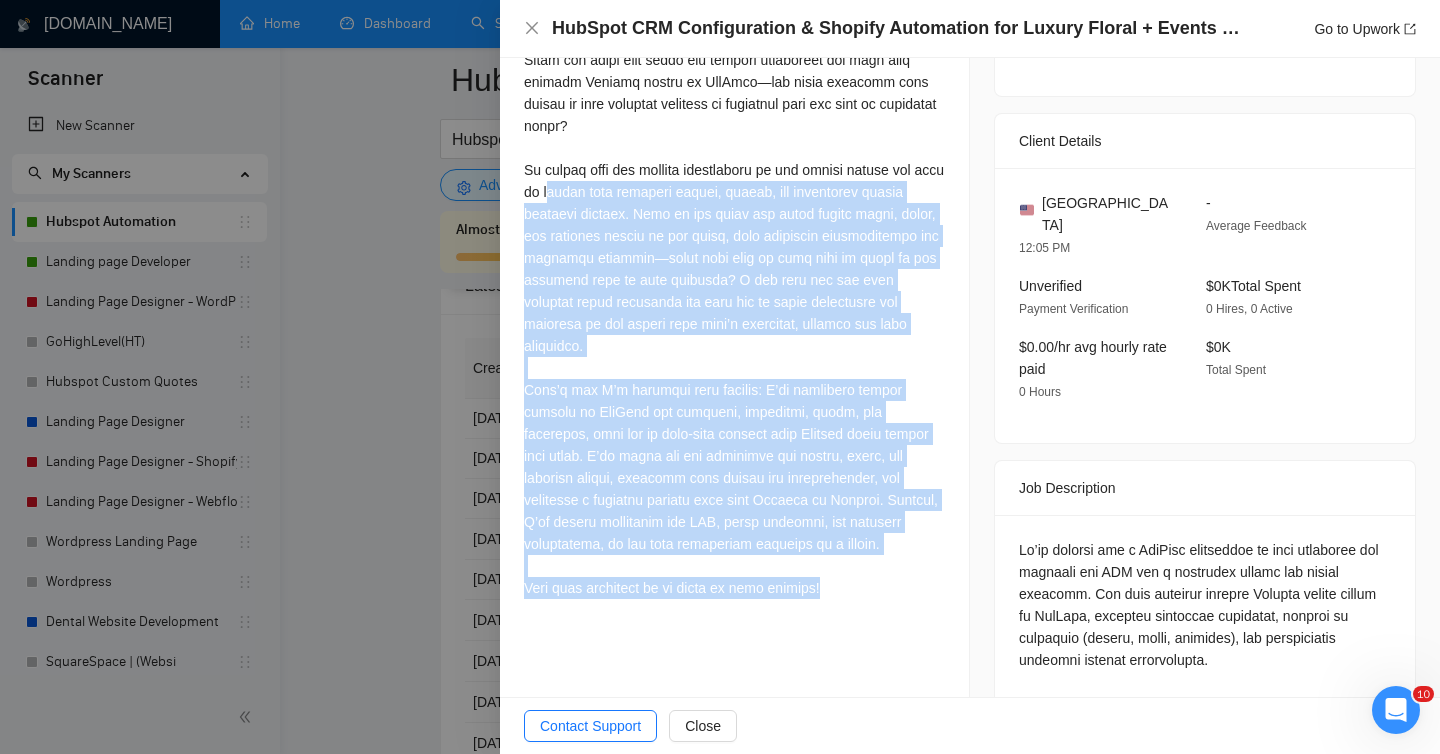 drag, startPoint x: 860, startPoint y: 589, endPoint x: 546, endPoint y: 180, distance: 515.6326 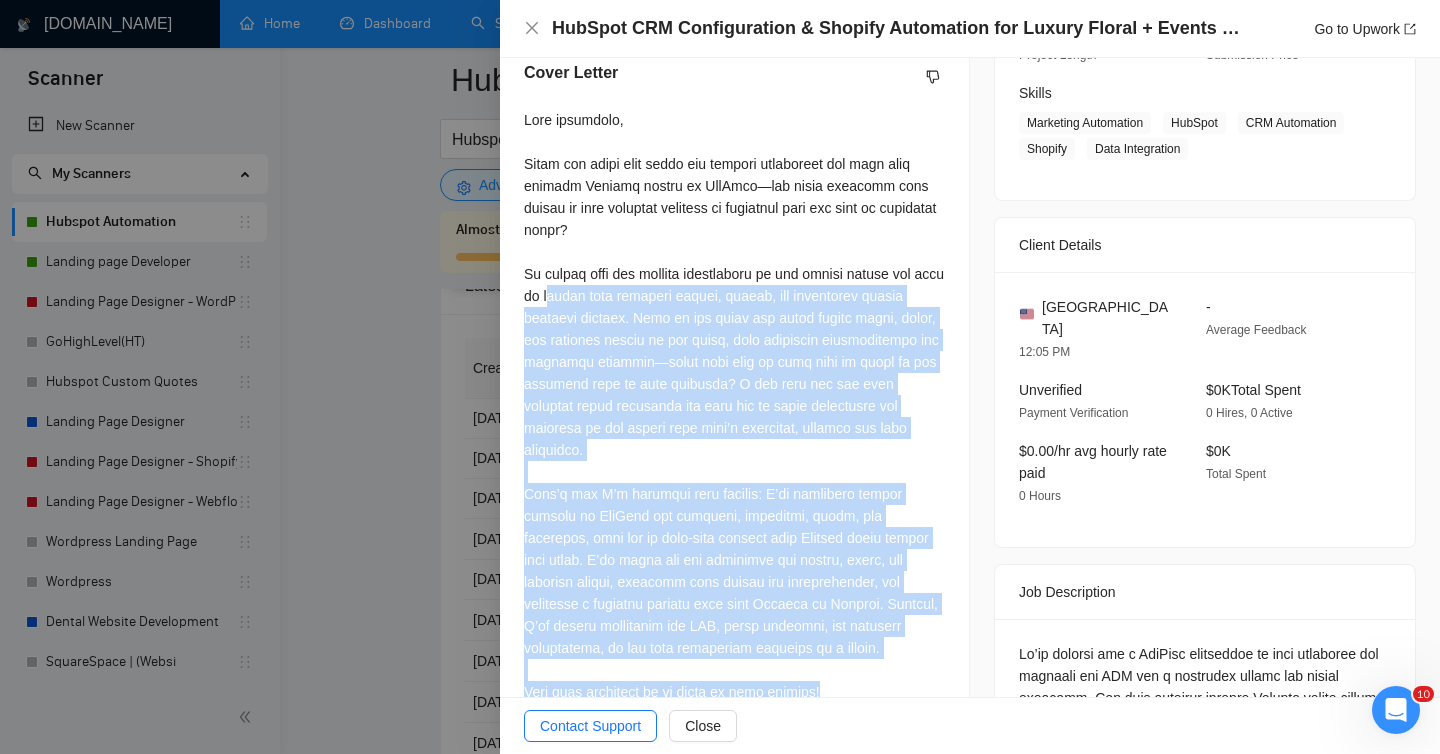 scroll, scrollTop: 415, scrollLeft: 0, axis: vertical 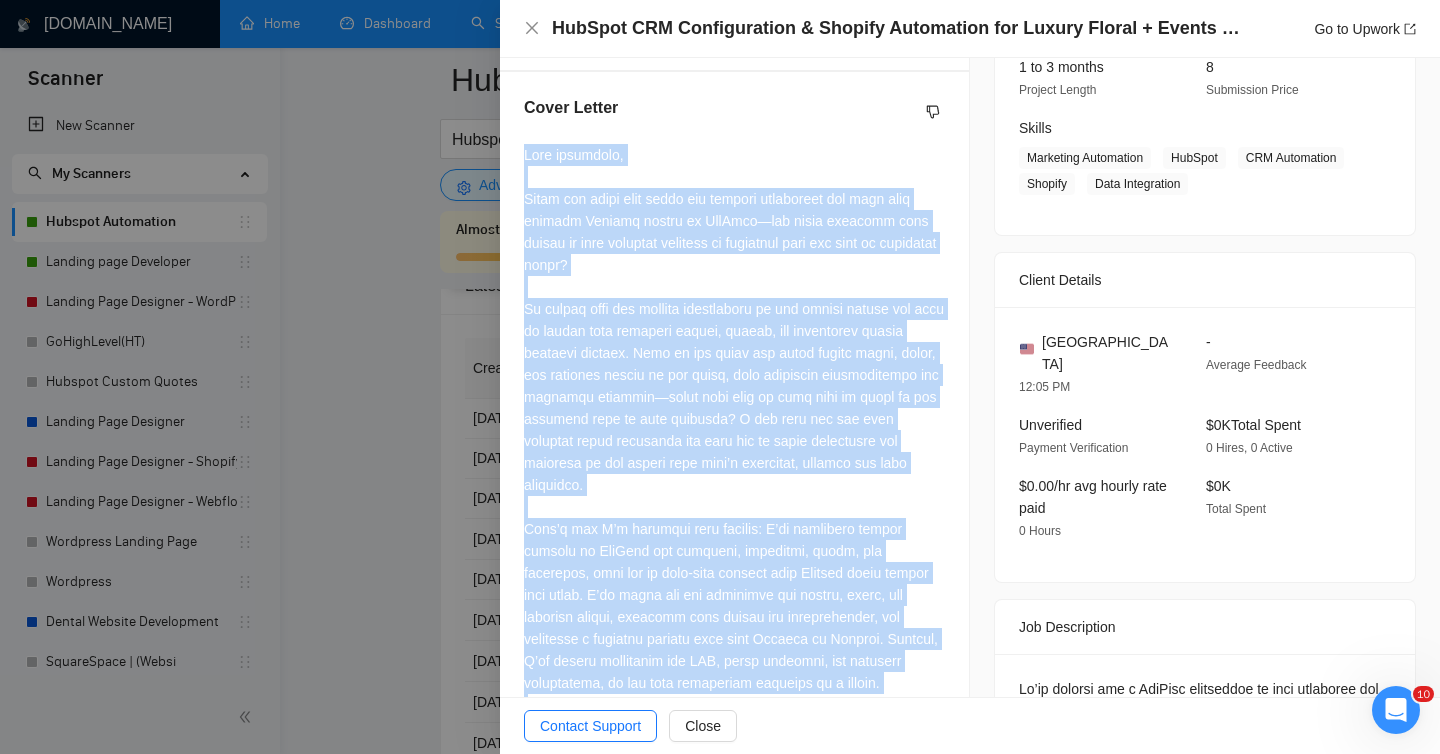 click at bounding box center (734, 441) 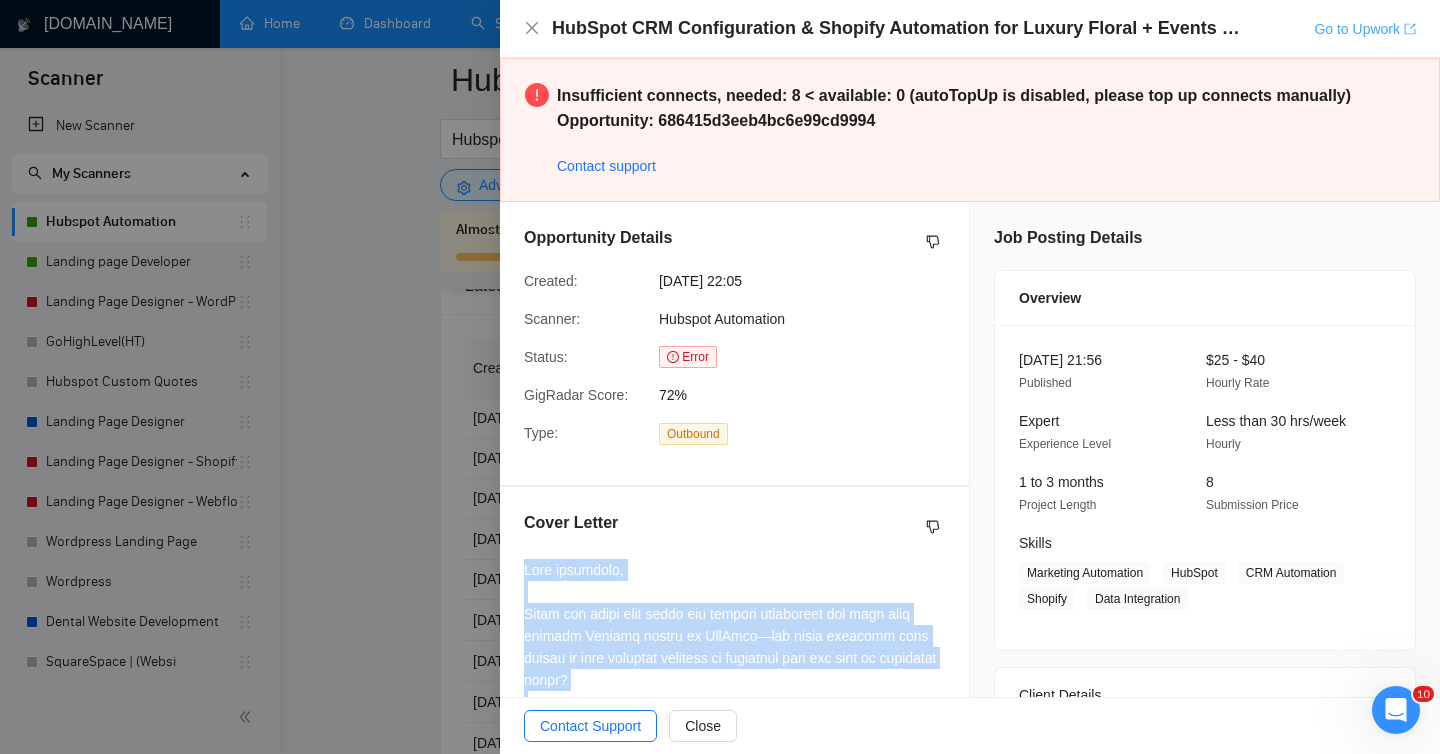 click on "Go to Upwork" at bounding box center (1365, 29) 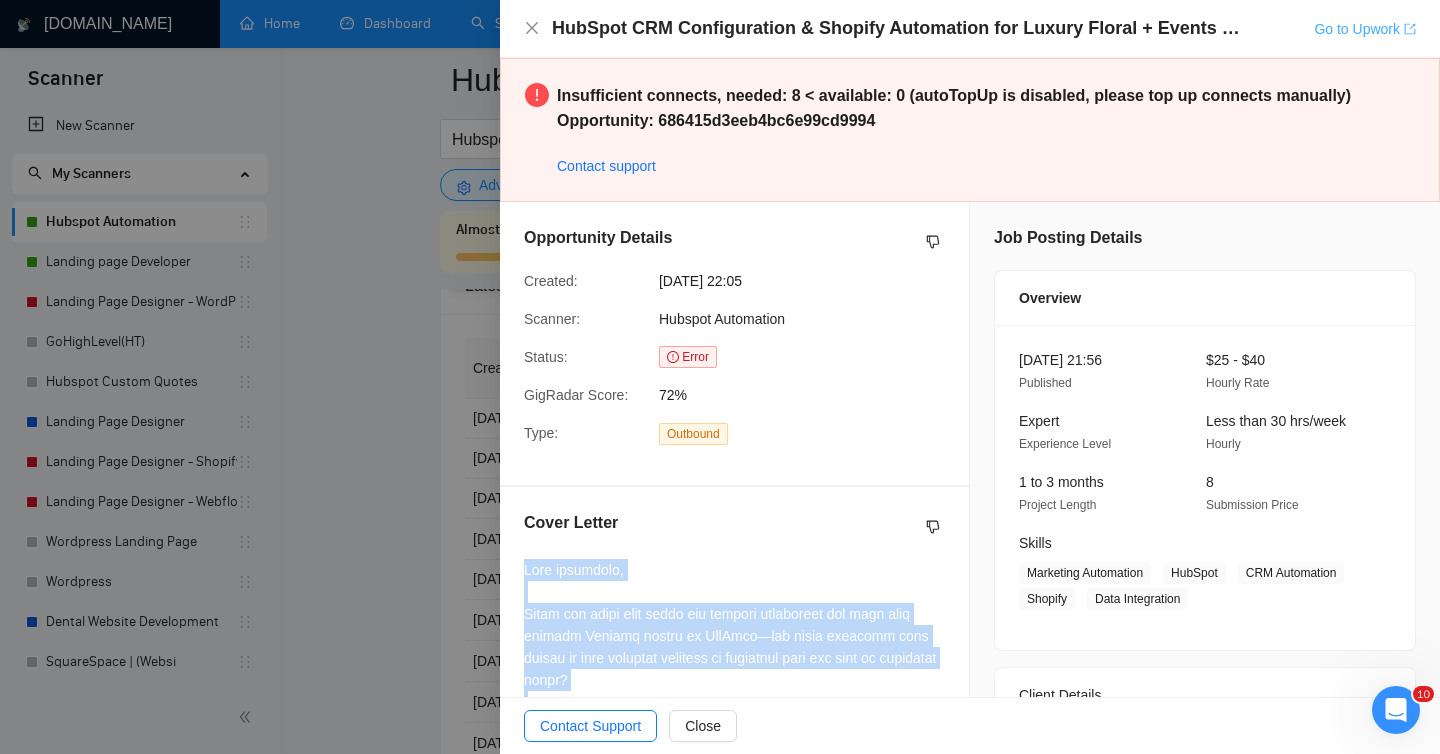click on "Go to Upwork" at bounding box center [1365, 29] 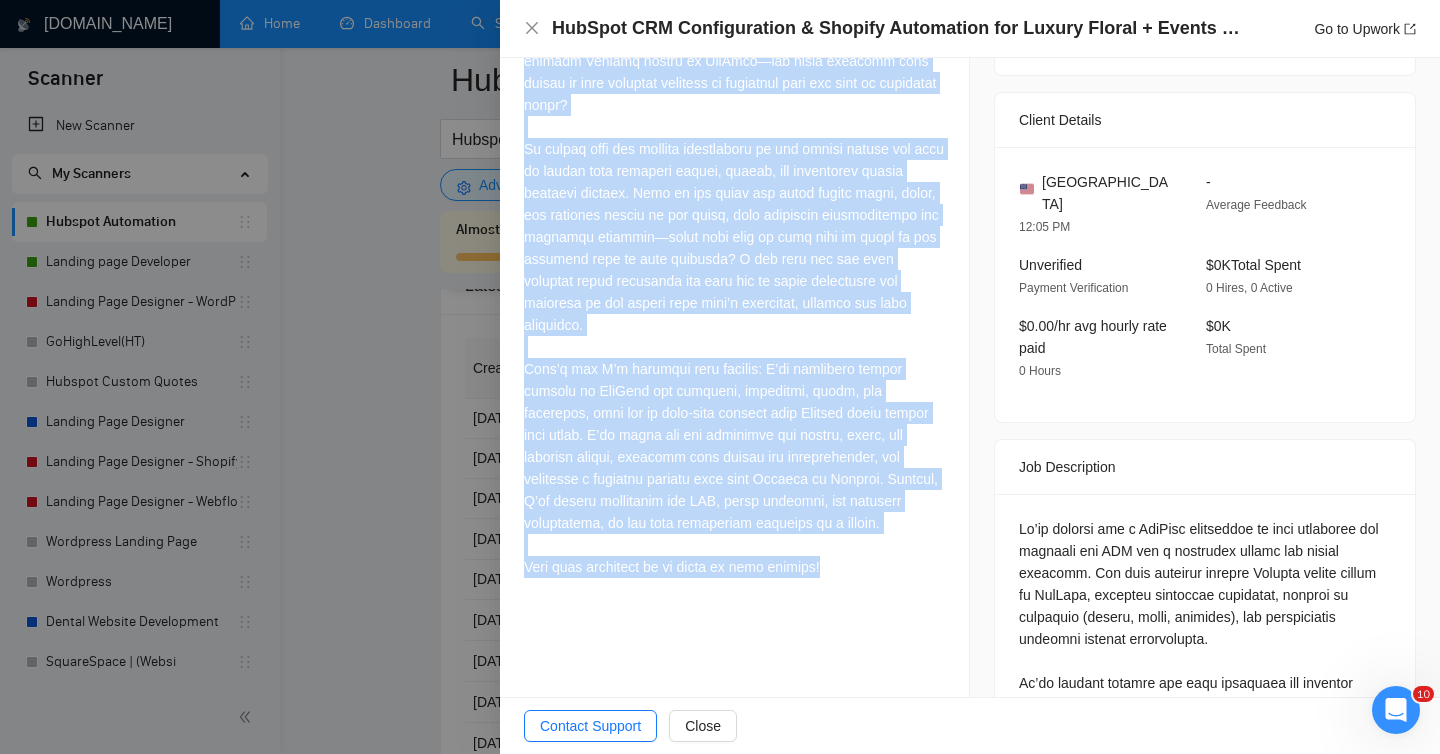 scroll, scrollTop: 528, scrollLeft: 0, axis: vertical 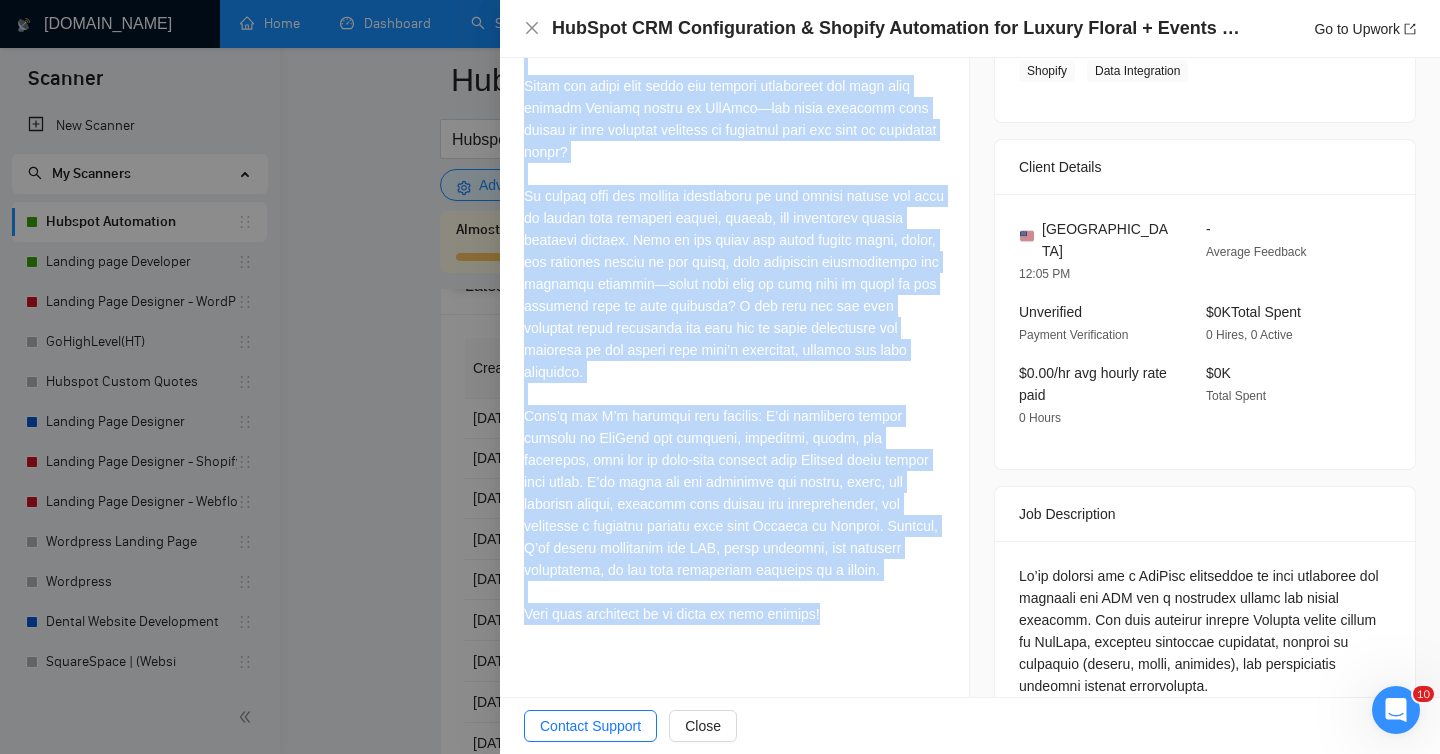 click at bounding box center (720, 377) 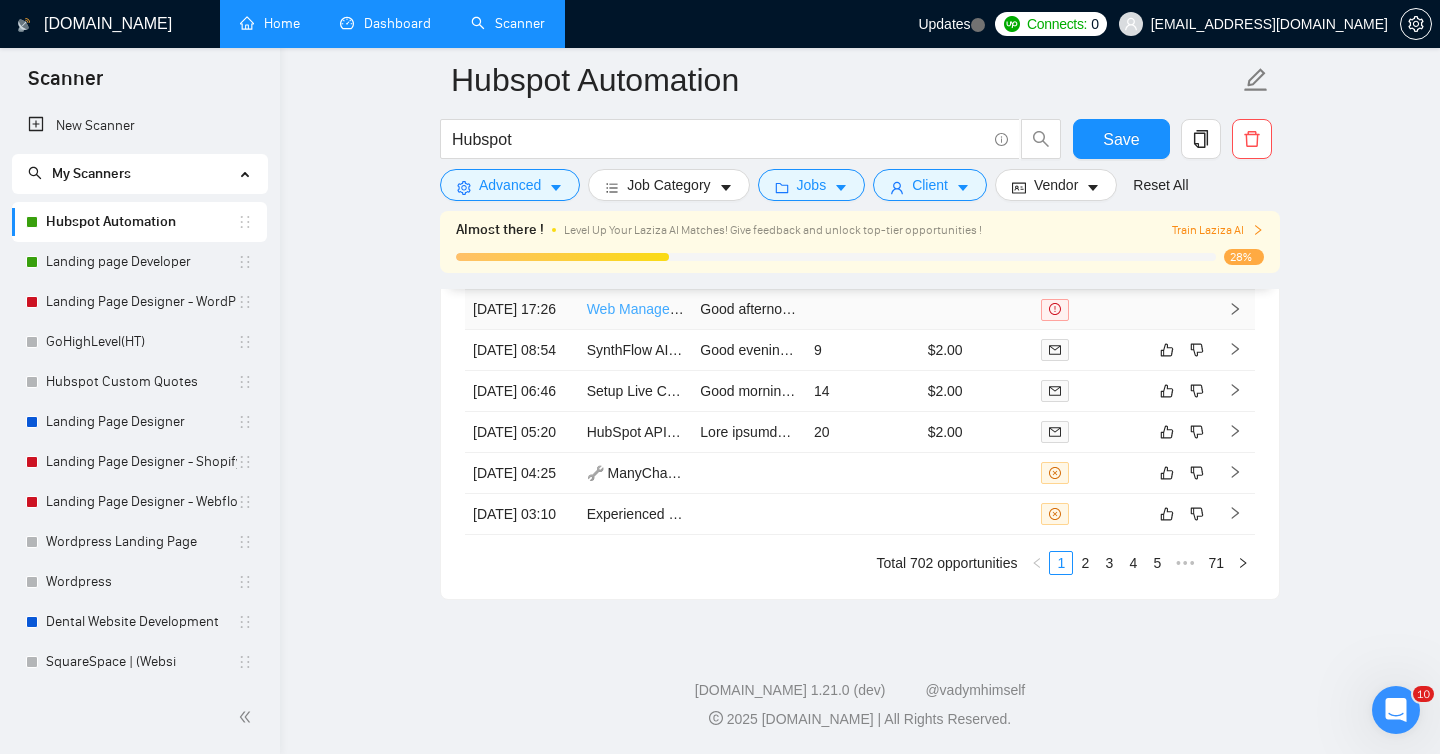 scroll, scrollTop: 5030, scrollLeft: 0, axis: vertical 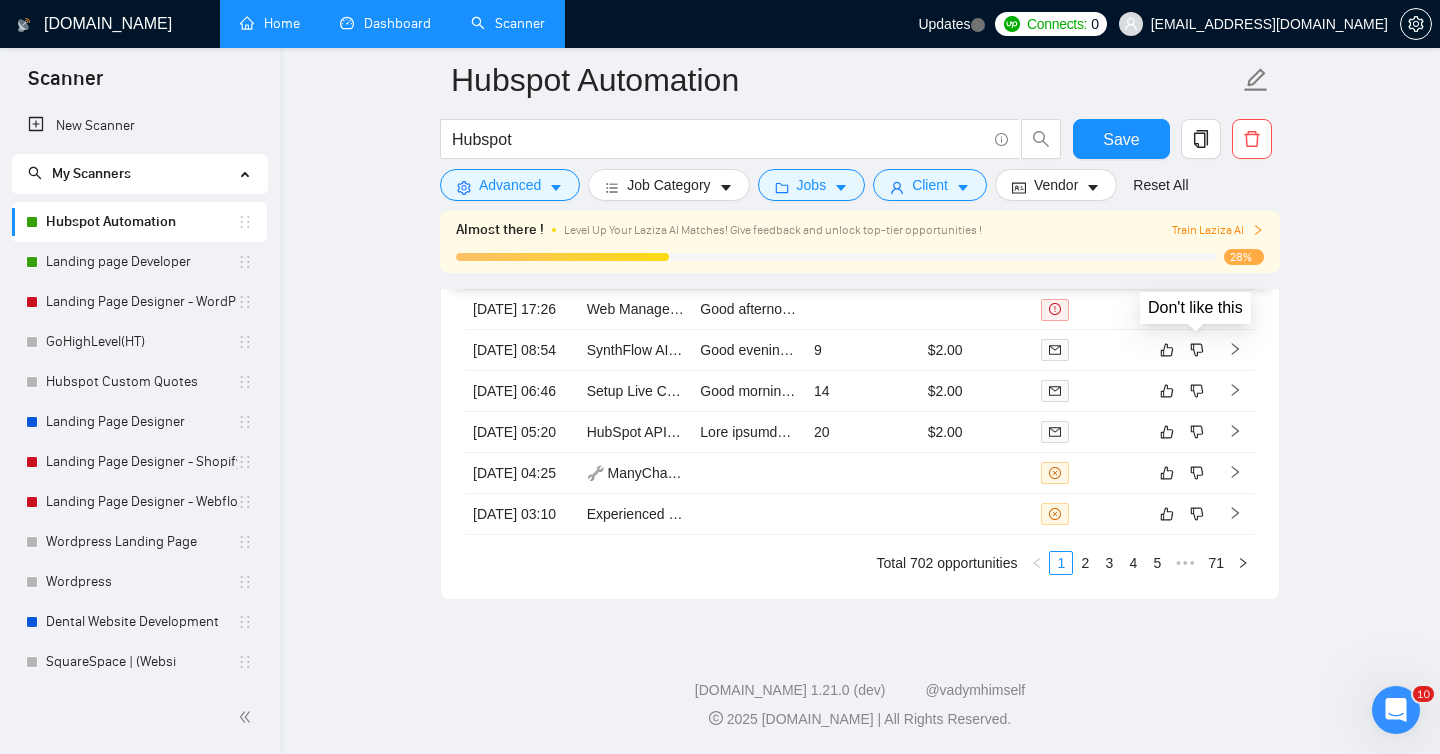 click 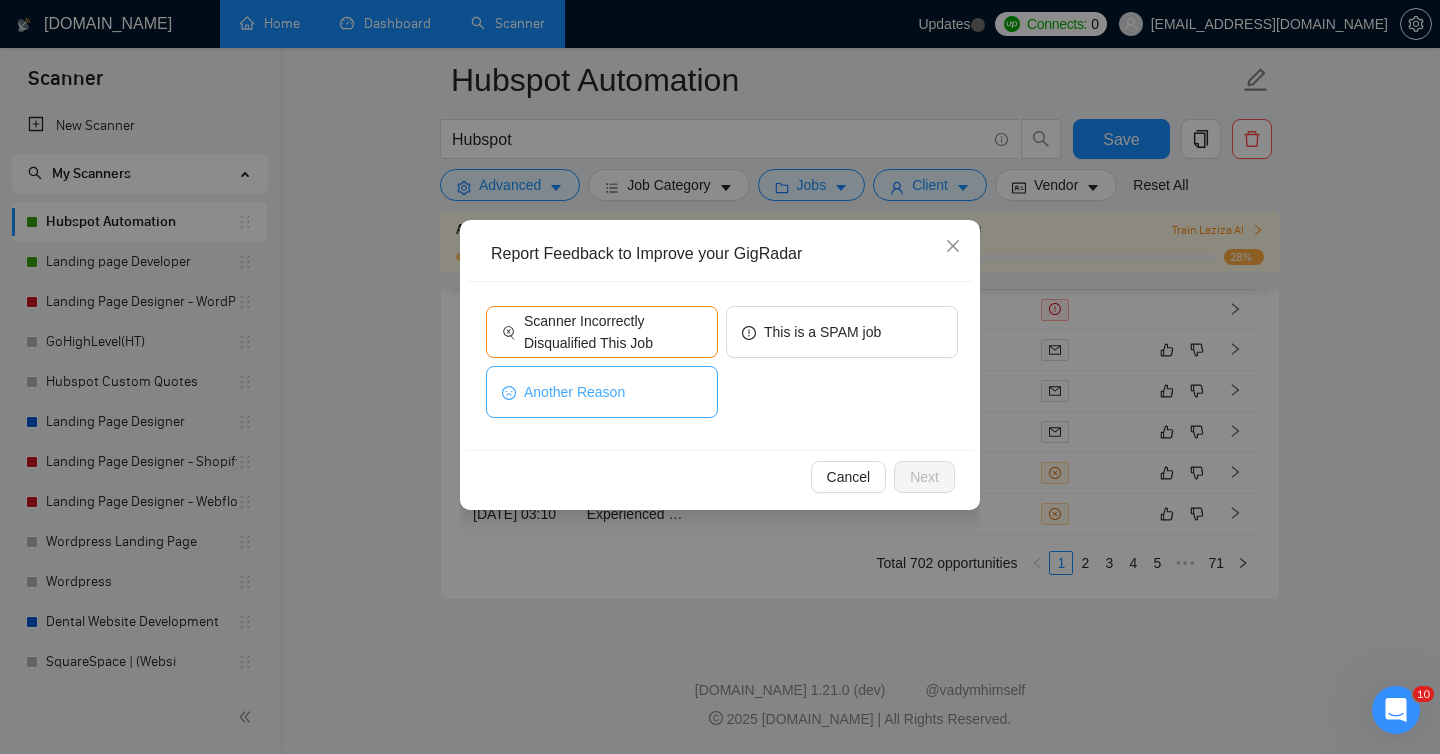 click on "Another Reason" at bounding box center [602, 392] 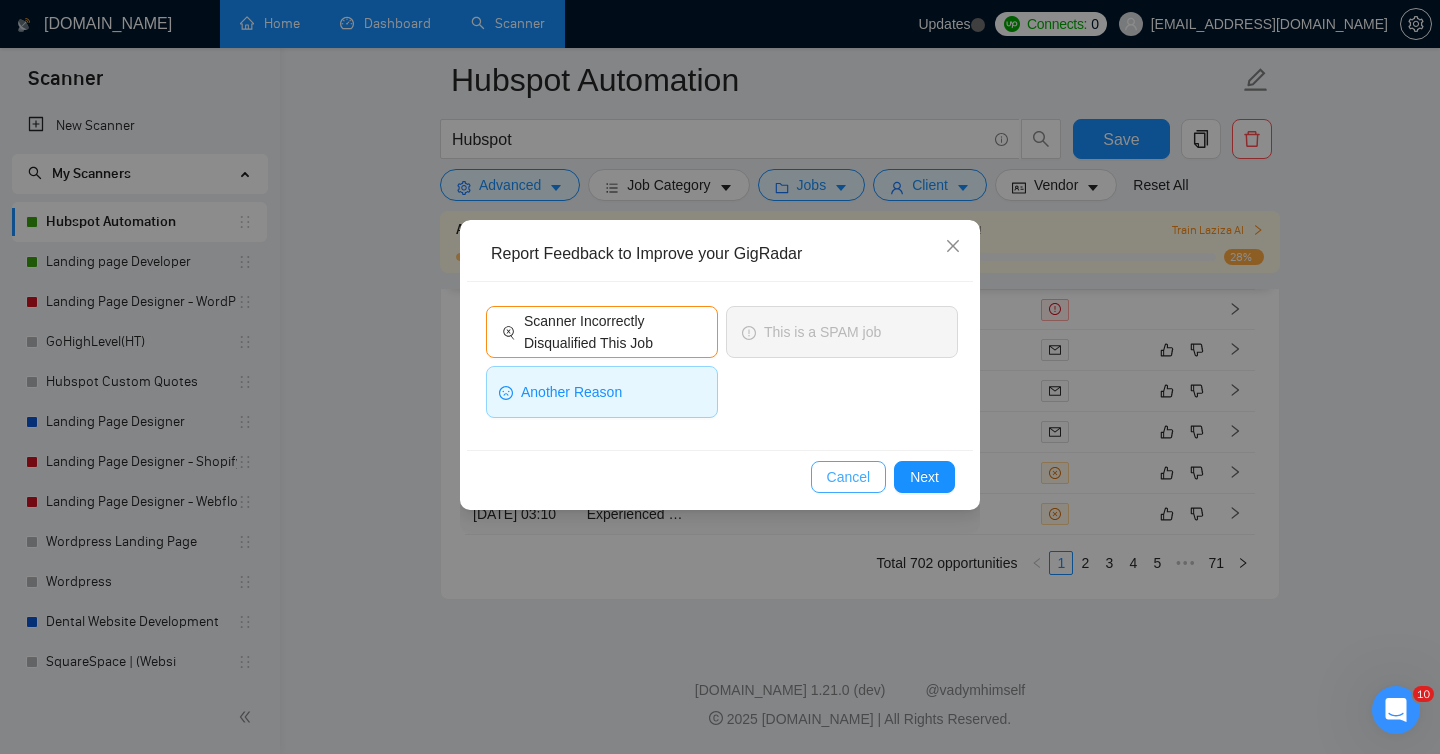 click on "Cancel" at bounding box center [849, 477] 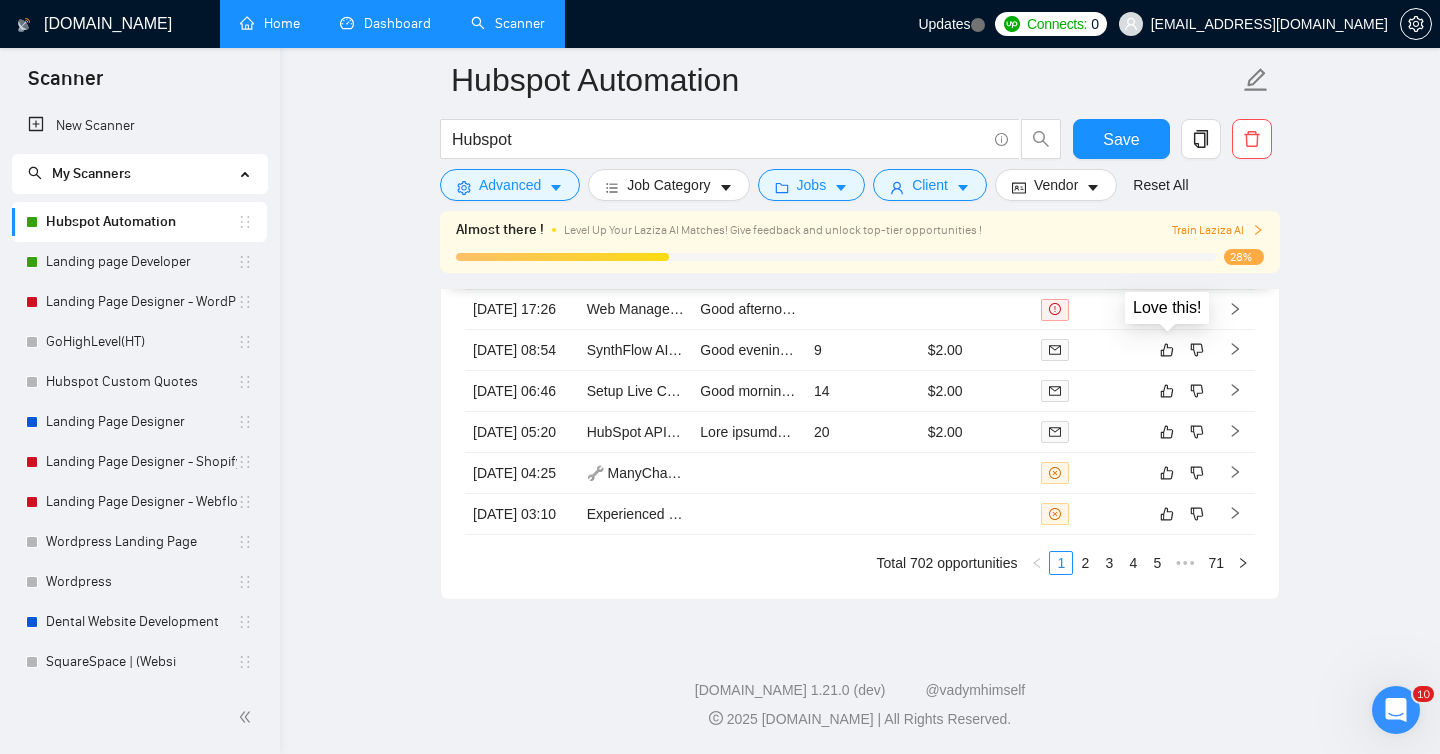 click 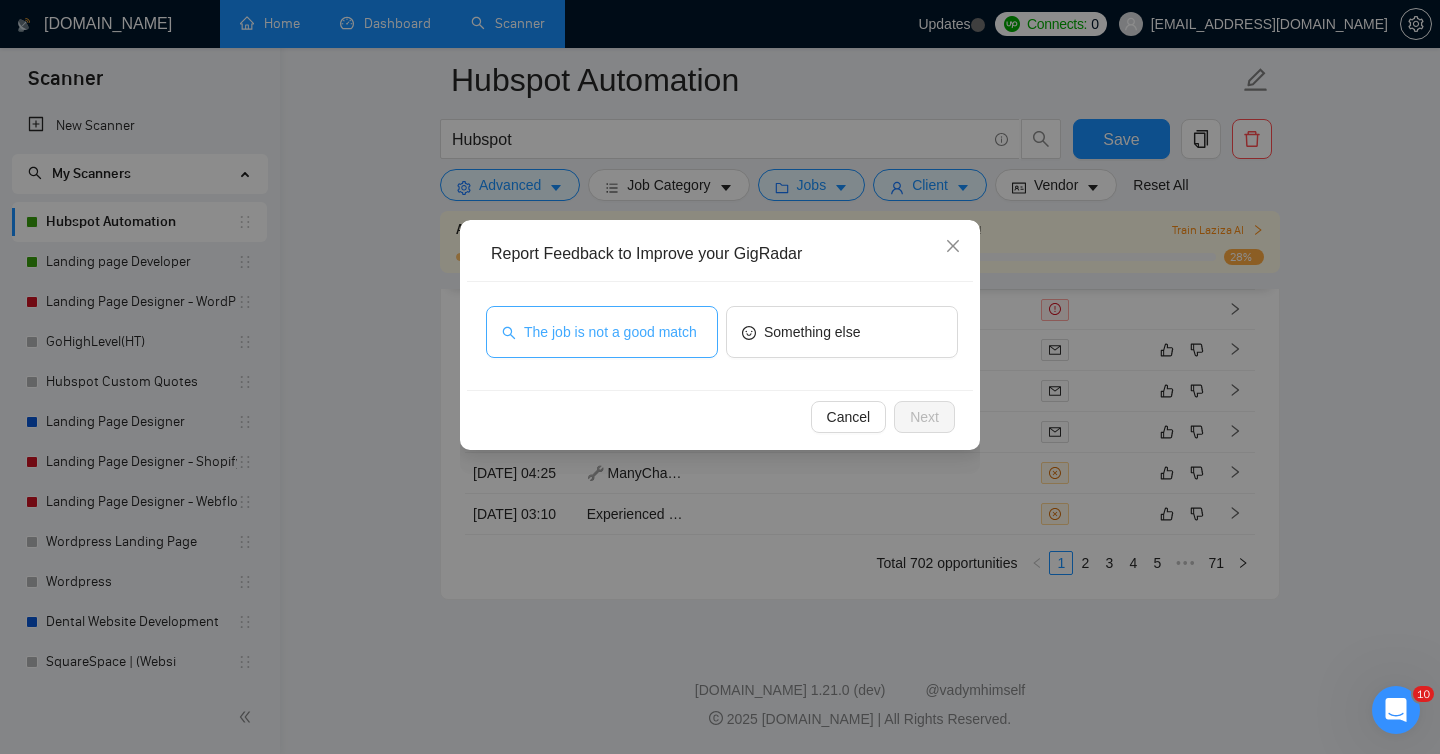 click on "The job is not a good match" at bounding box center (610, 332) 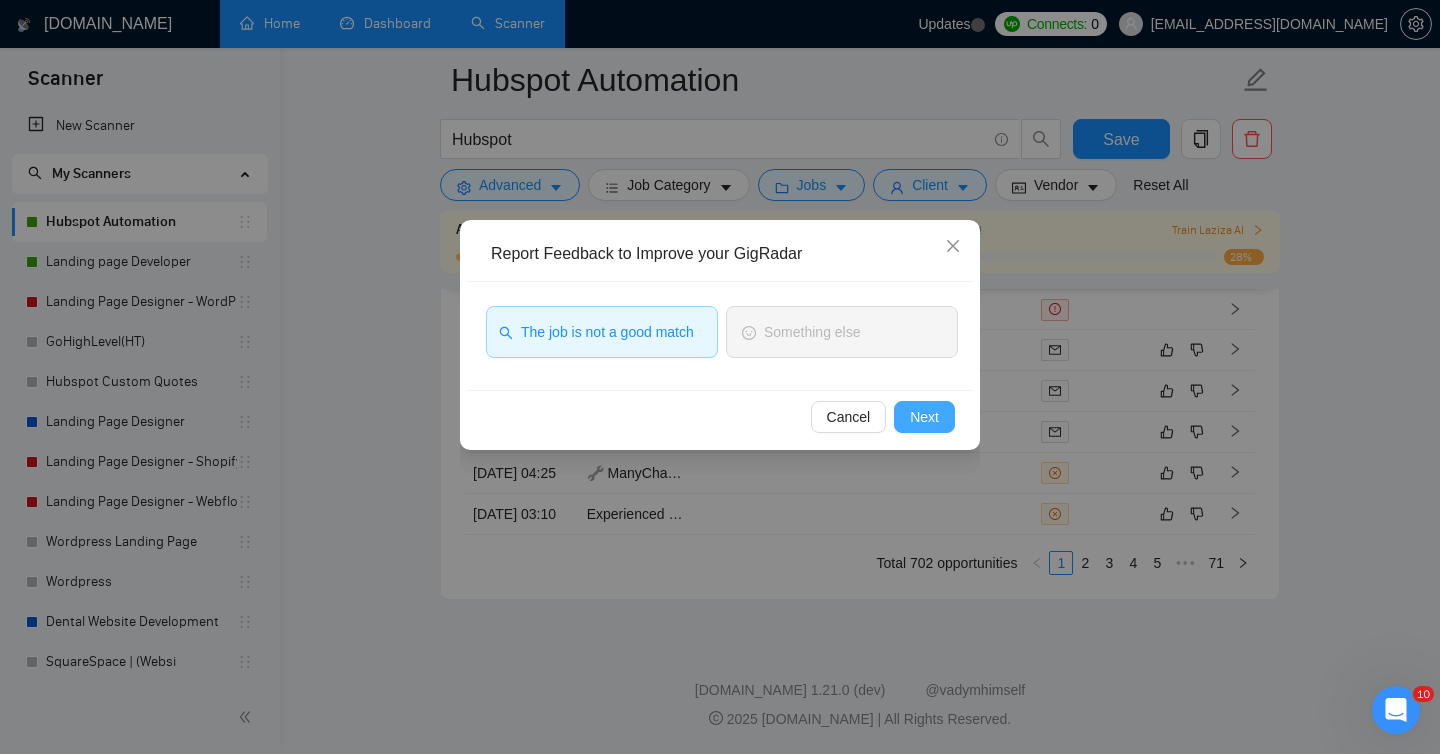 click on "Next" at bounding box center [924, 417] 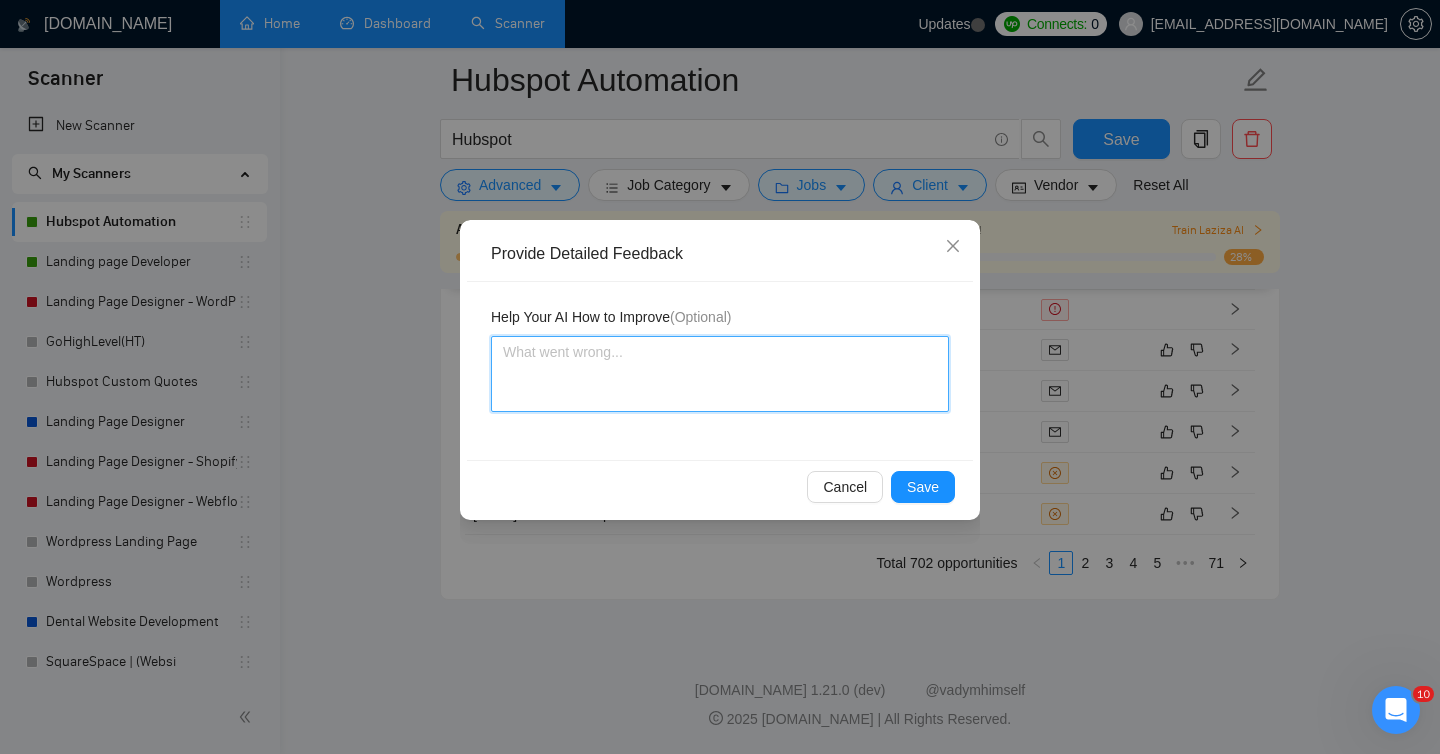 click at bounding box center [720, 374] 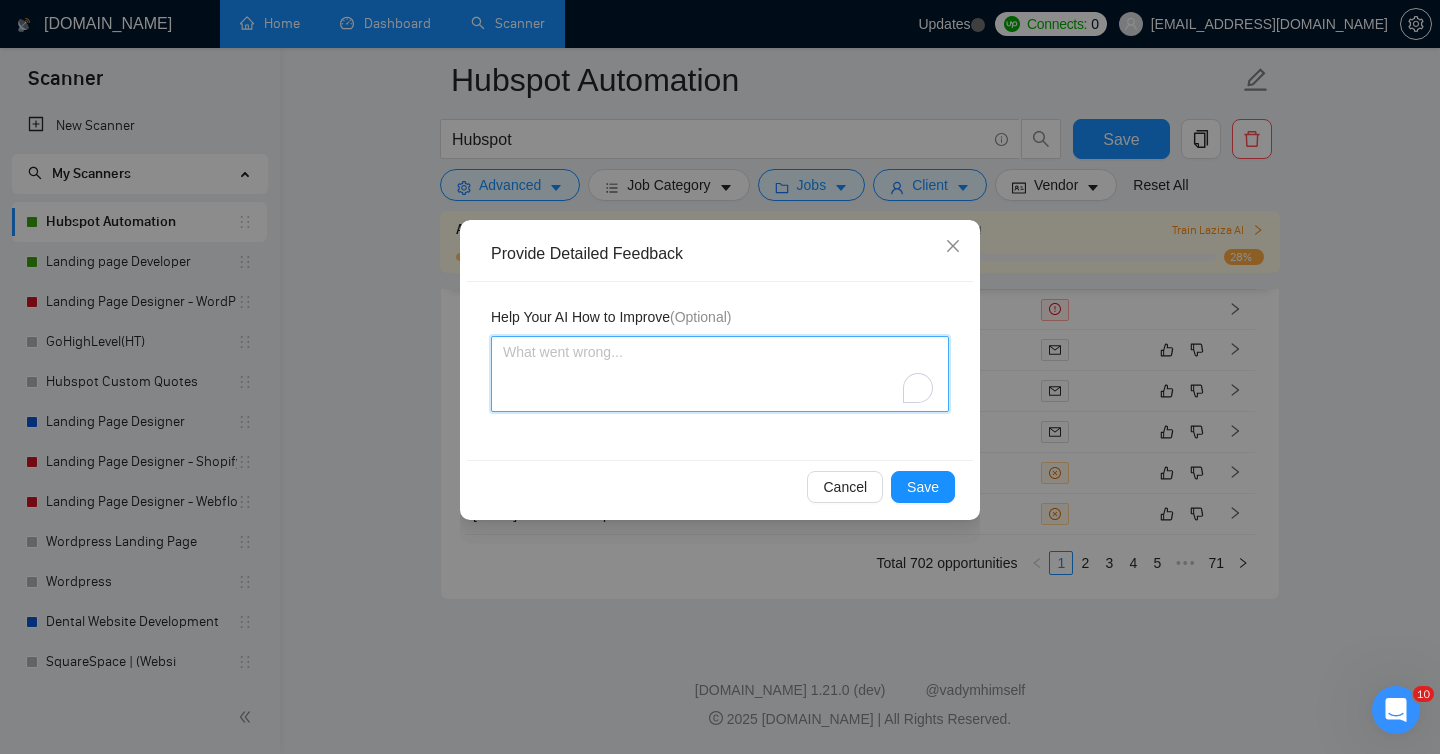 type 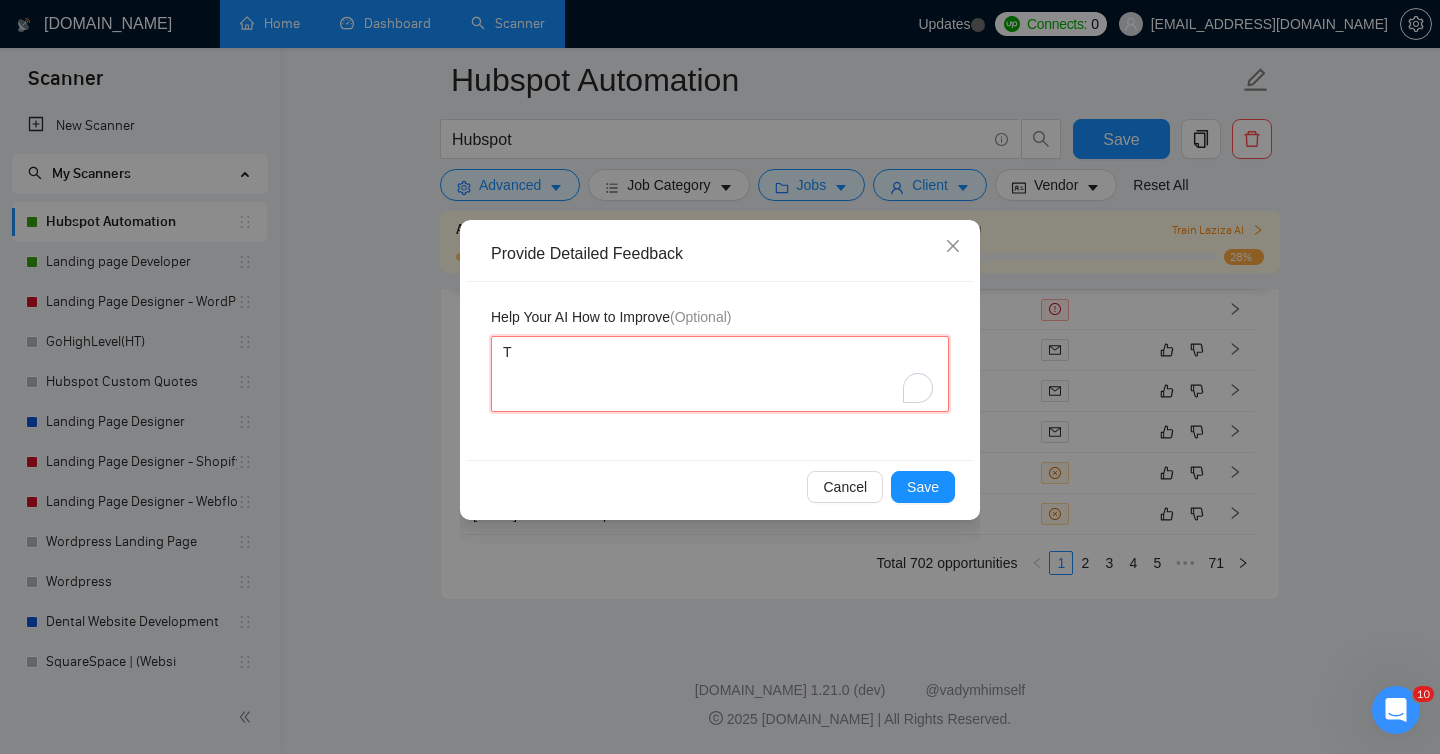 type 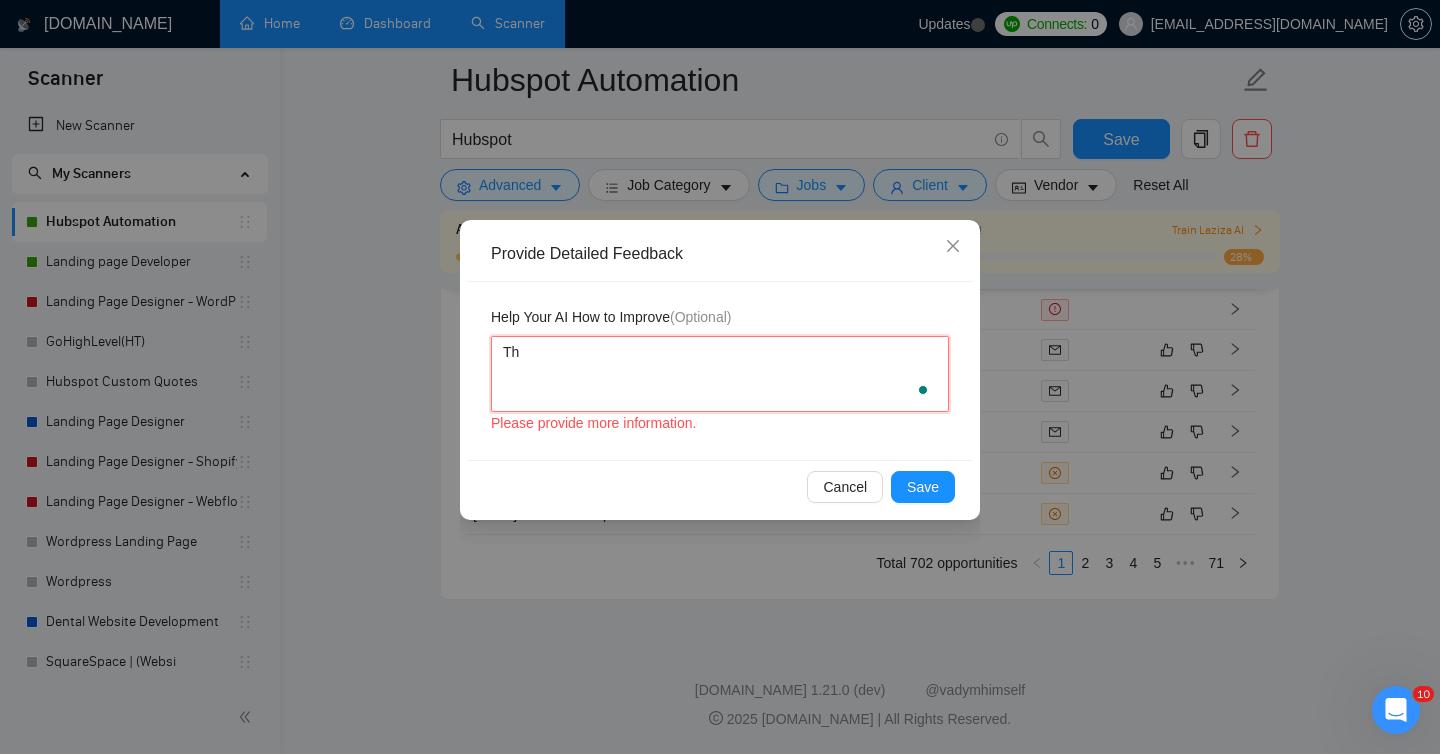 type 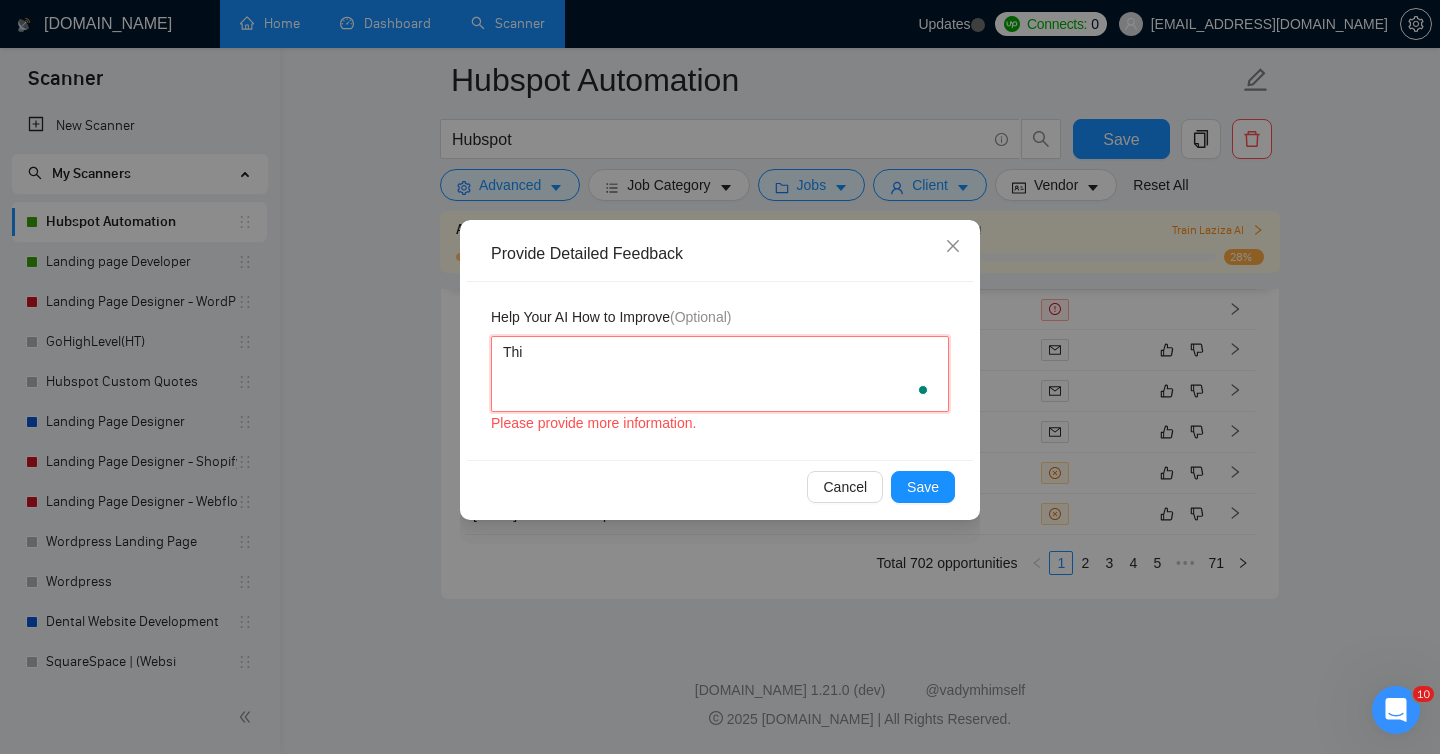 type 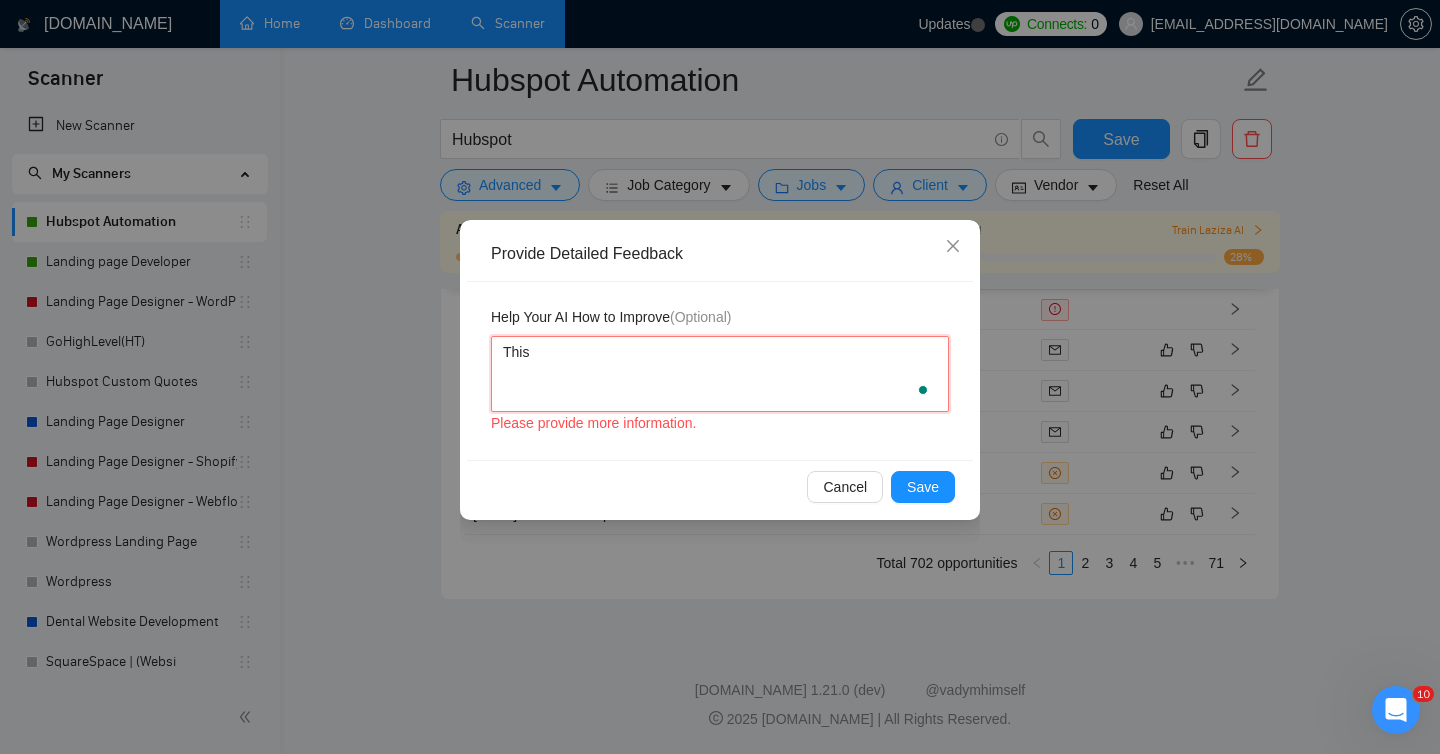 type 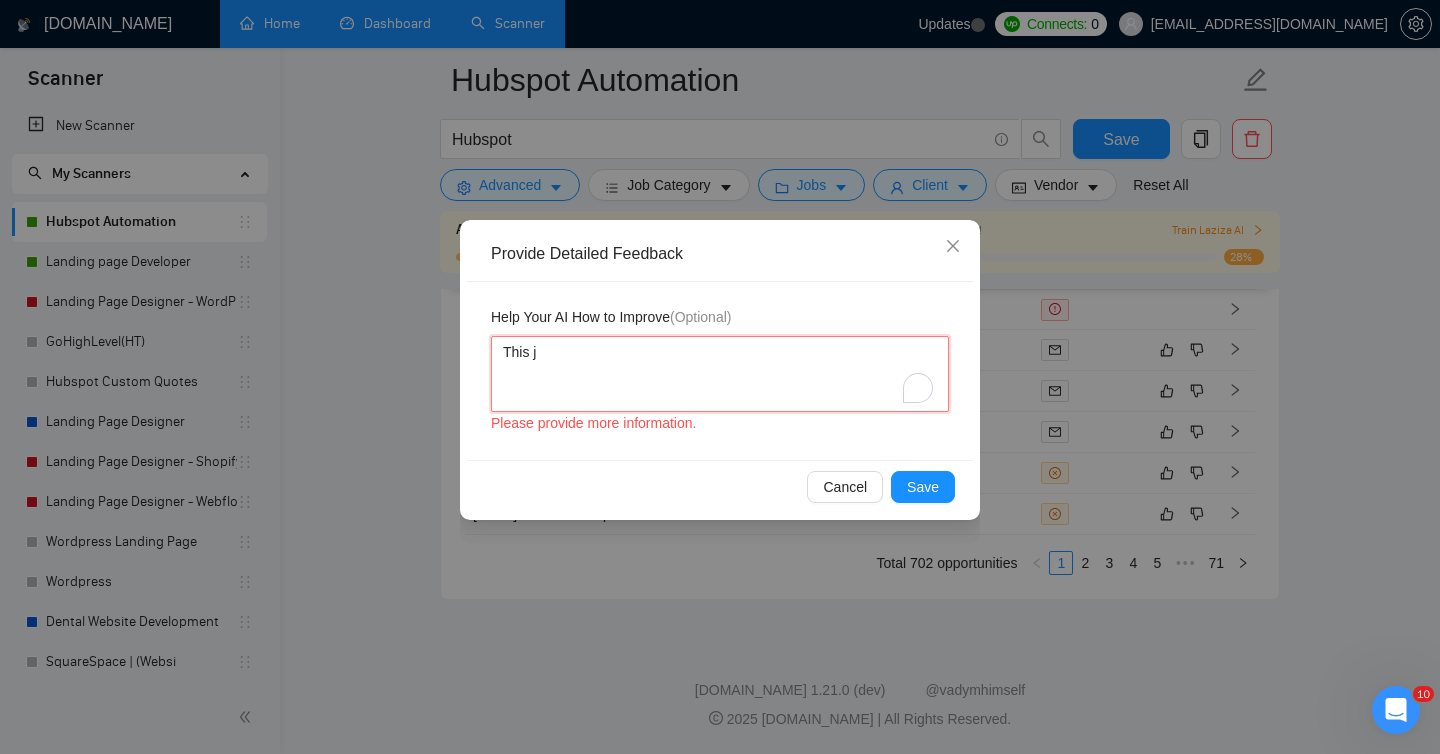 type 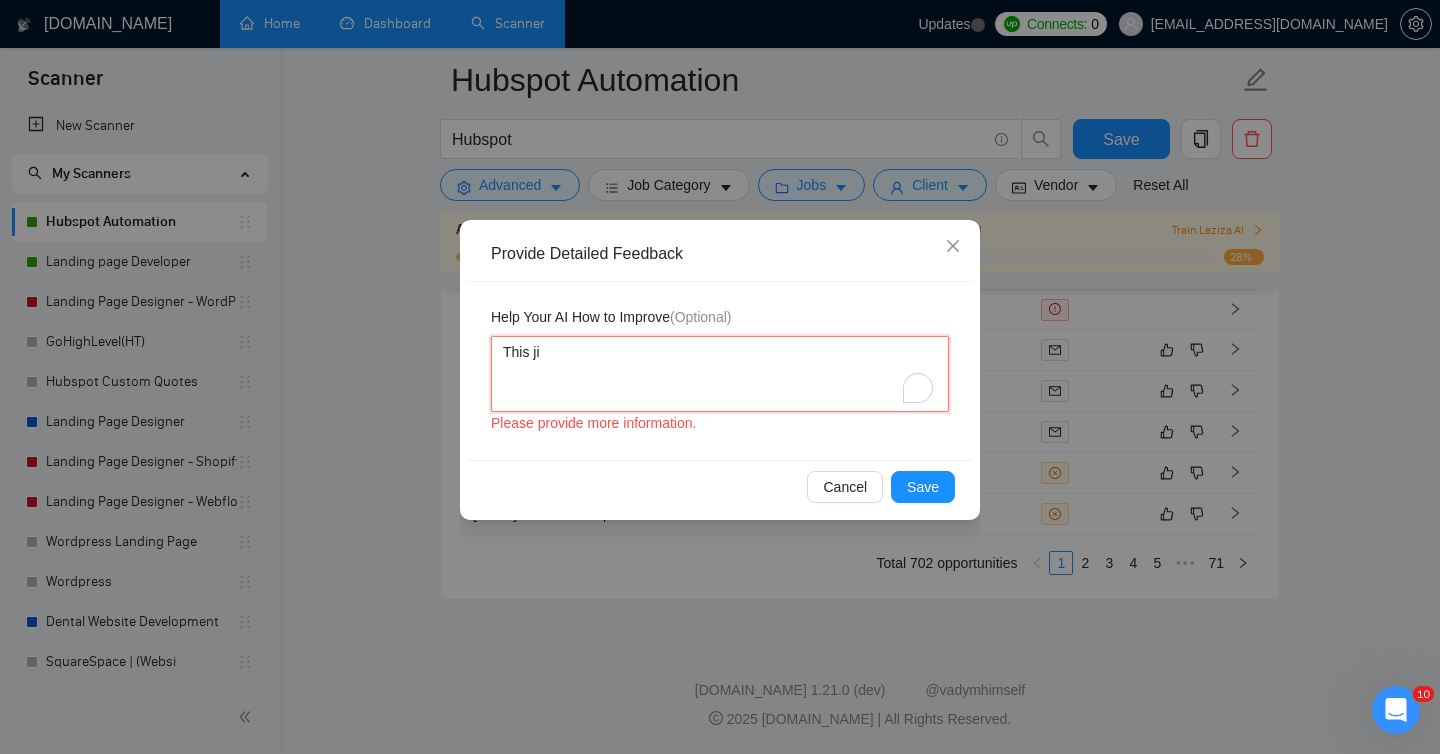 type 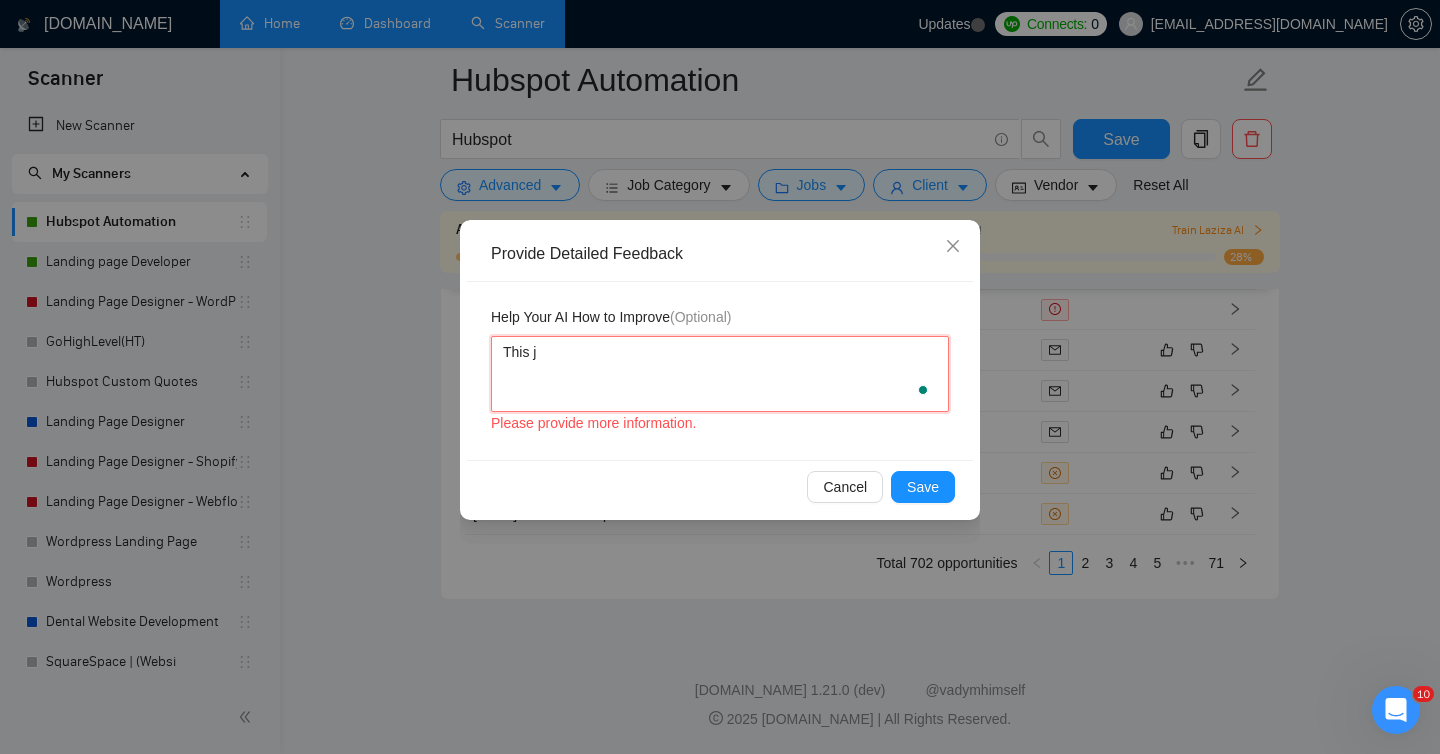 type 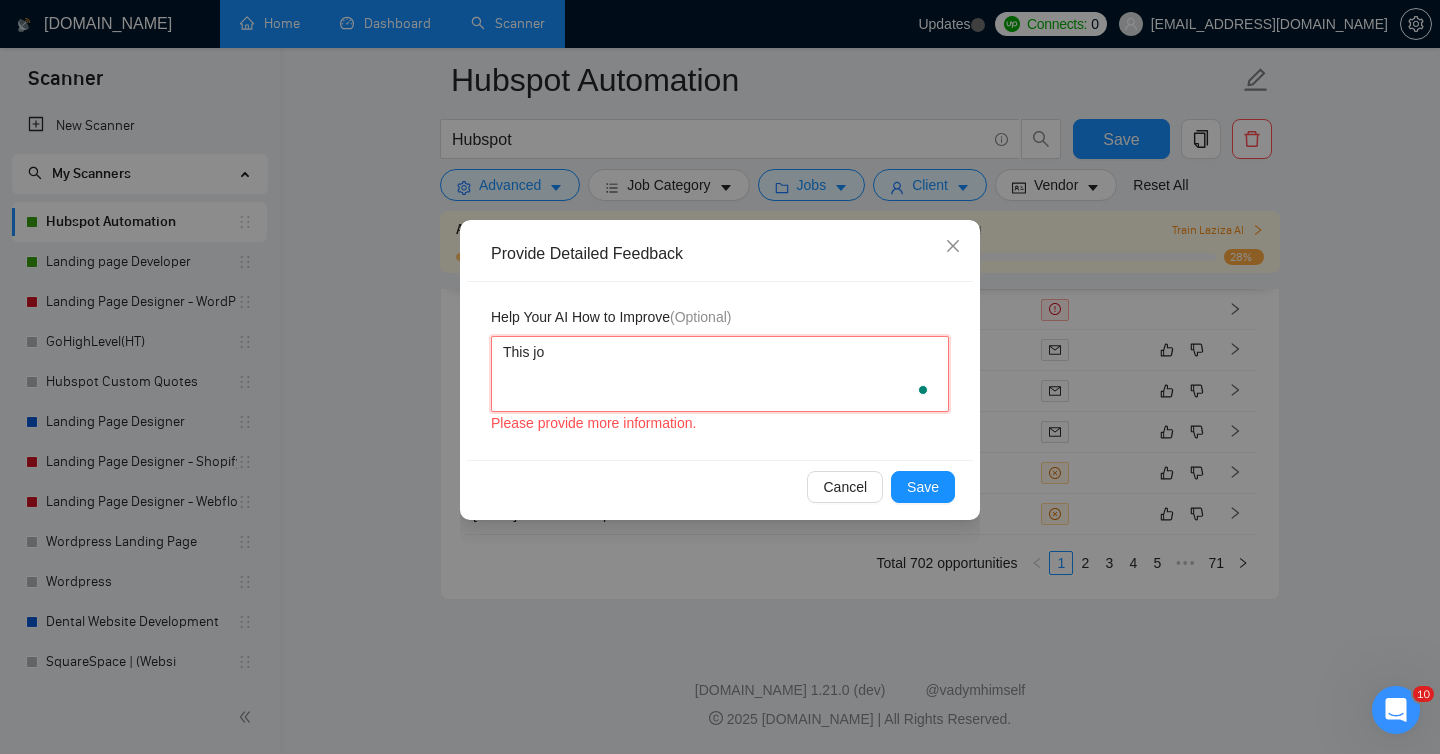 type 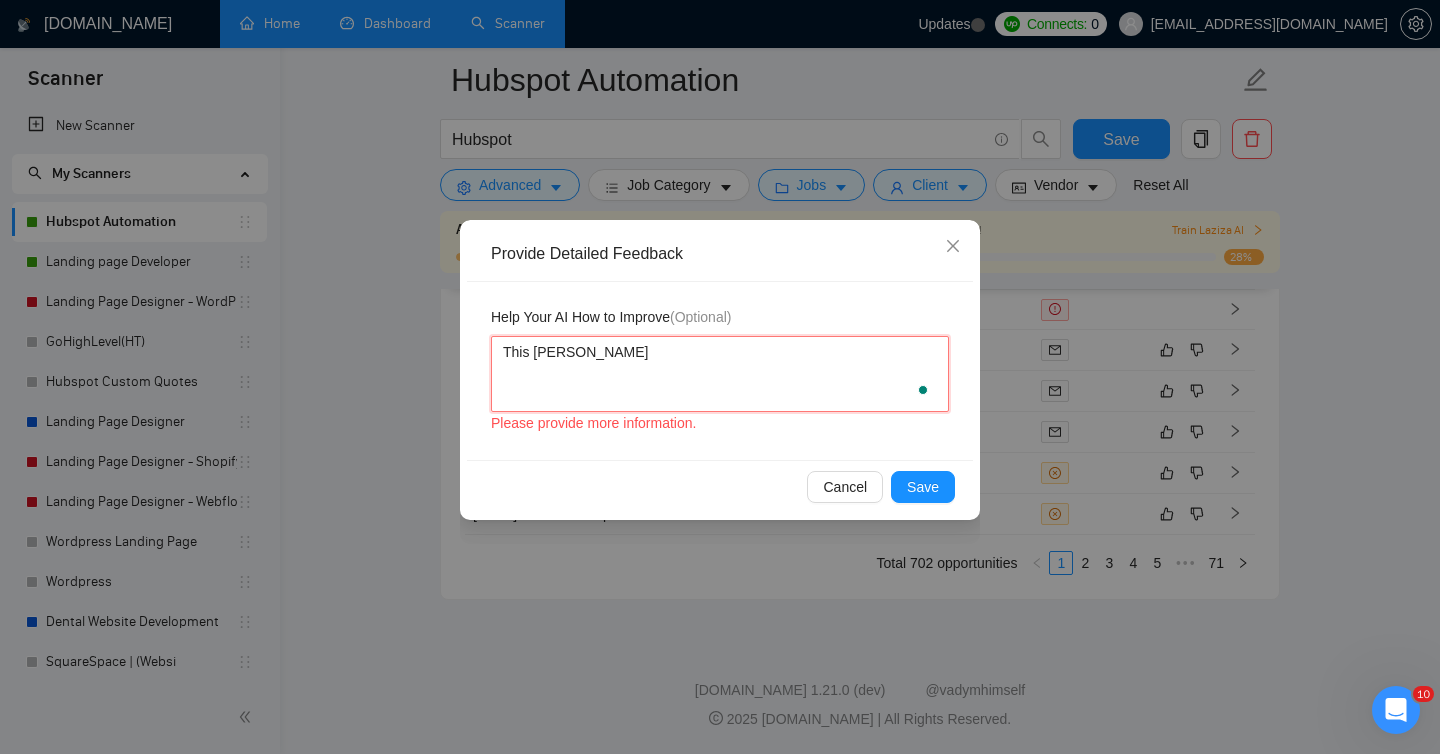 type 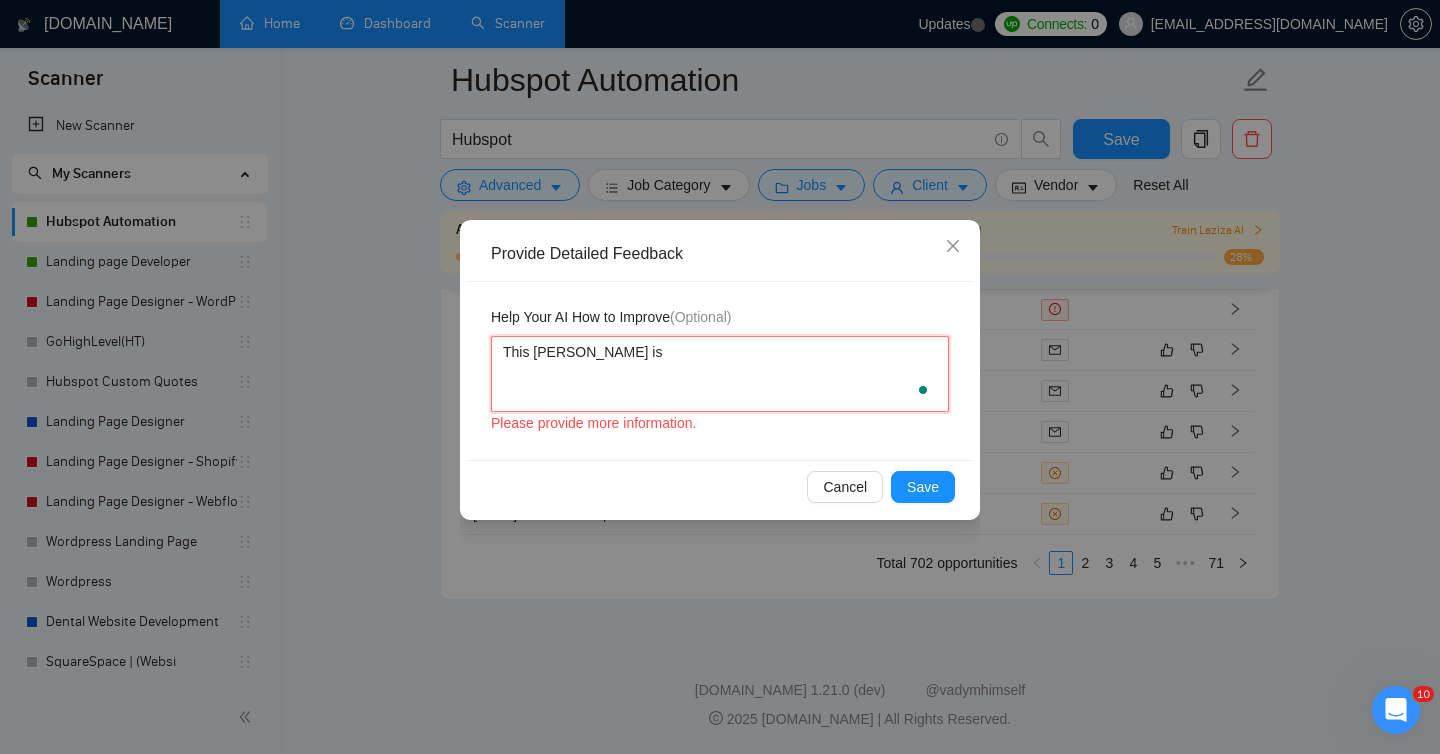 type 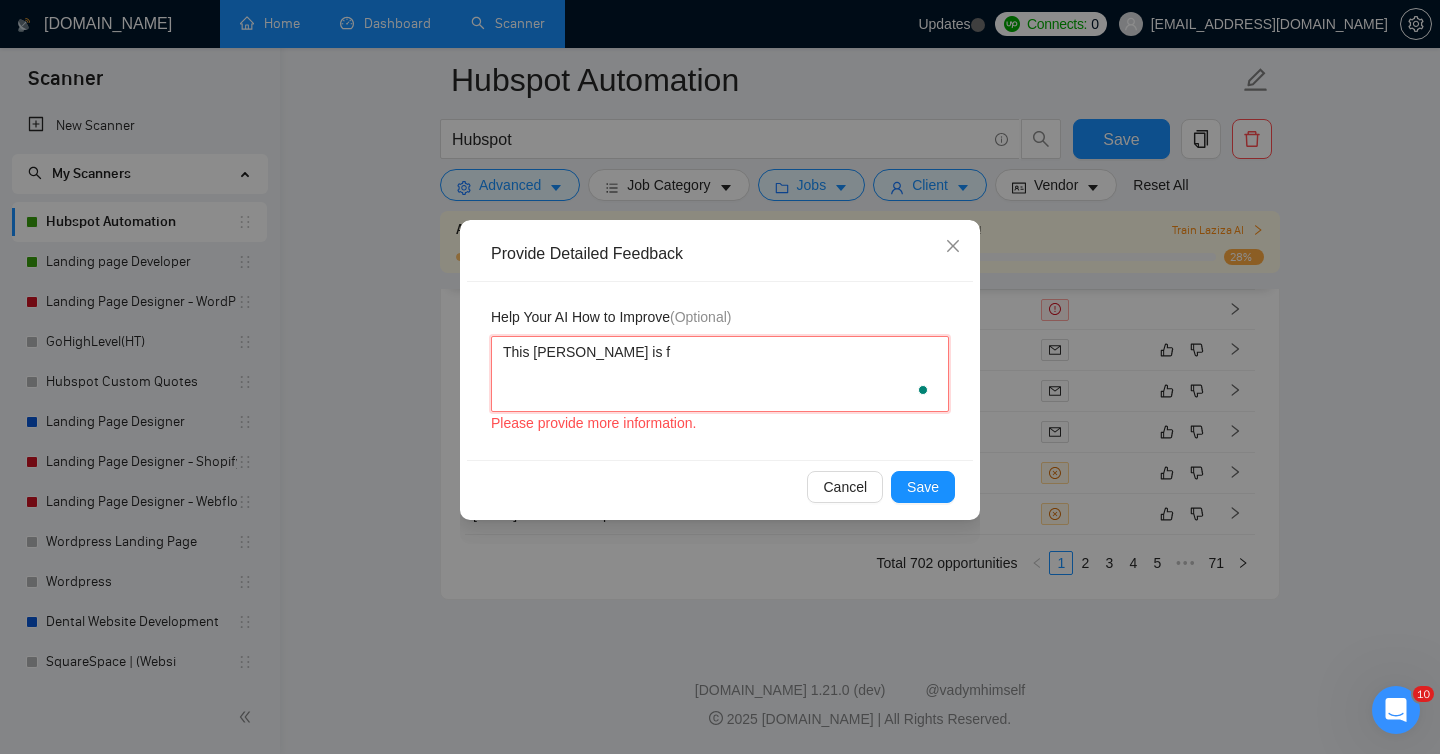 type 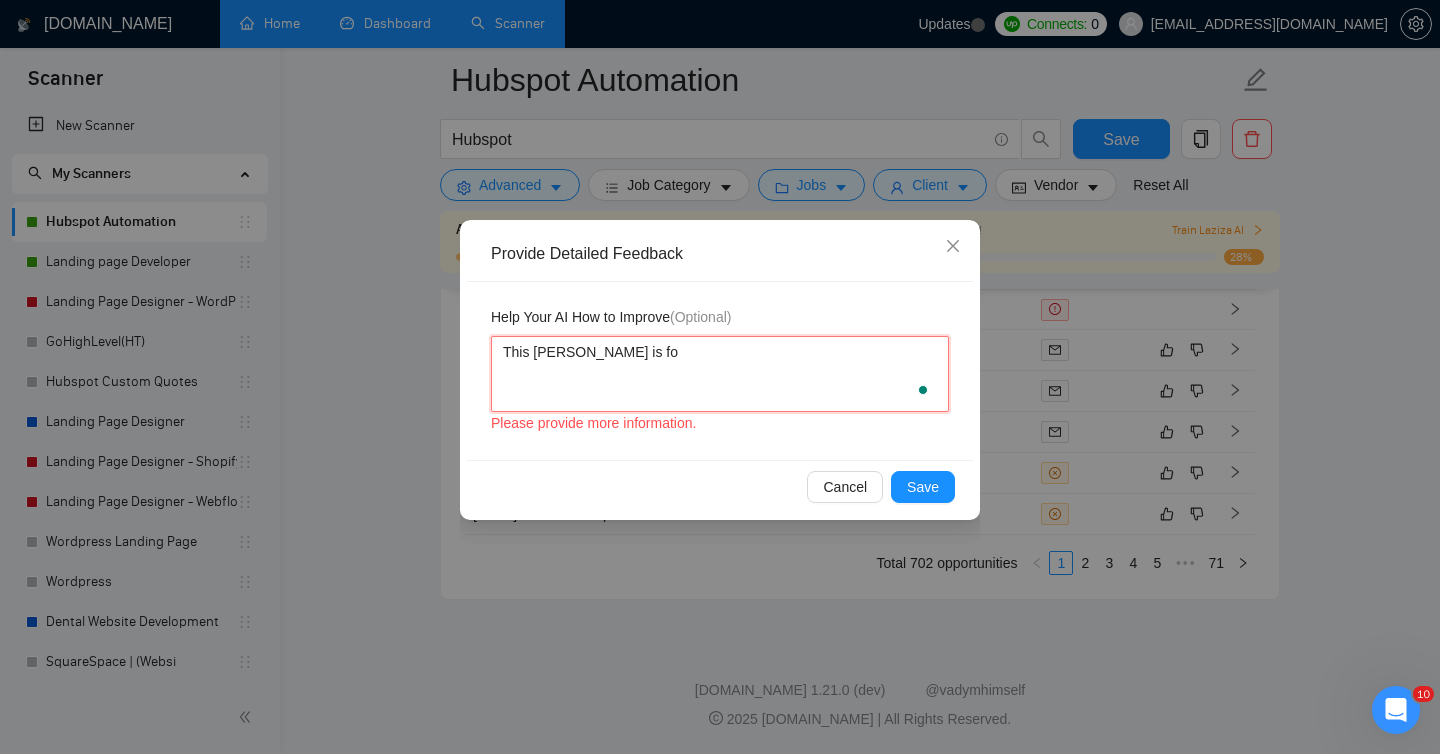 type 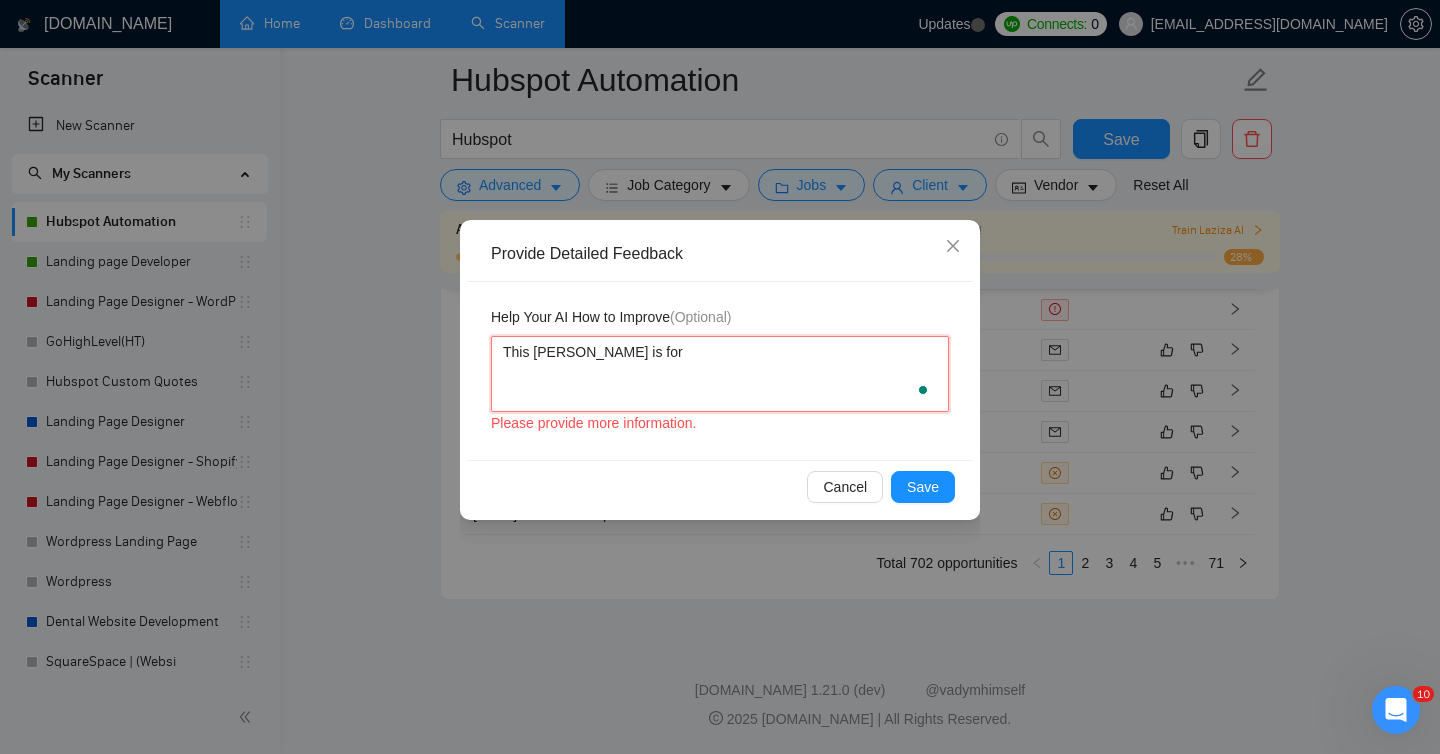 type 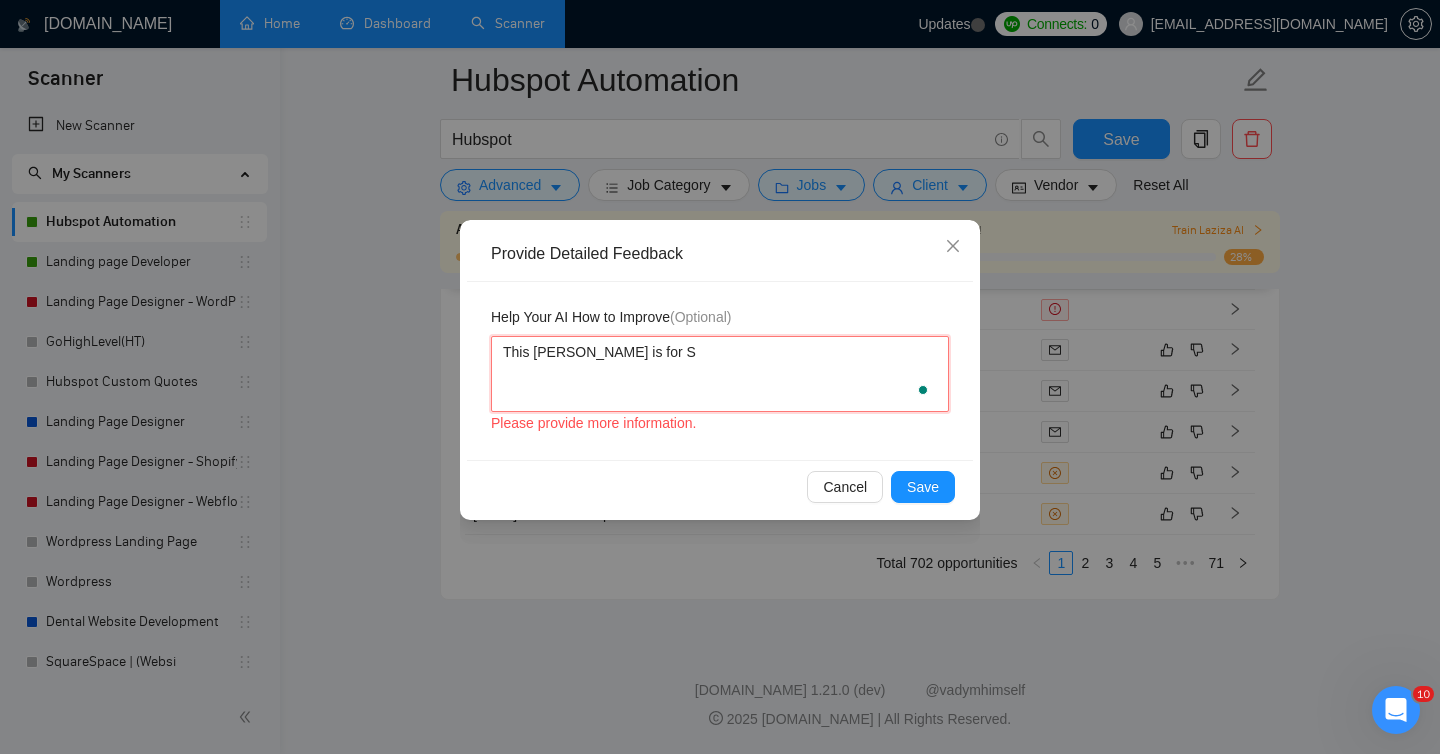 type 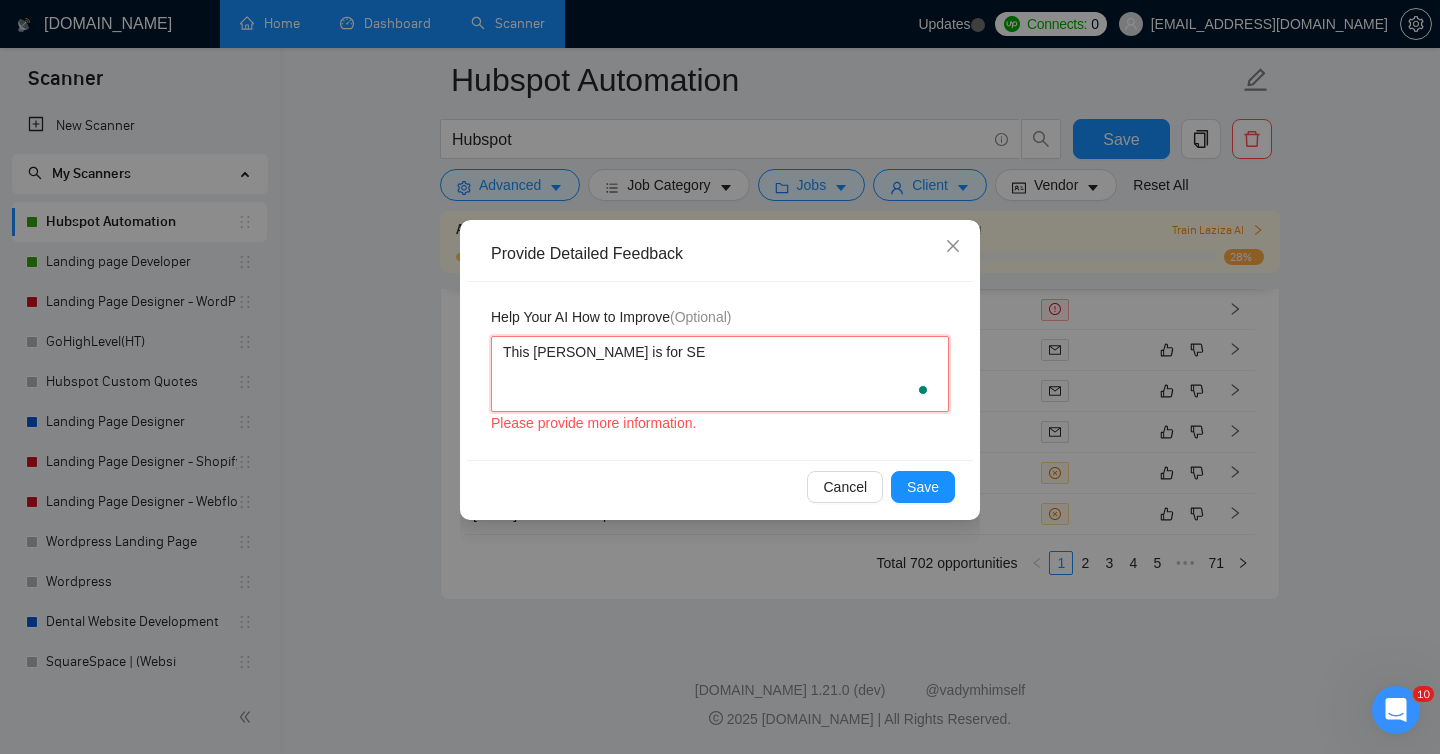 type 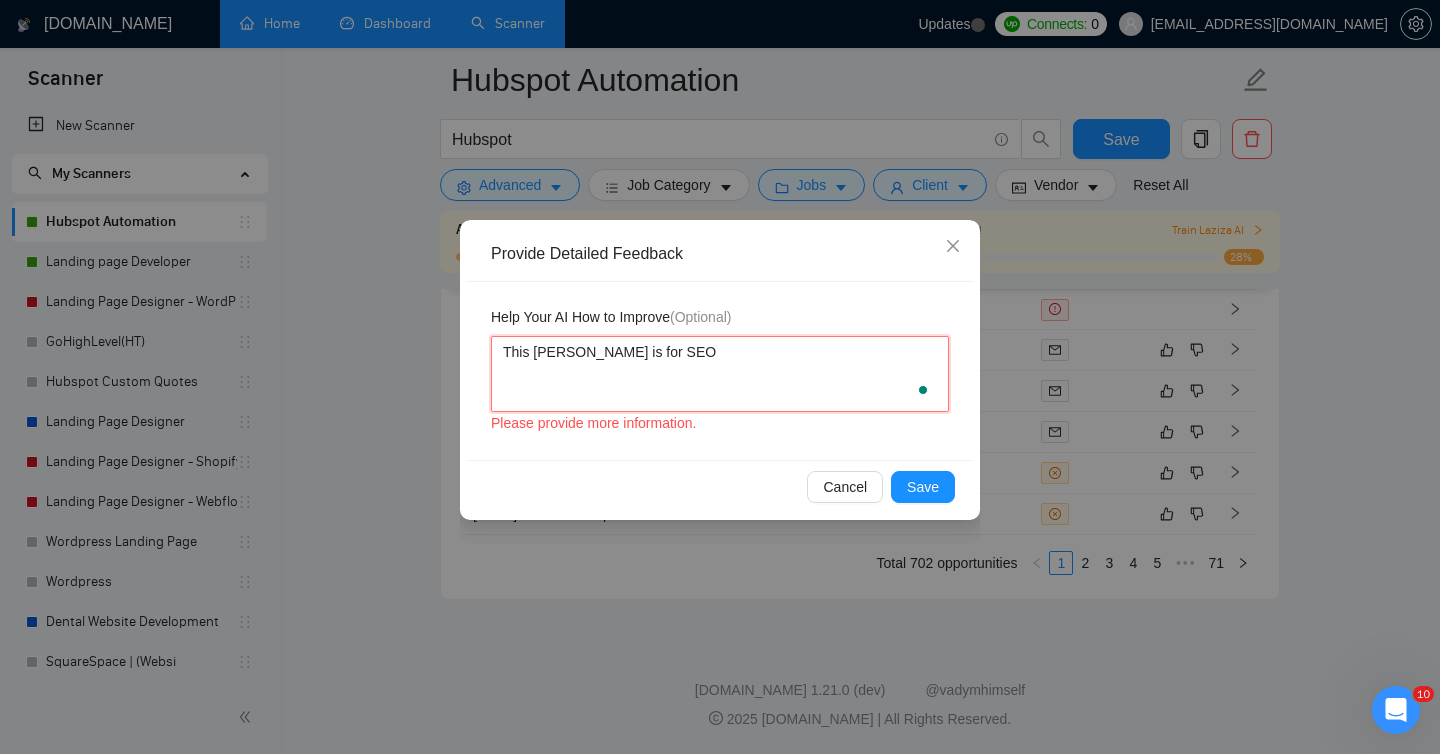 type 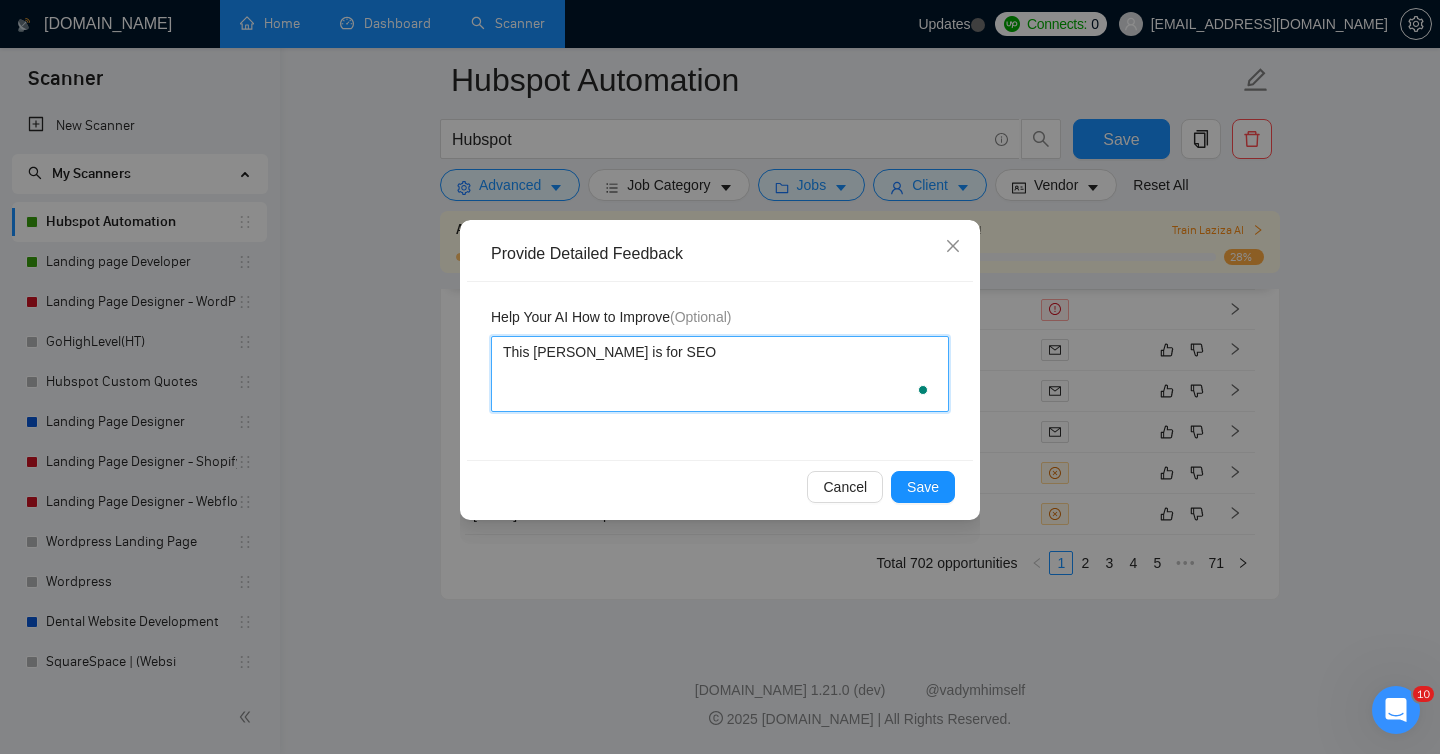 type 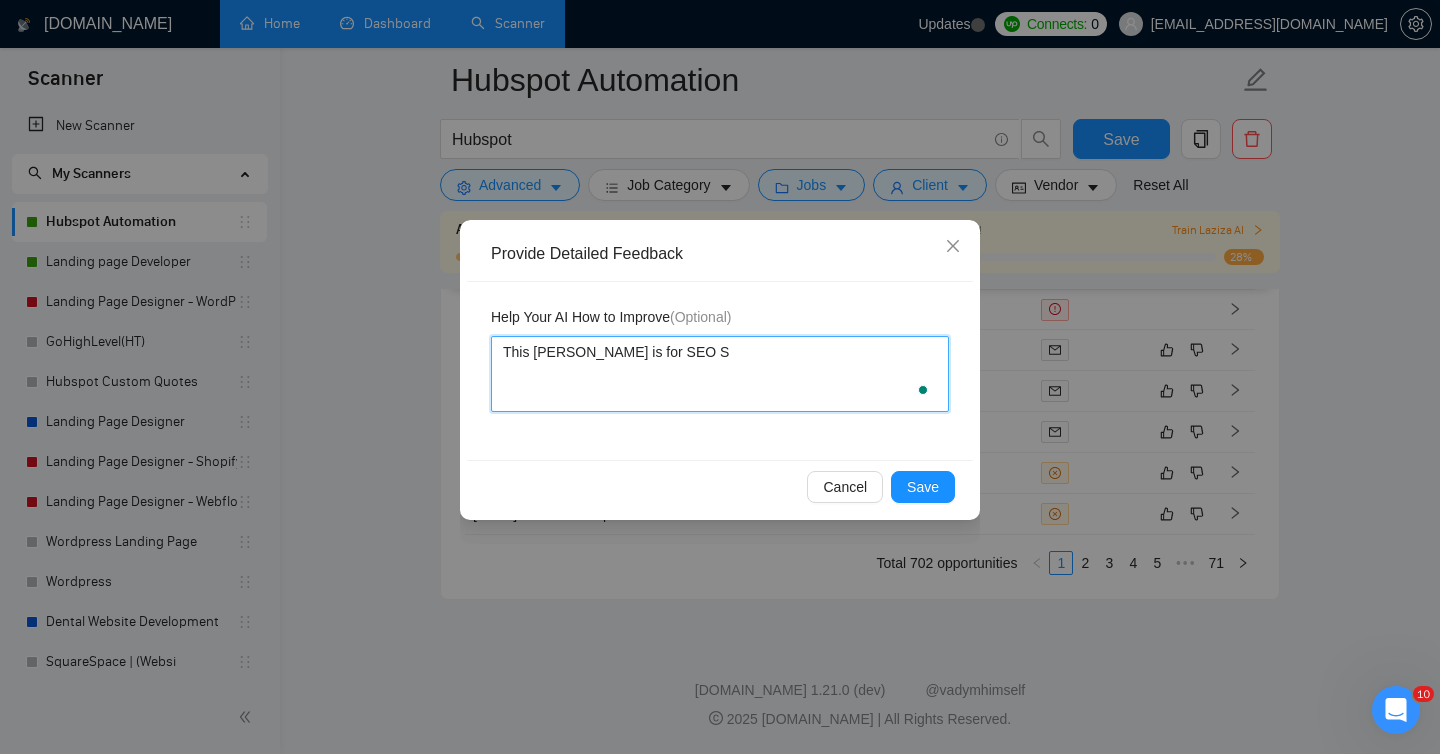 type 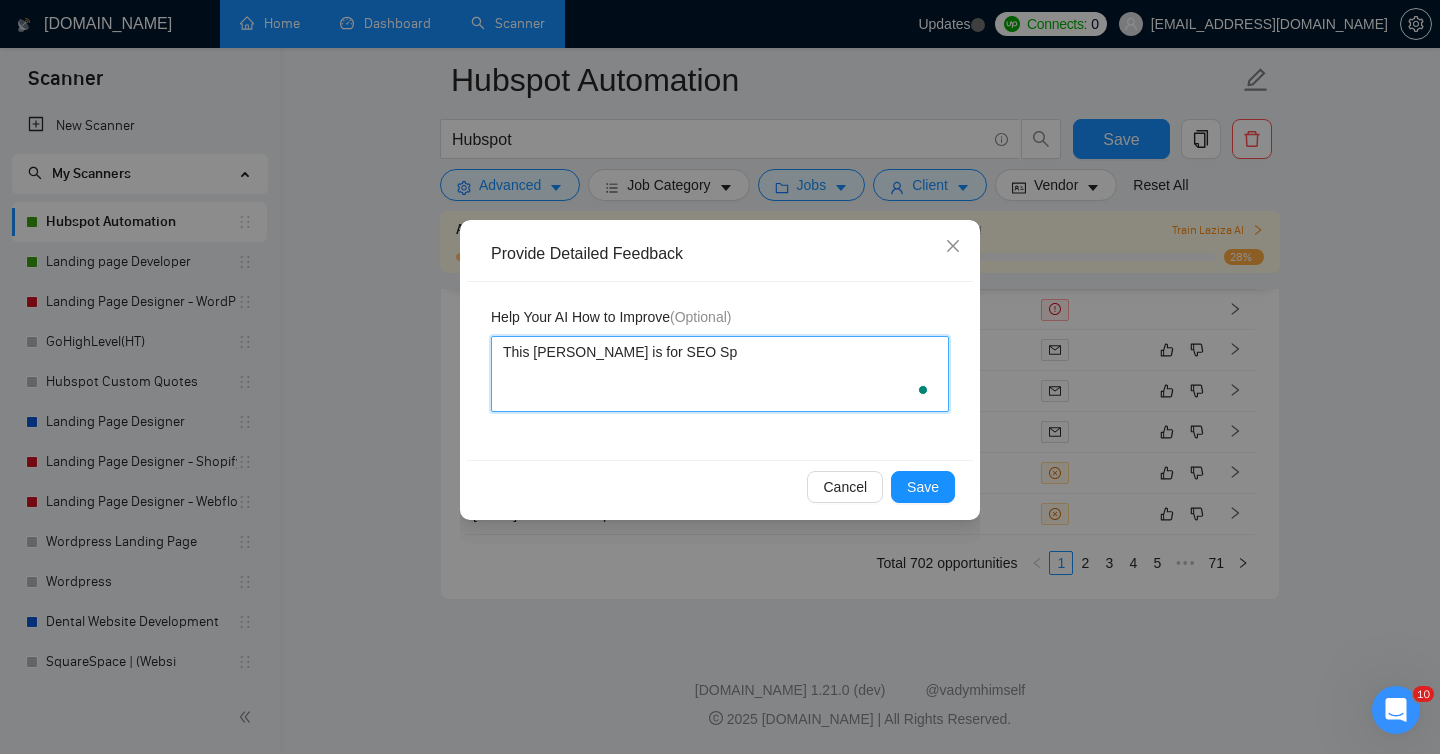 type on "This [PERSON_NAME] is for SEO Spe" 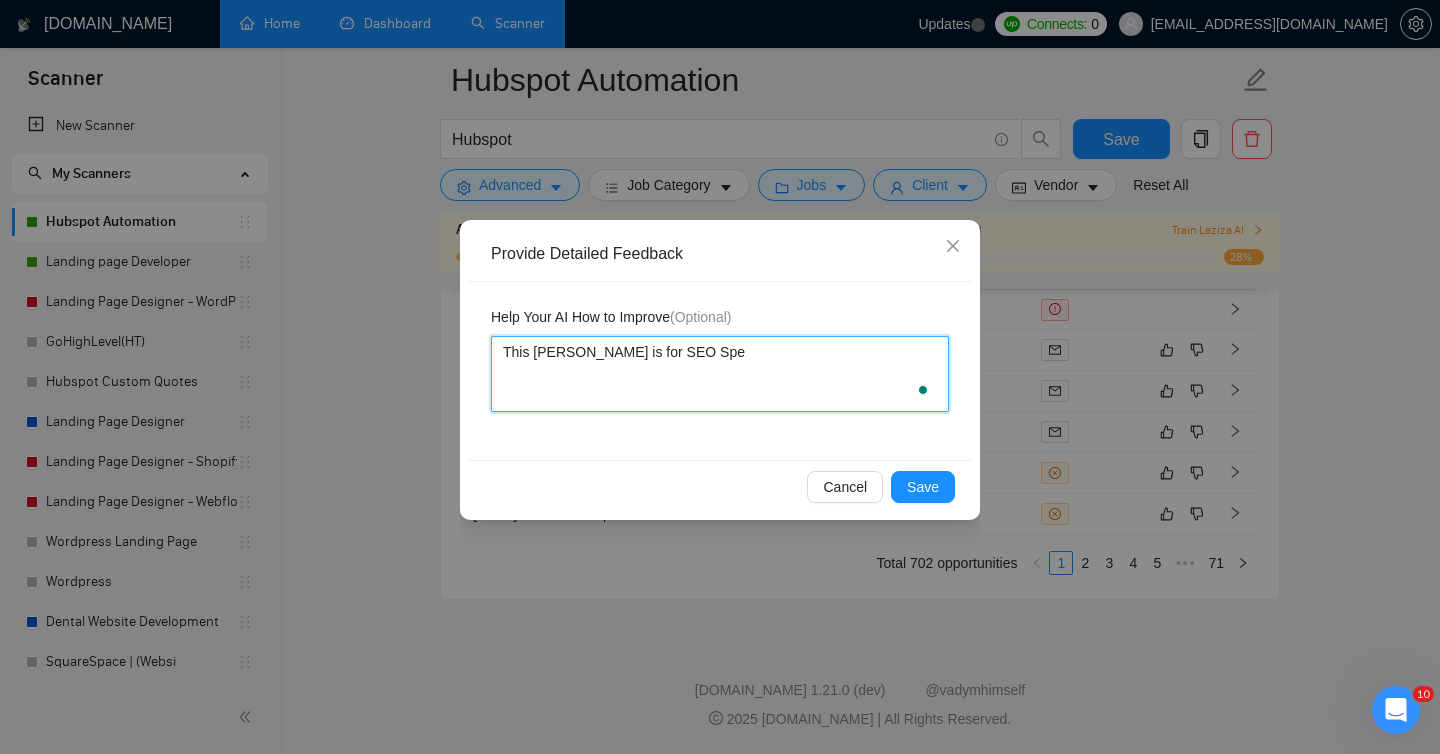 type 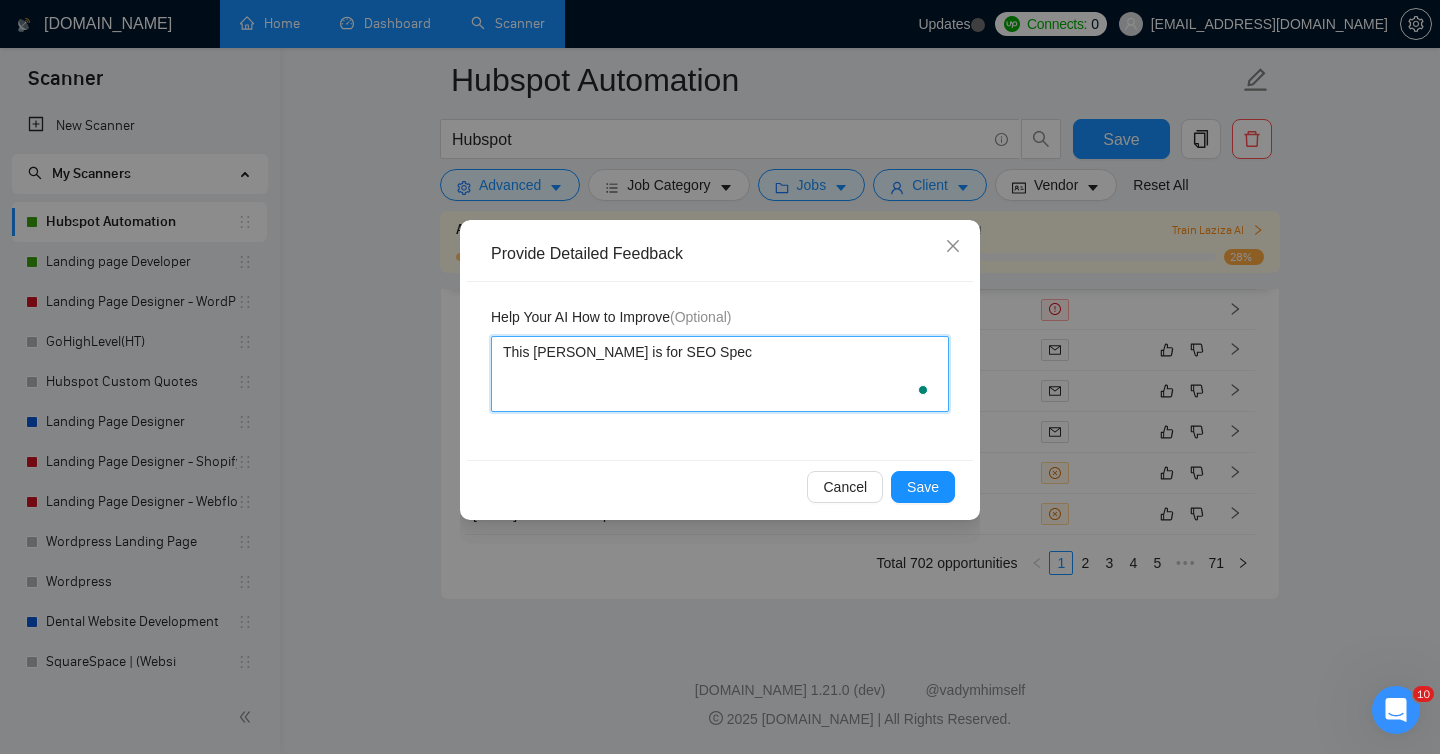 type 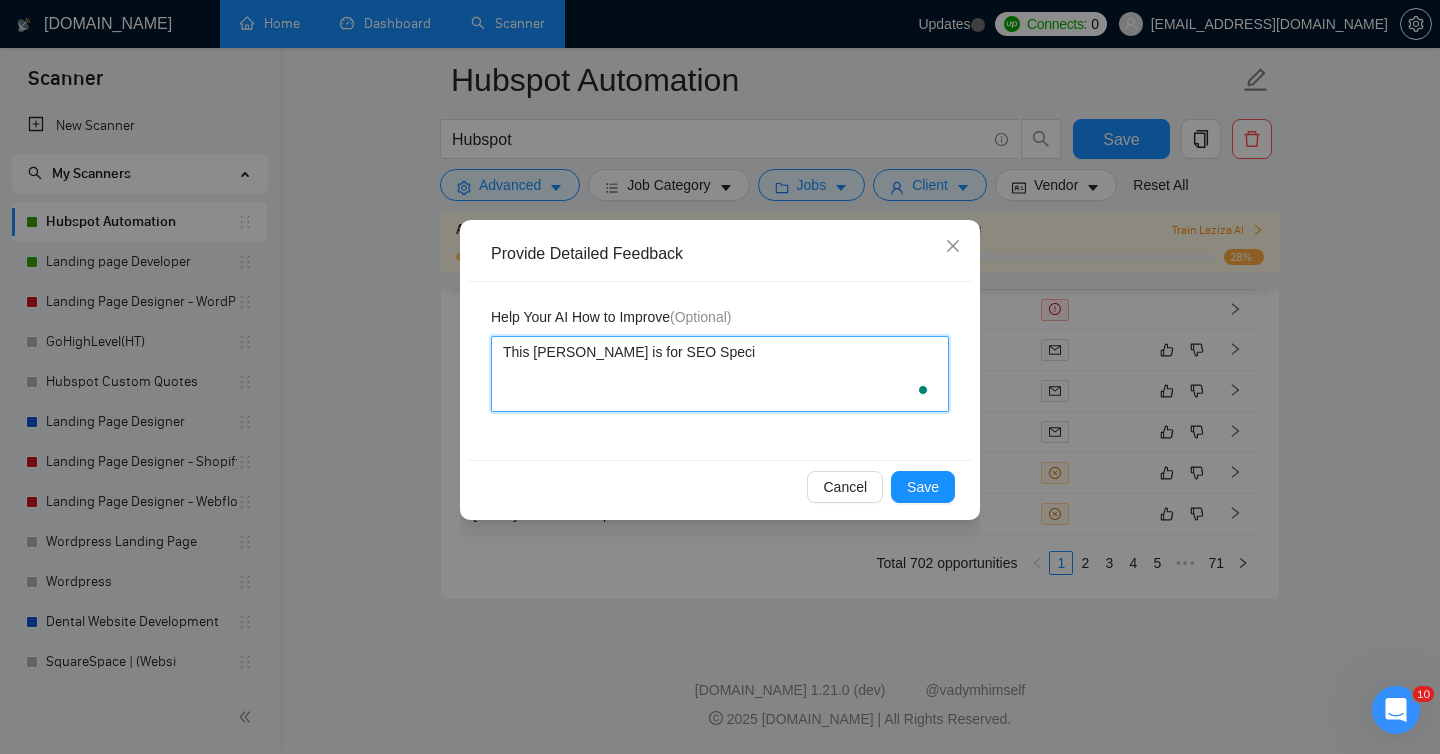 type on "This [PERSON_NAME] is for SEO Specia" 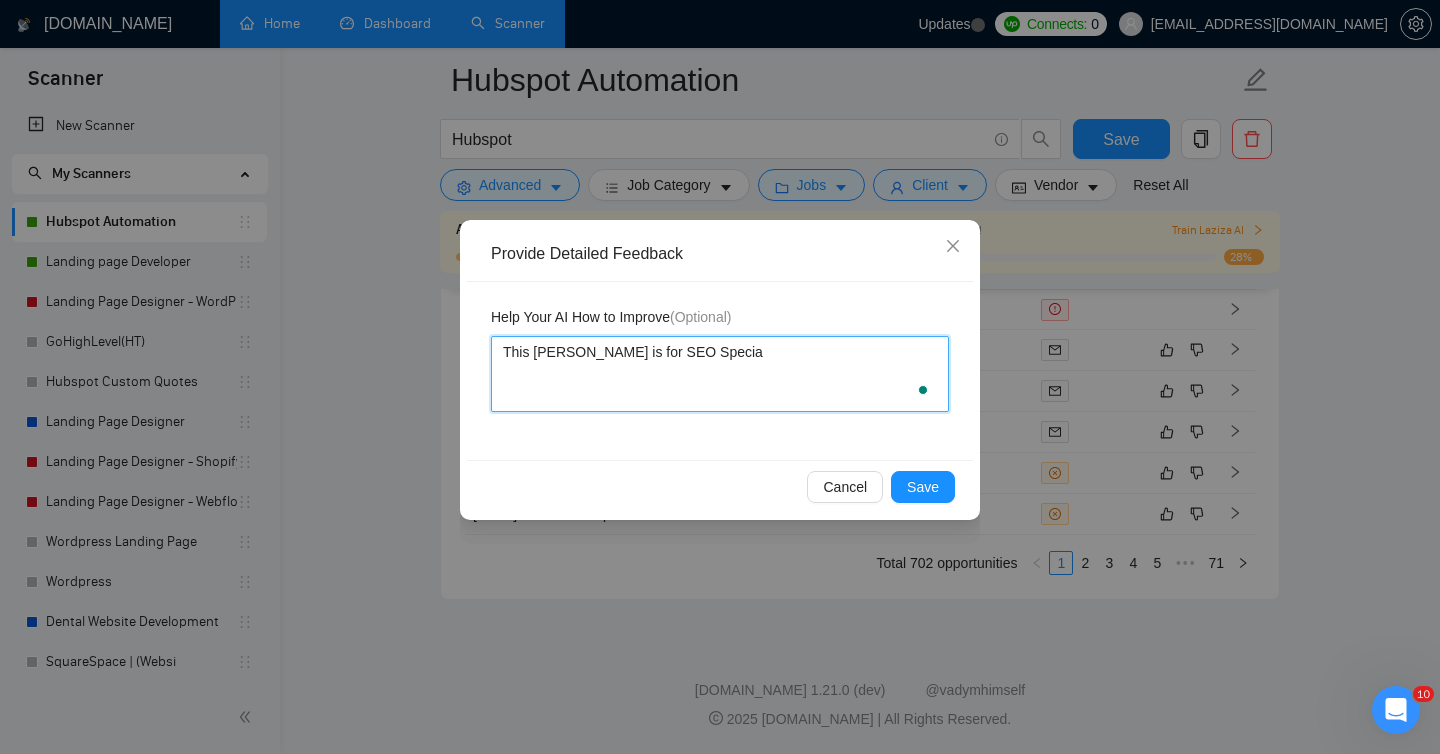 type 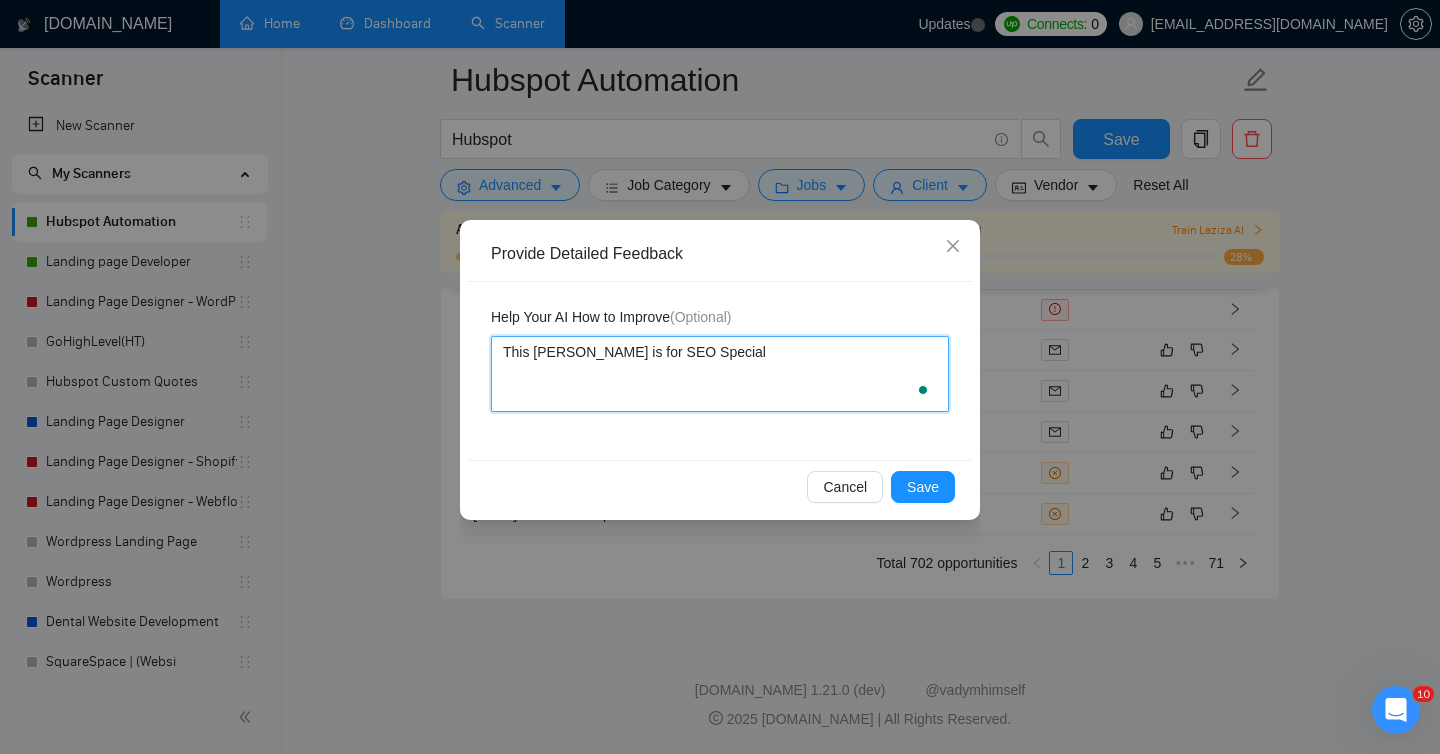 type 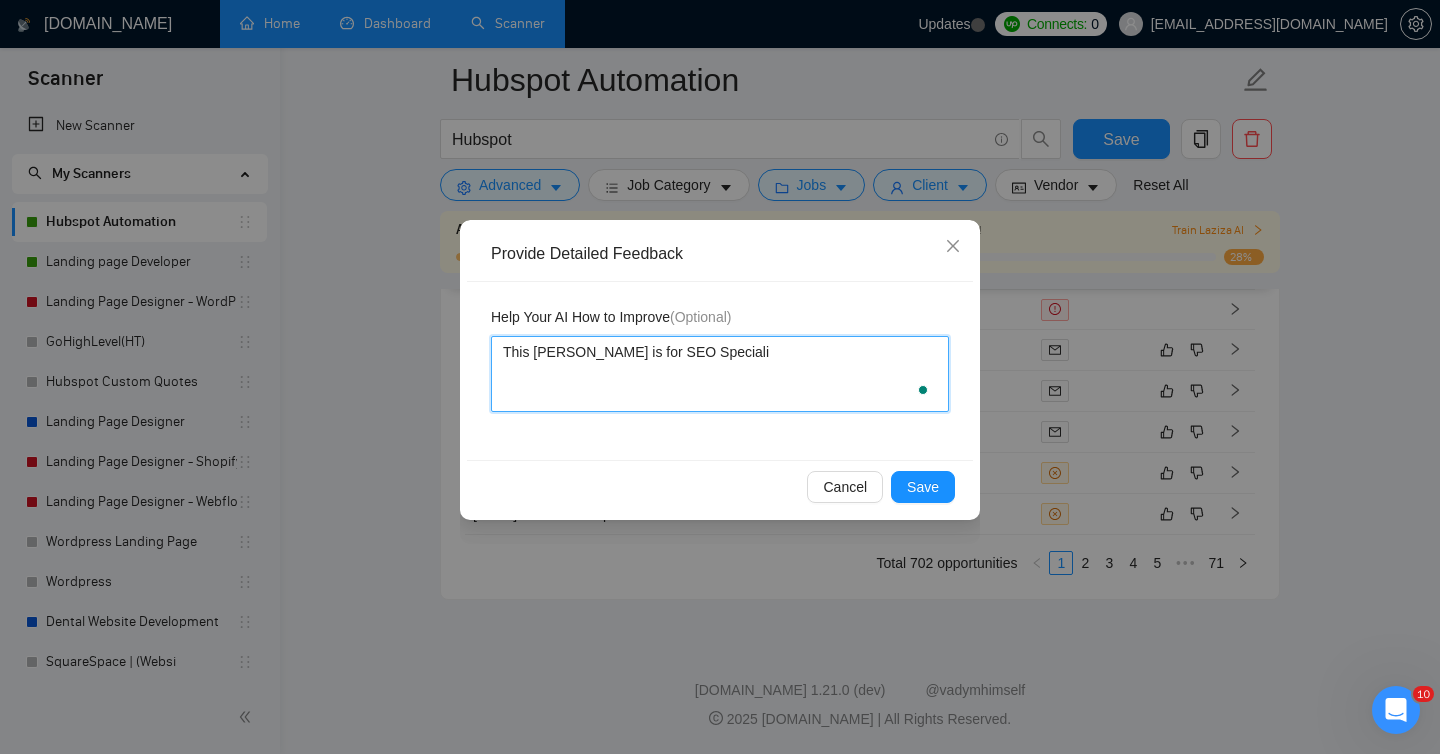 type 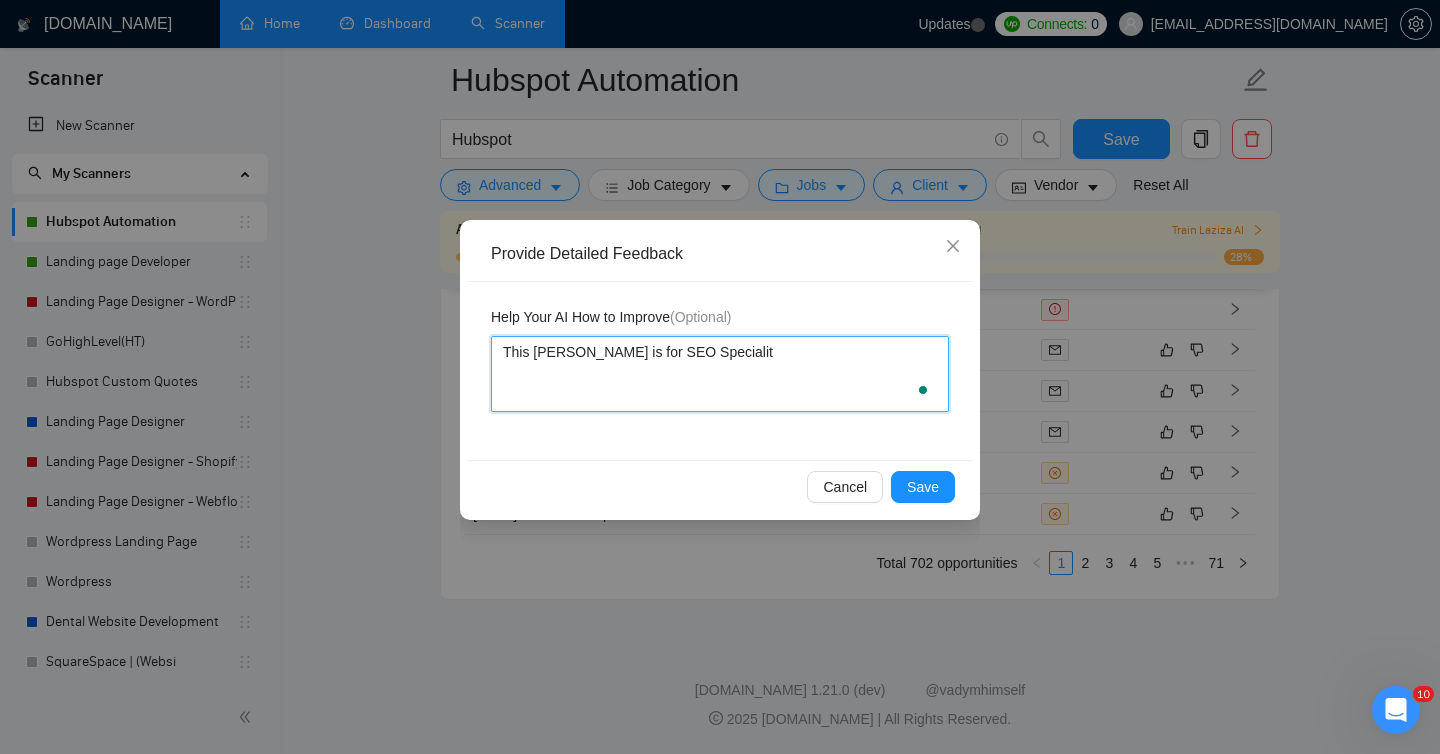 type 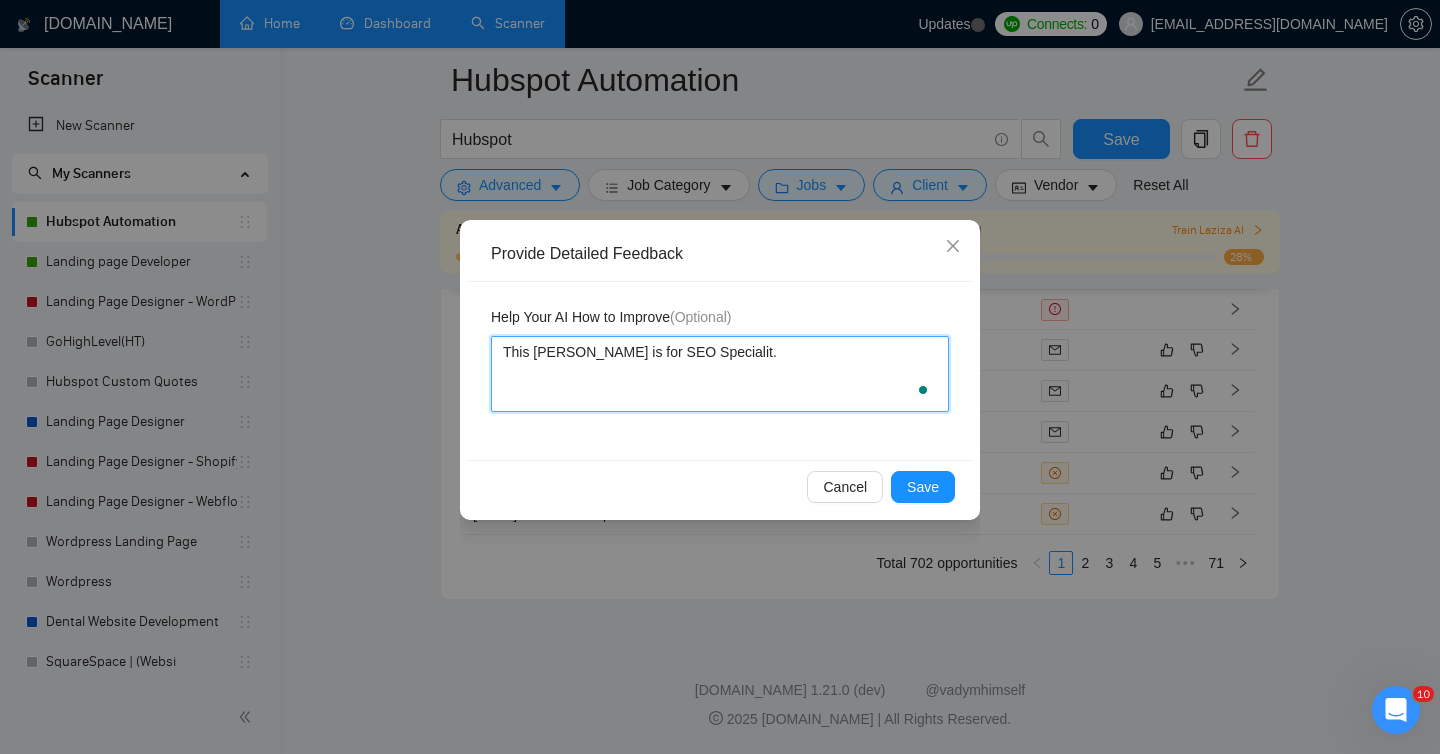 type 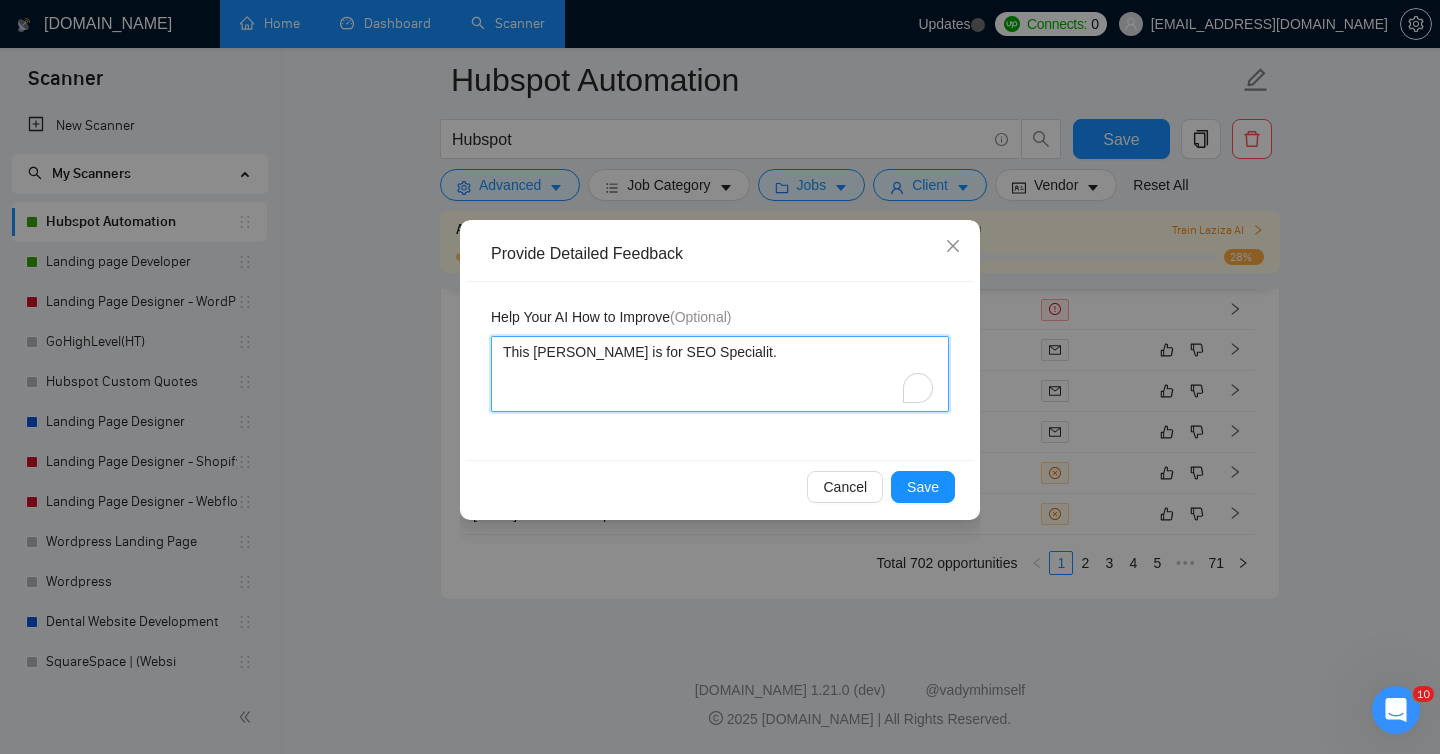 type 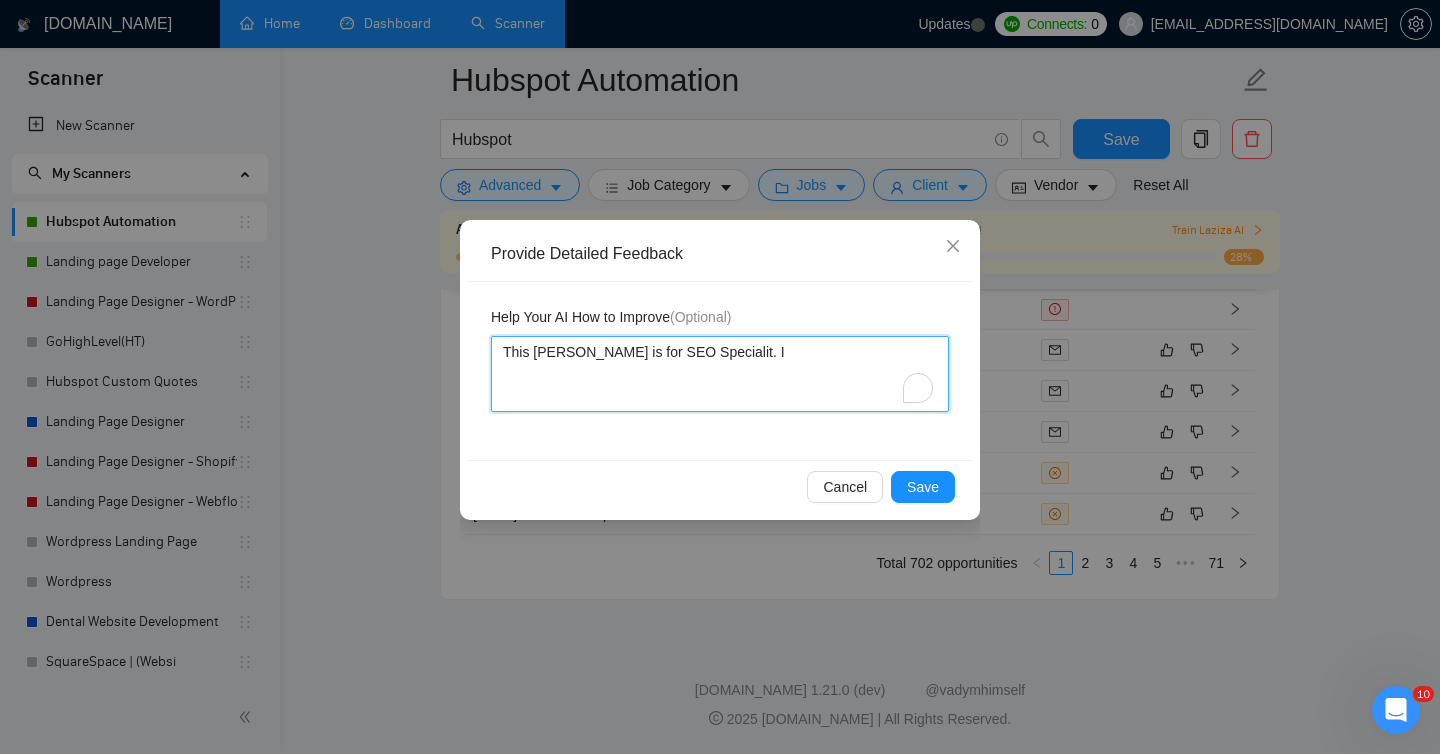 type 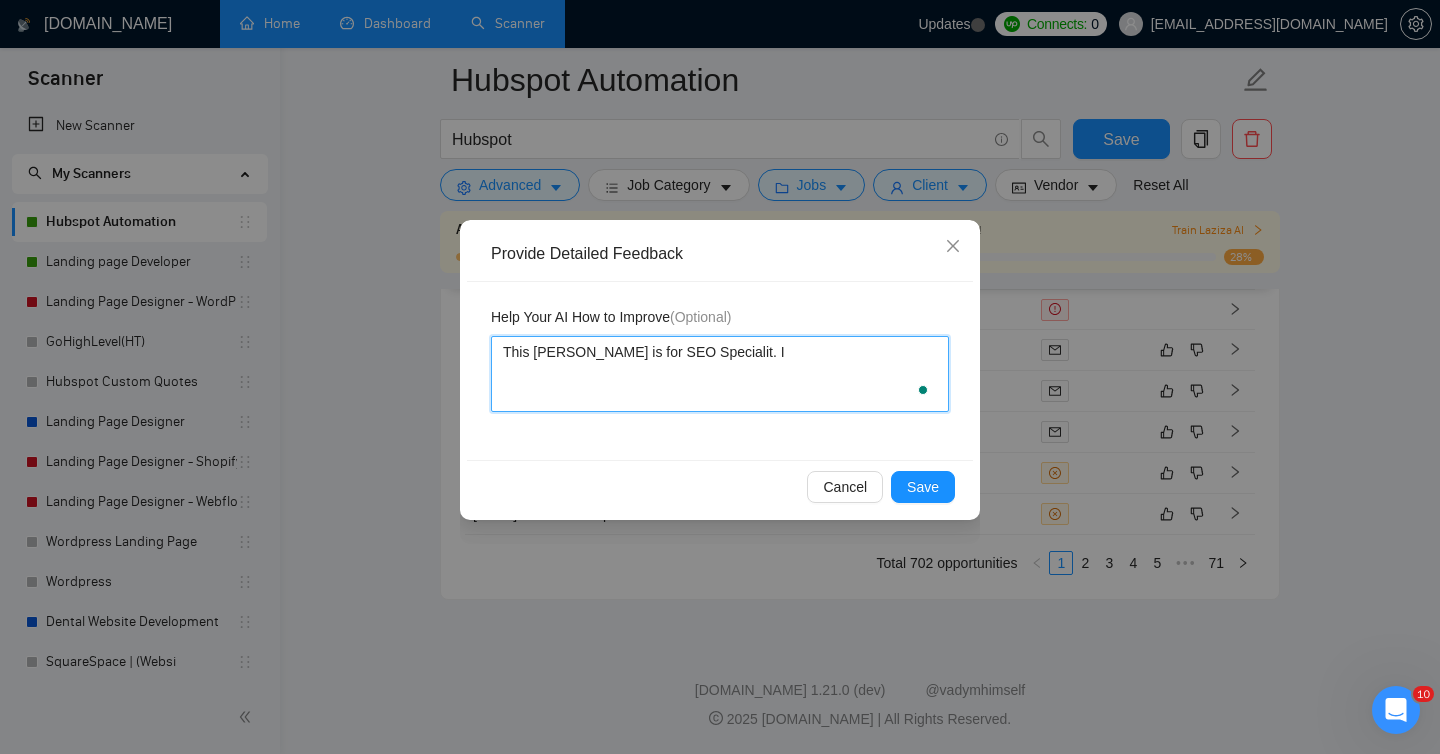 type 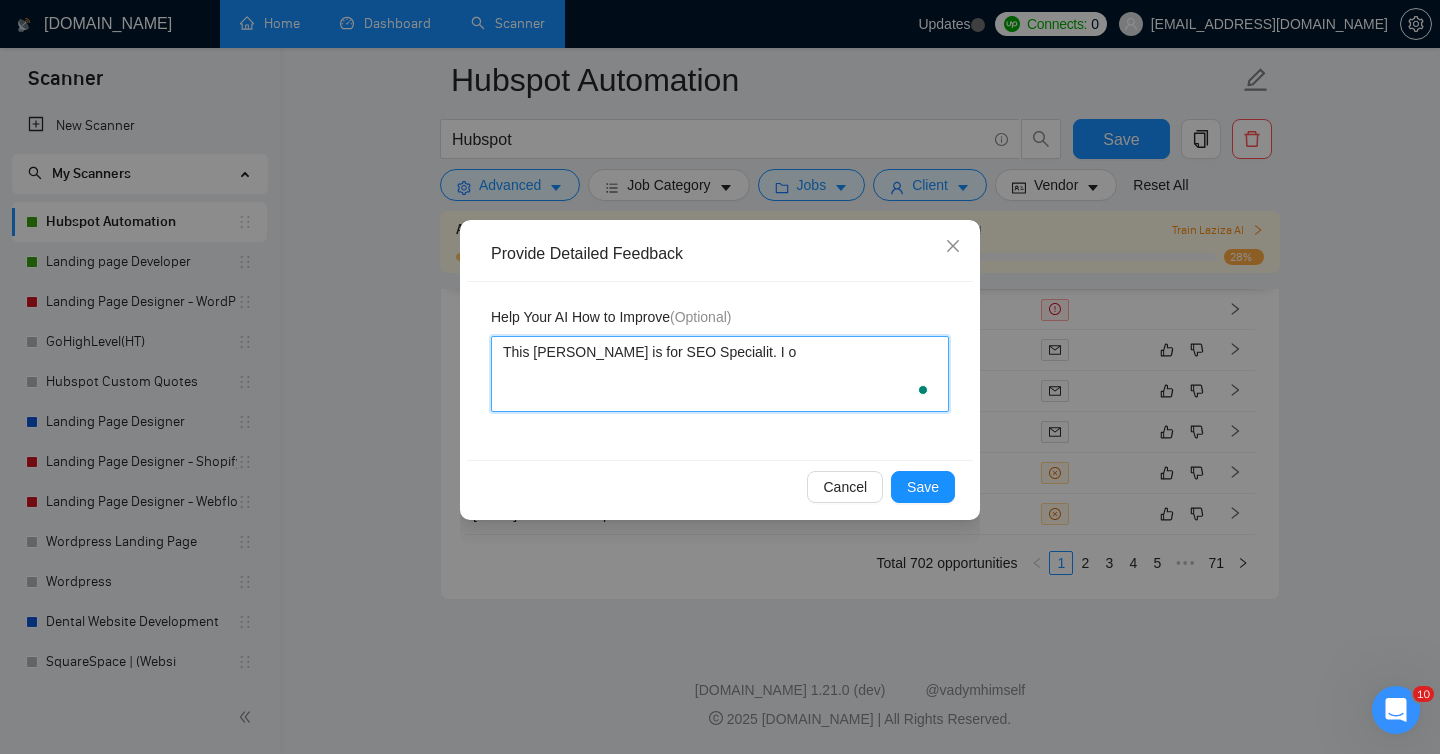 type 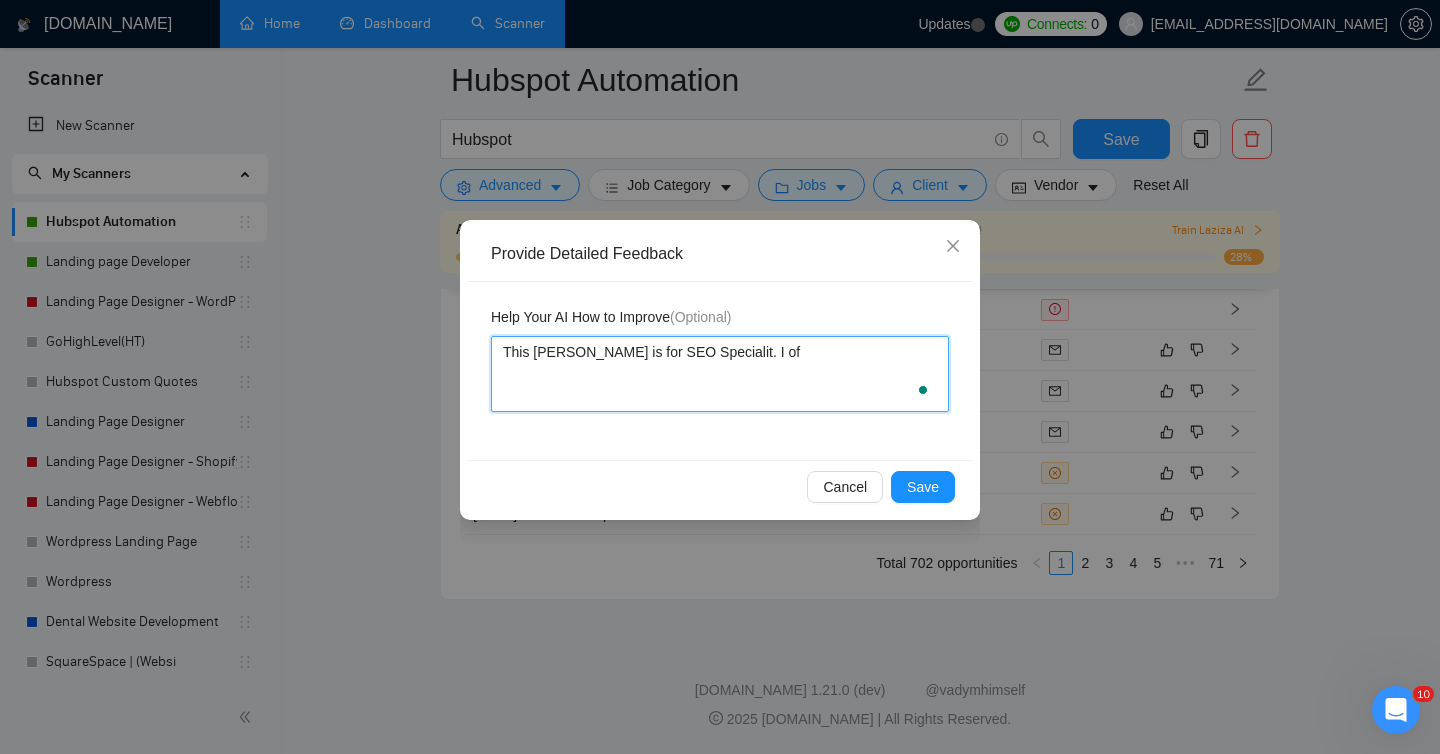 type 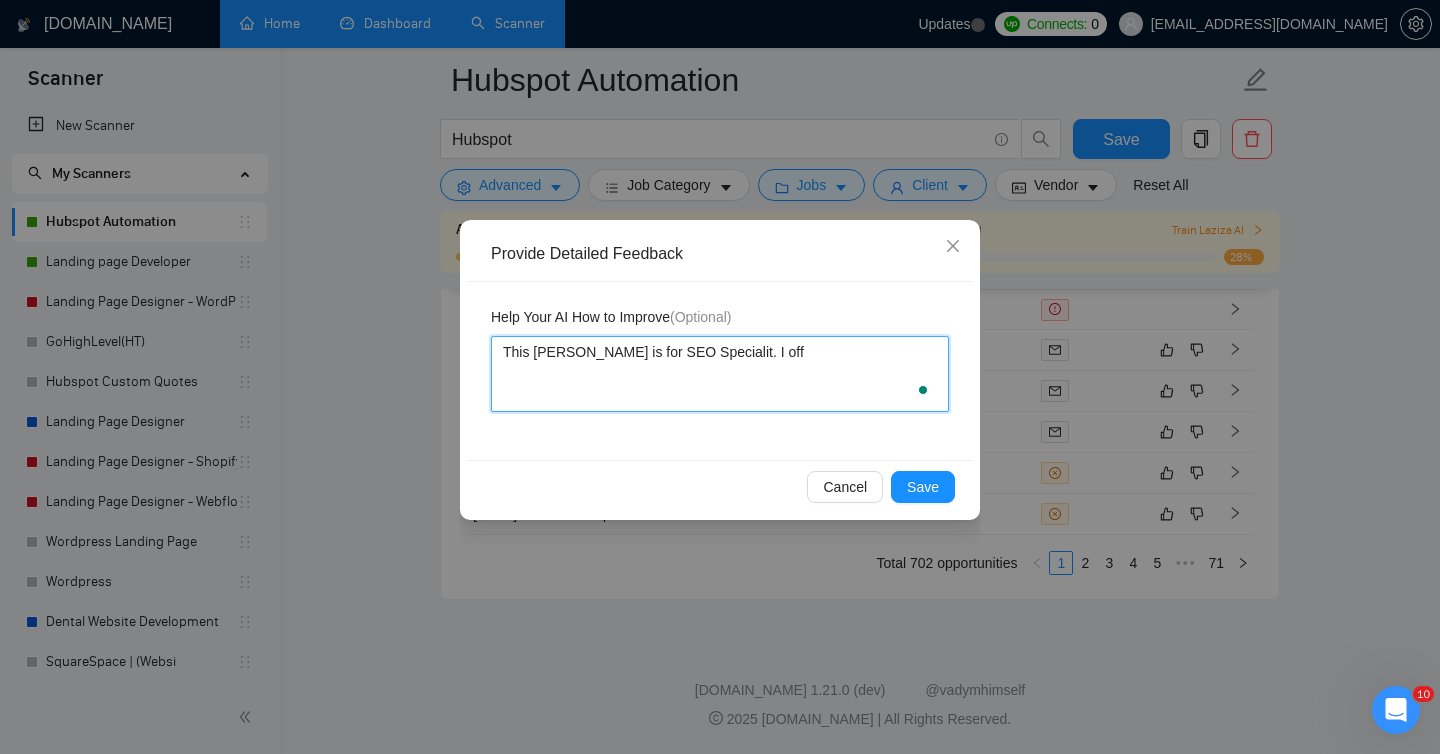 type 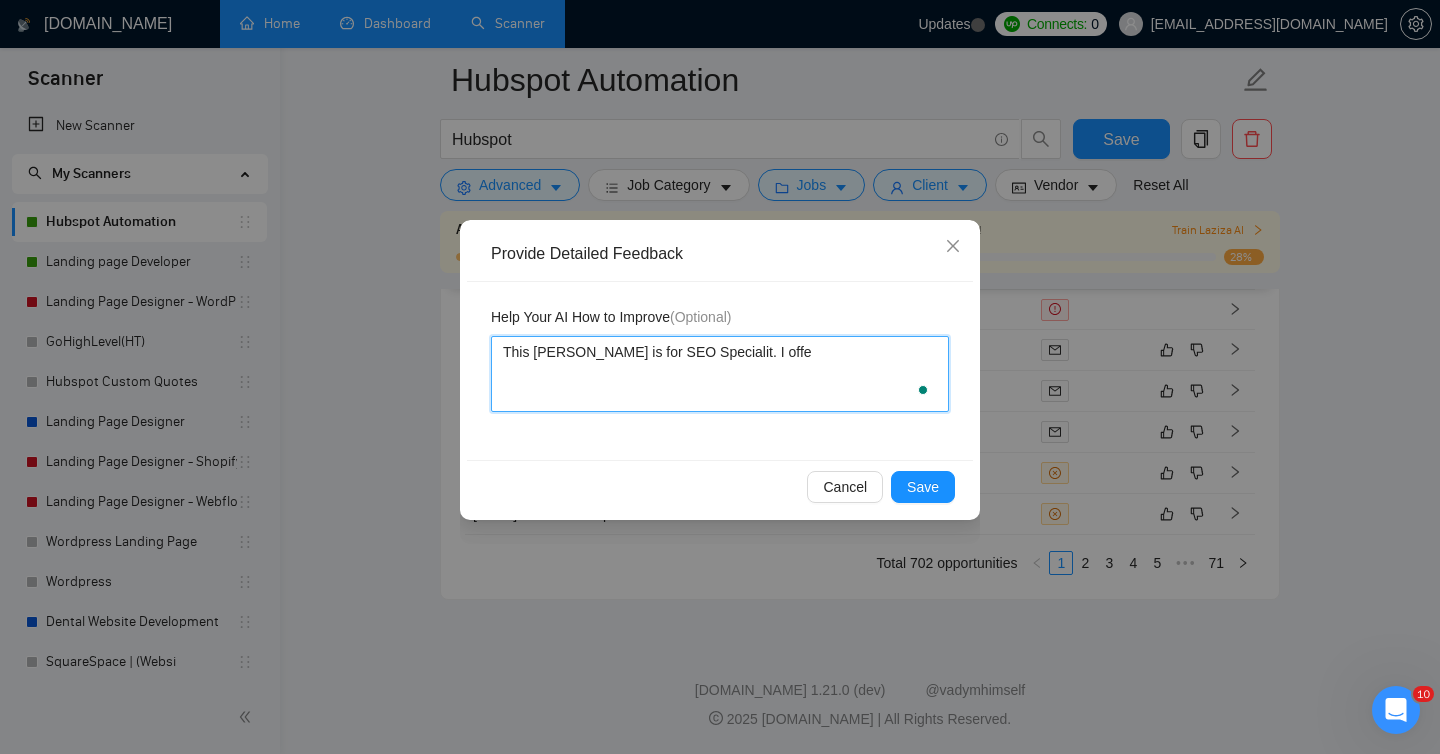 type 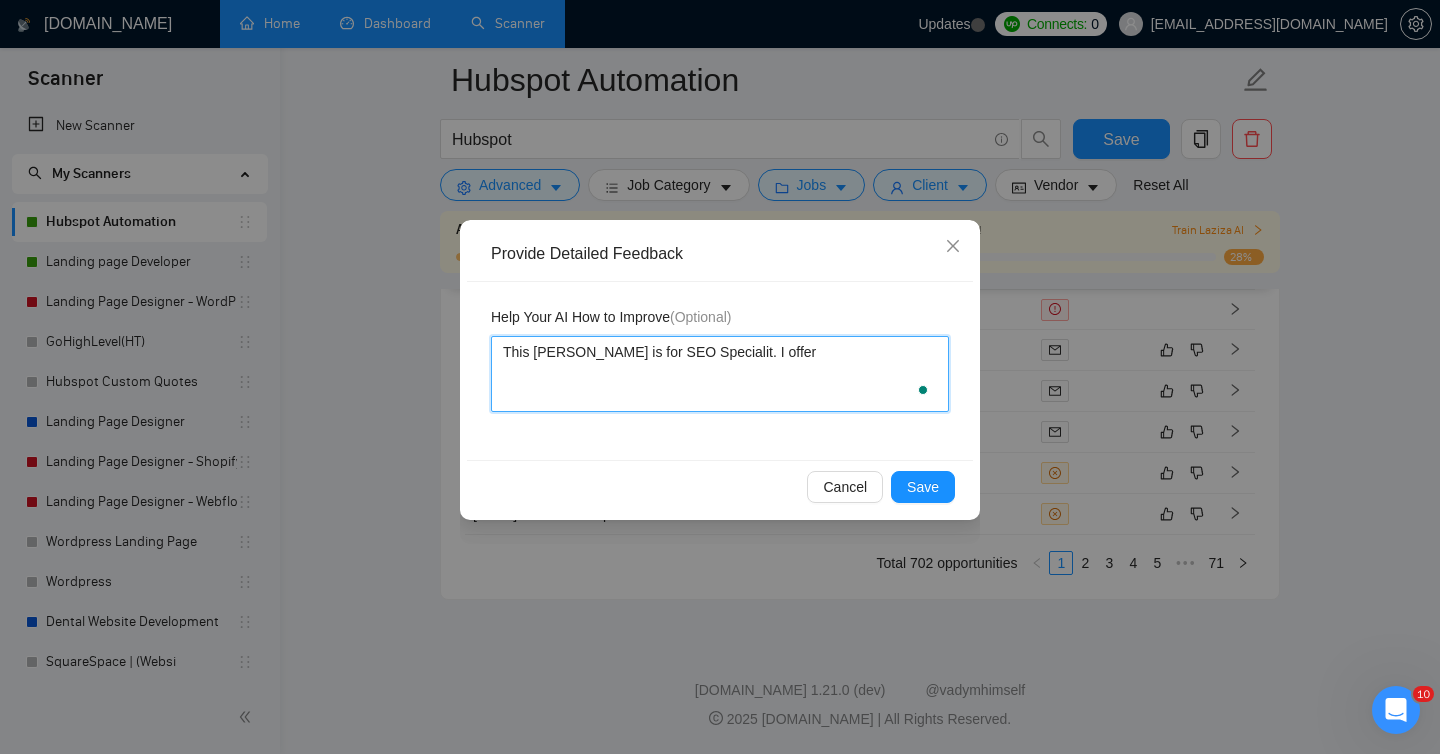 type 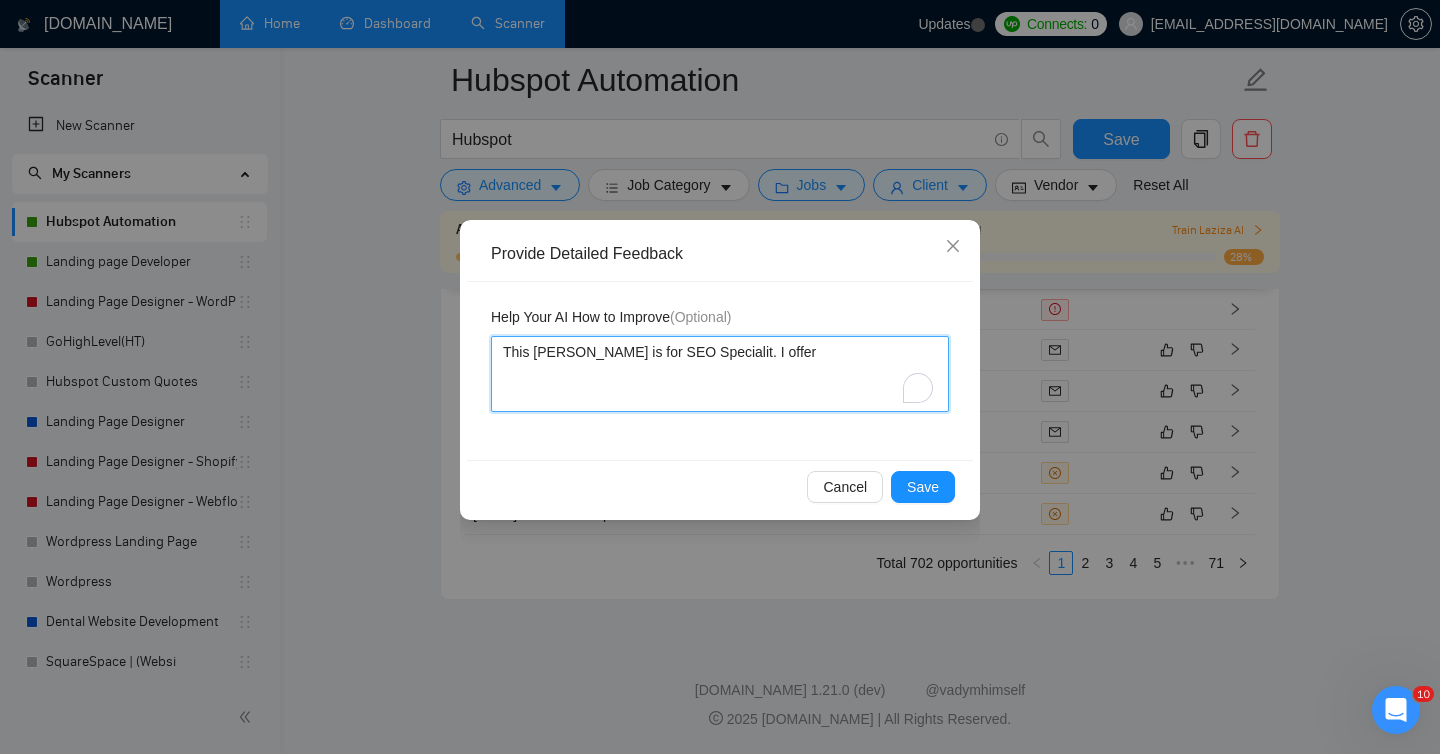 type on "This [PERSON_NAME] is for SEO Specialist. I offer" 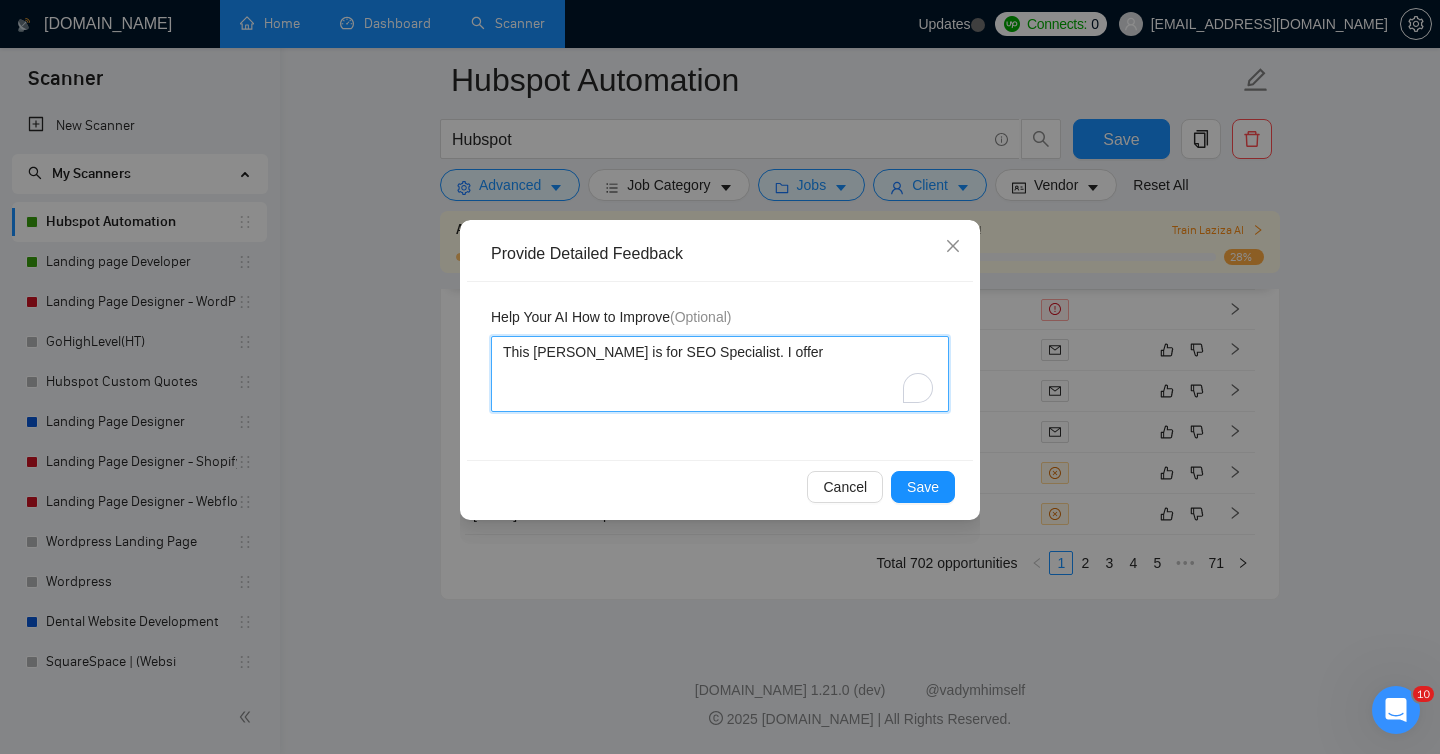 click on "This [PERSON_NAME] is for SEO Specialist. I offer" at bounding box center [720, 374] 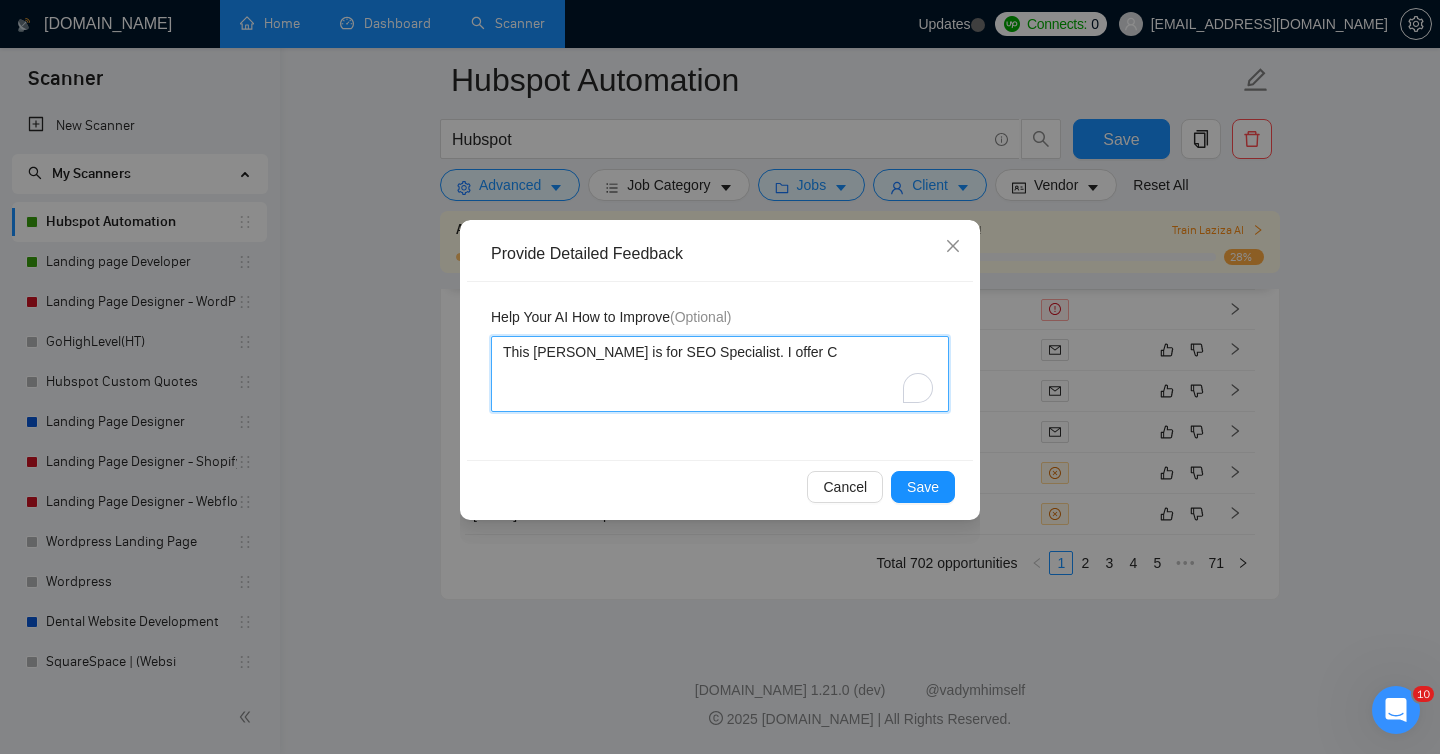 type 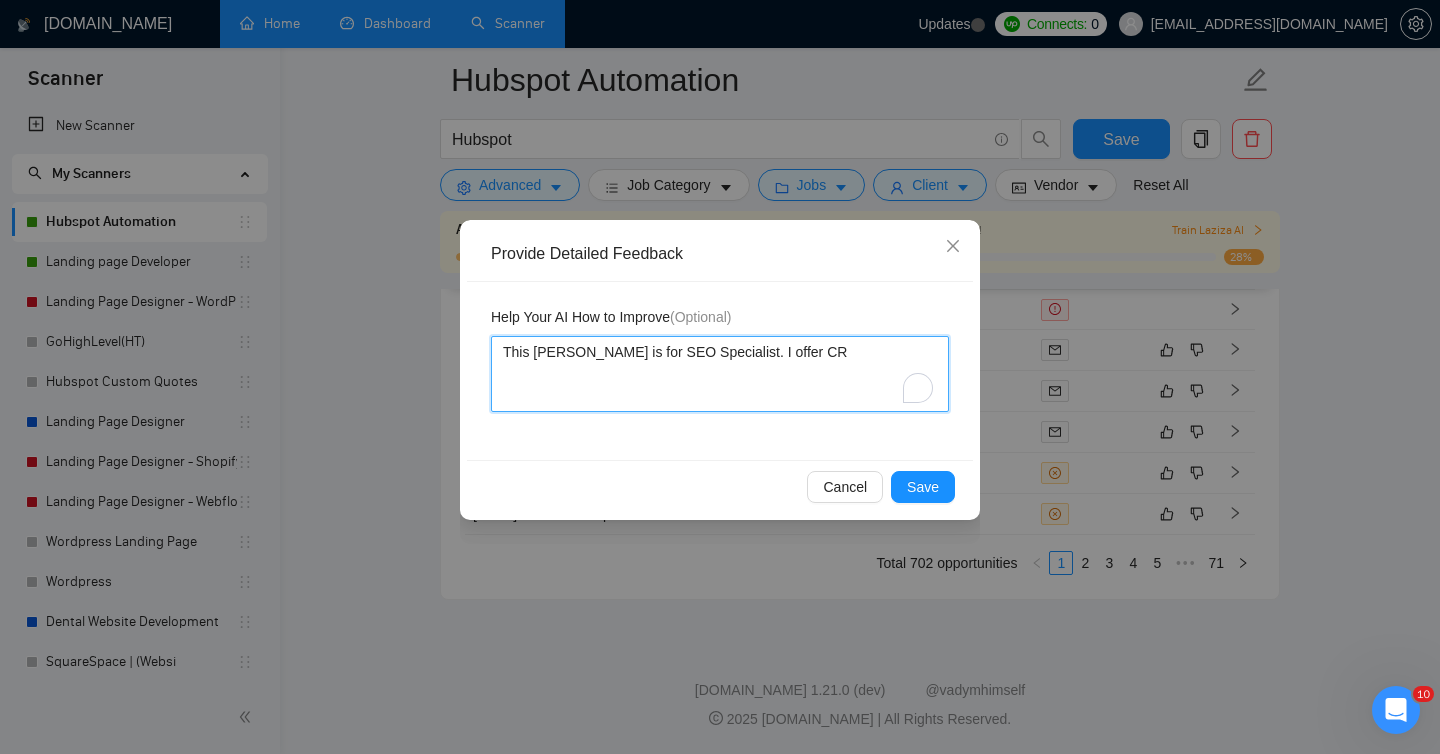 type 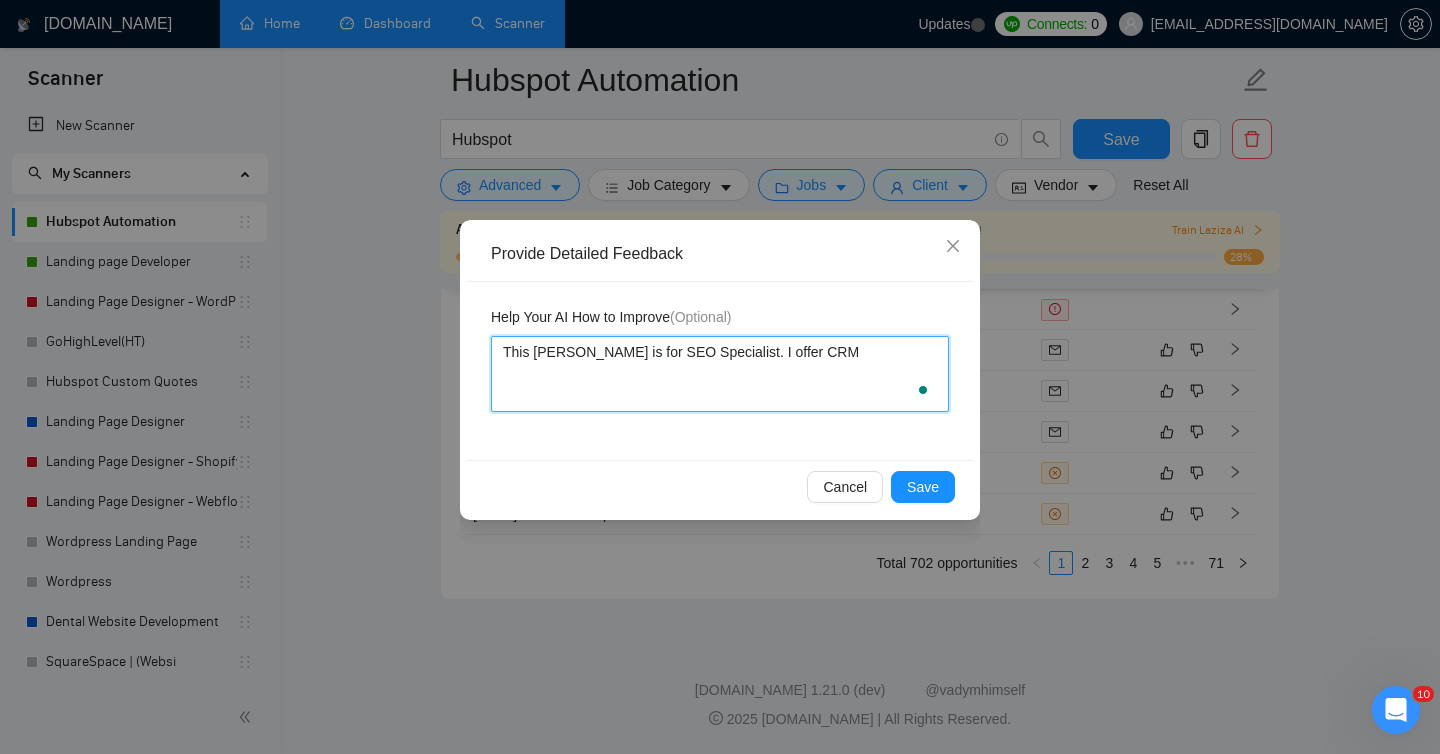 type 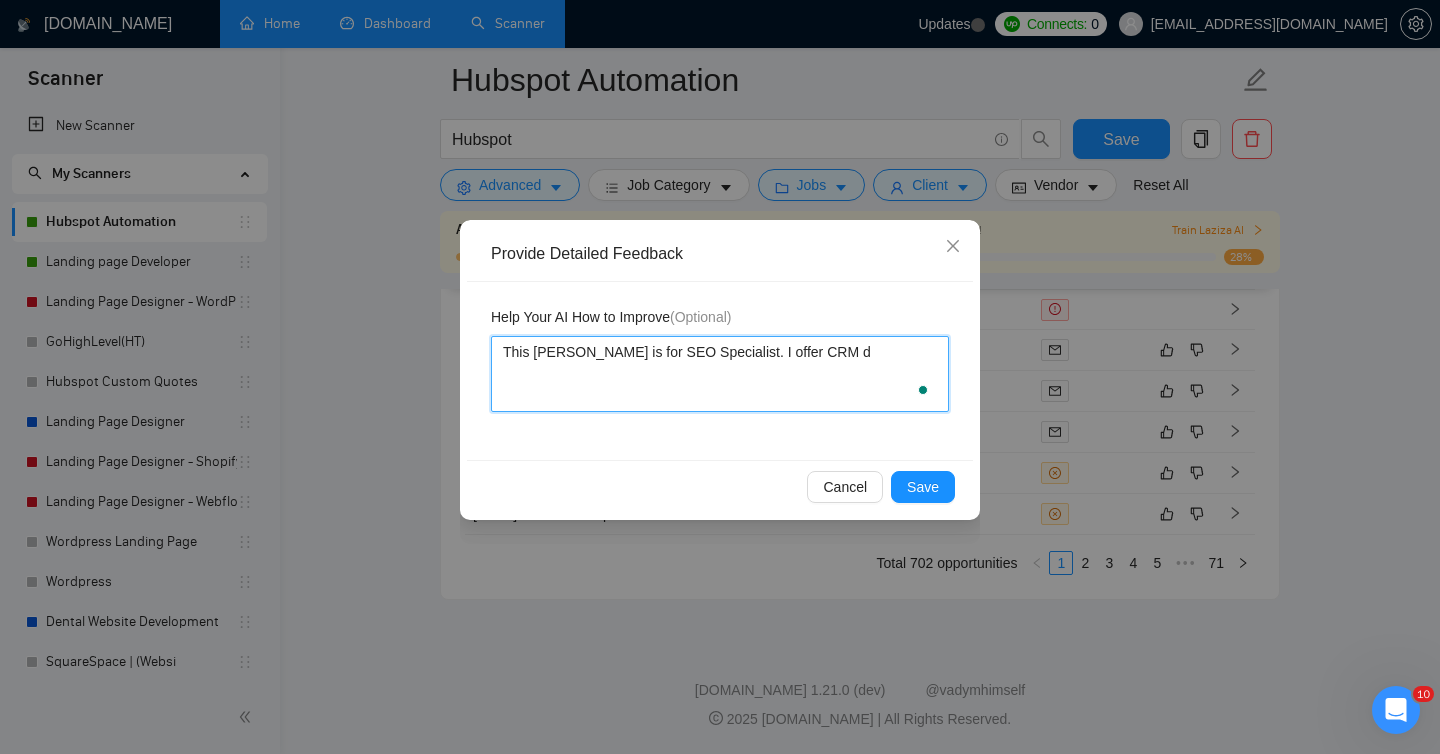 type 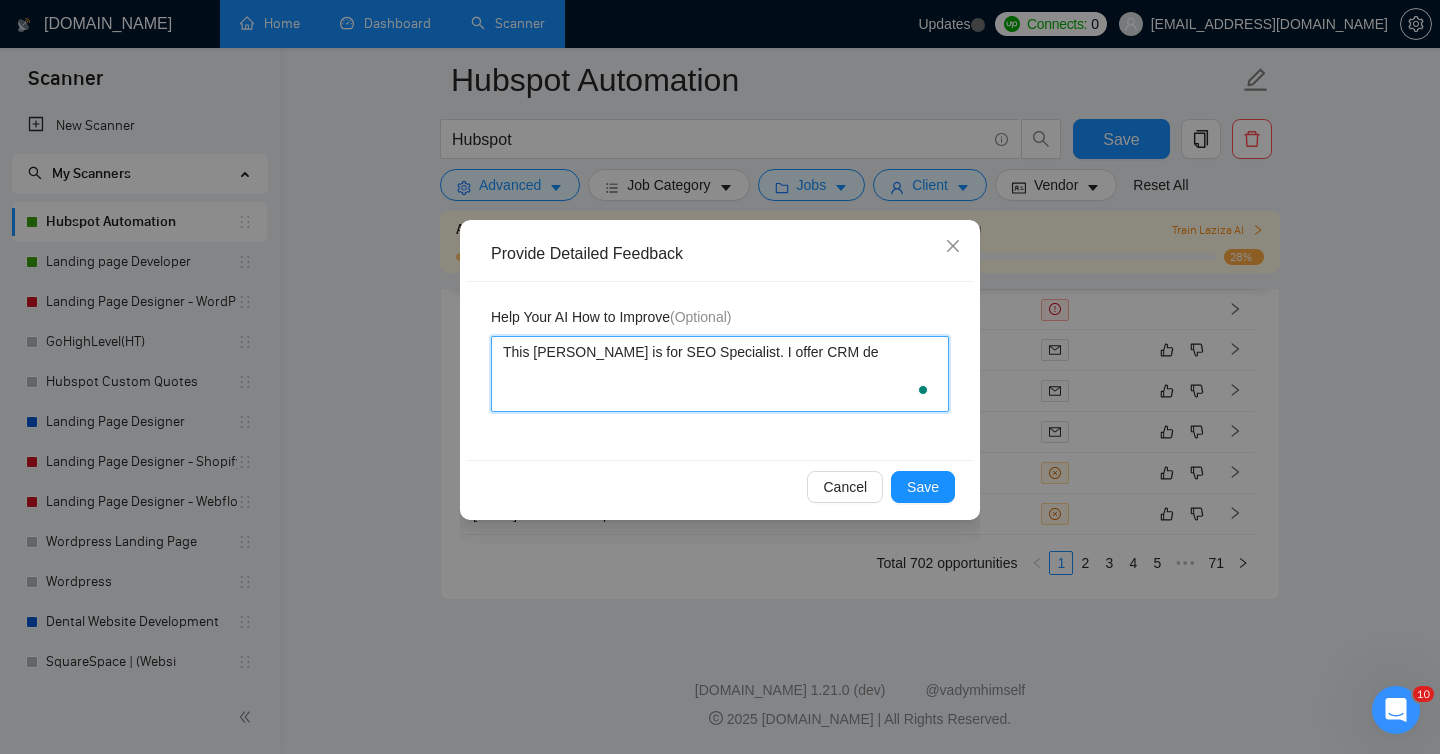 type 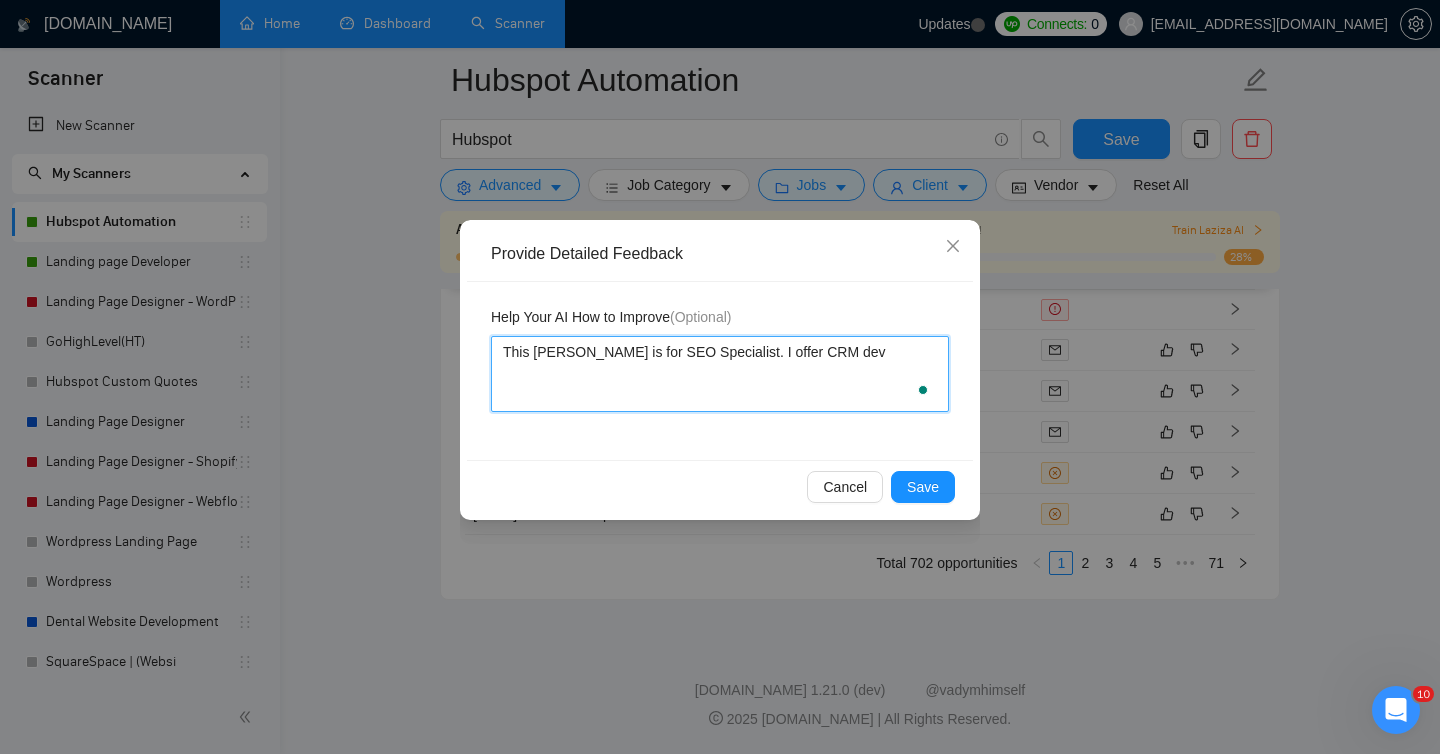 type 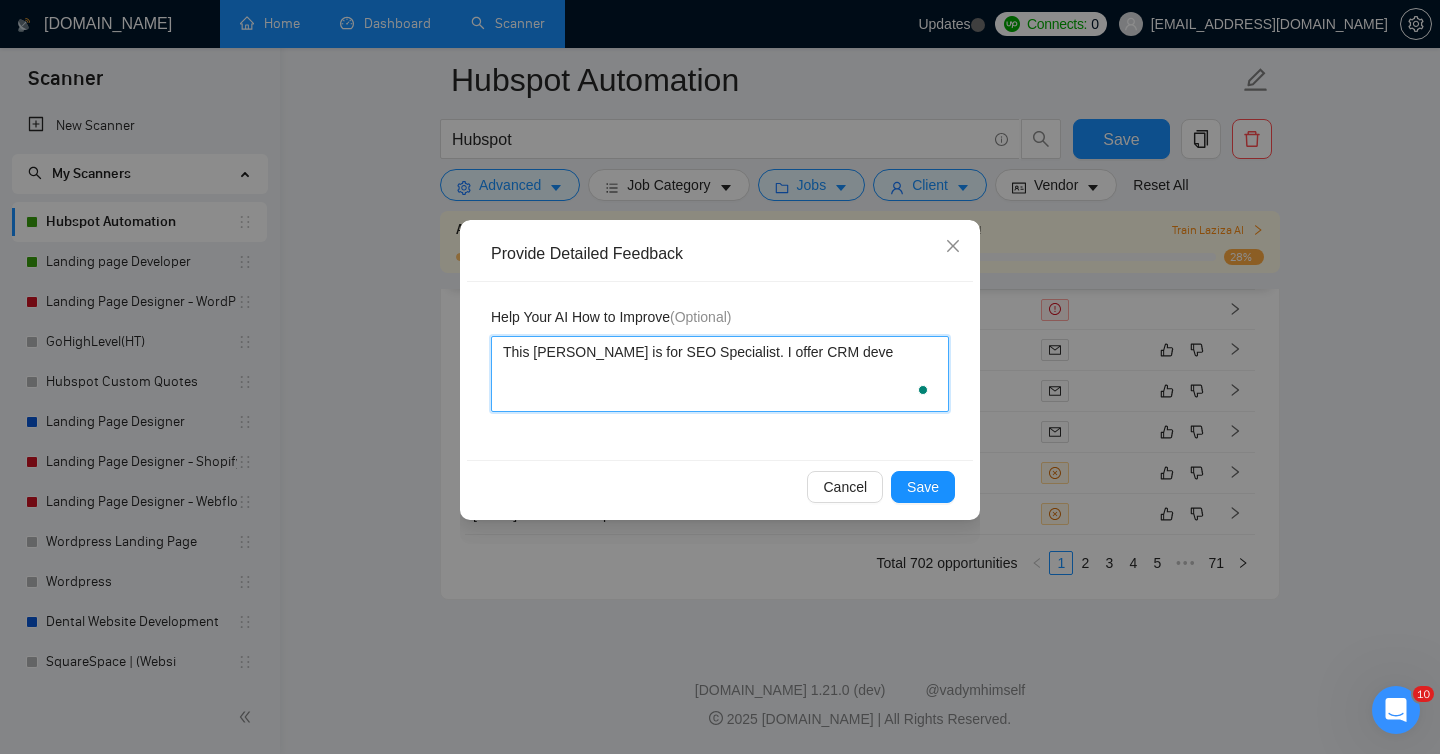 type 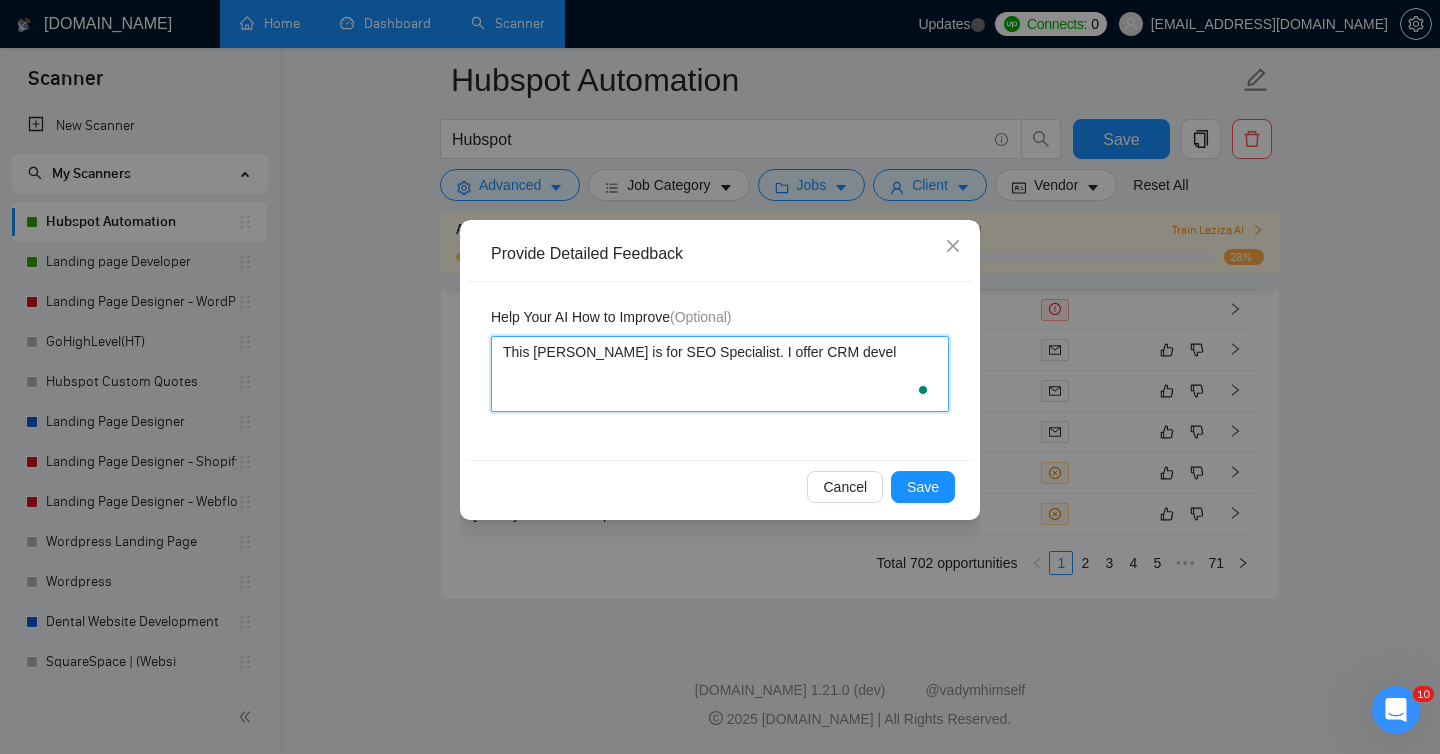 type 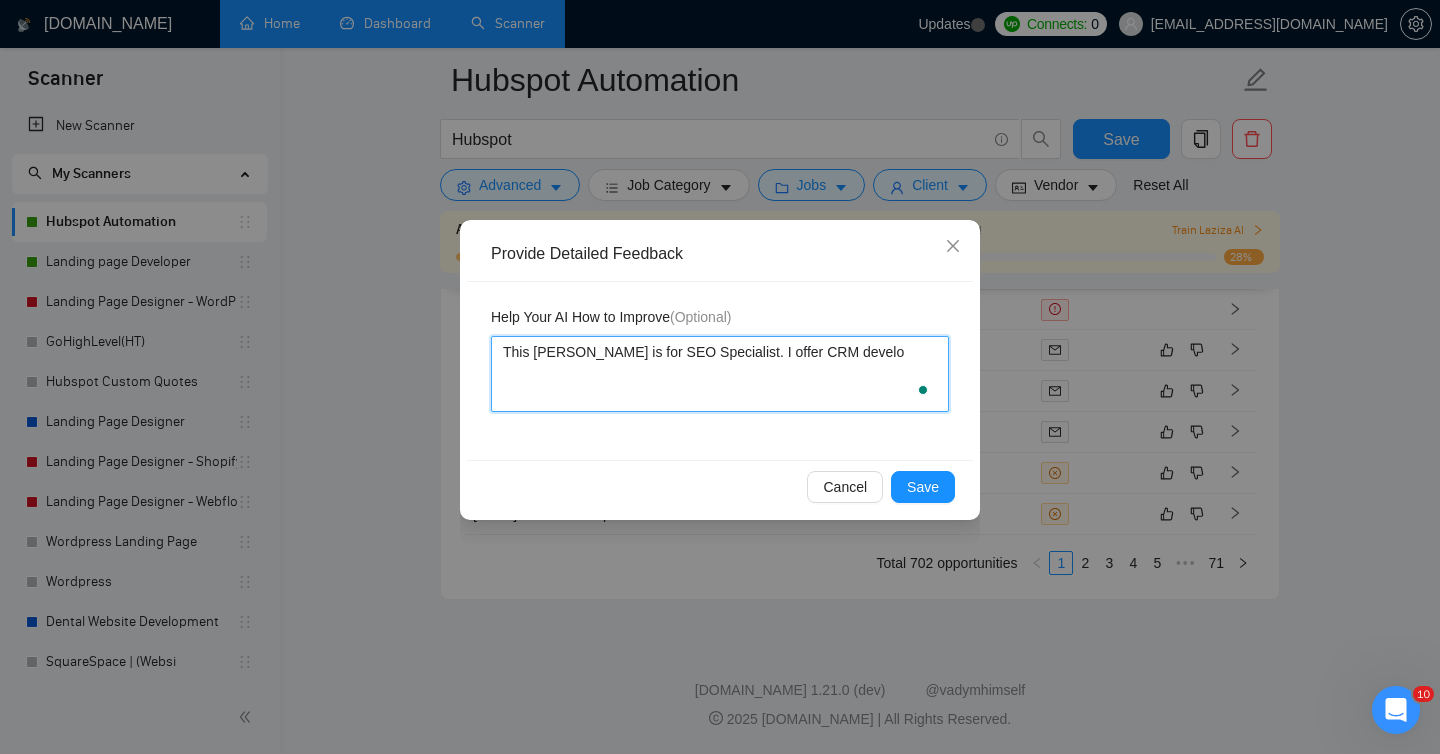 type 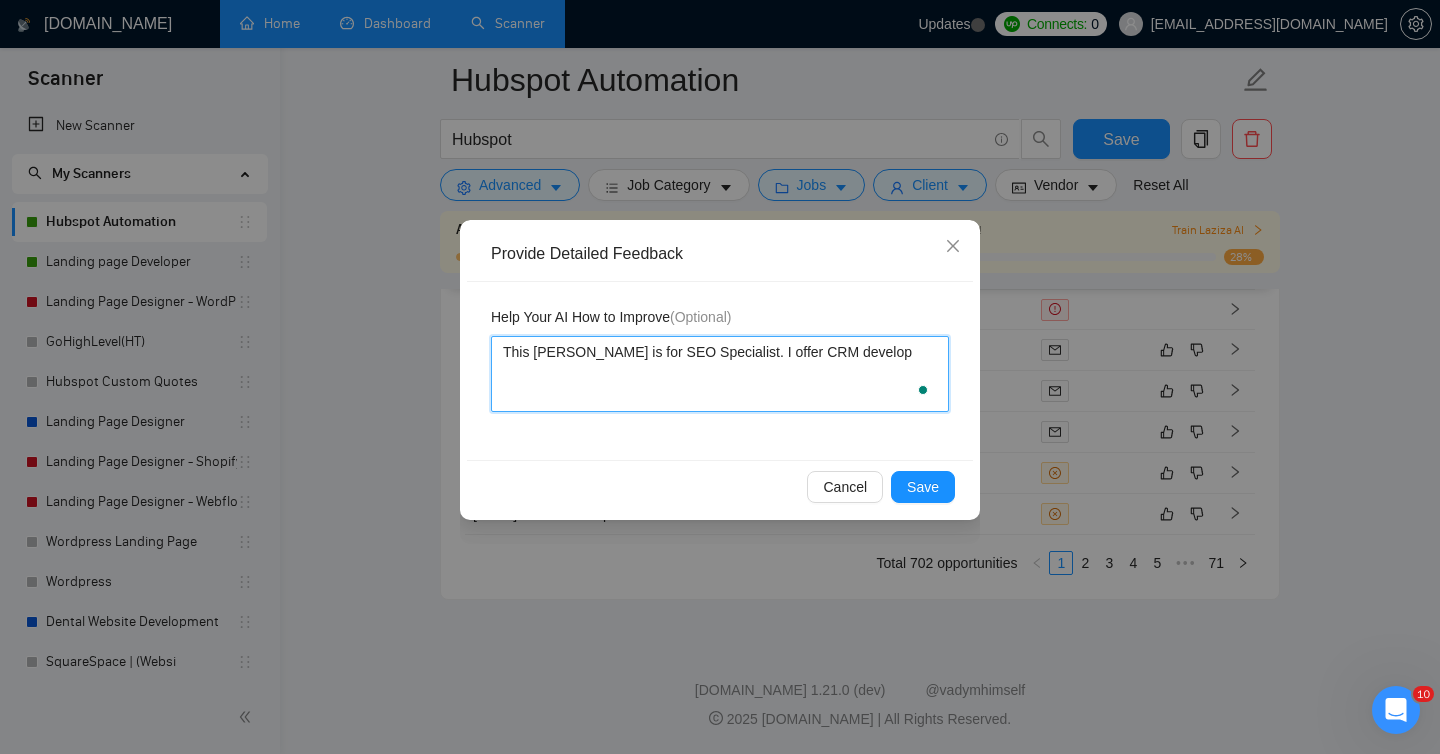 type 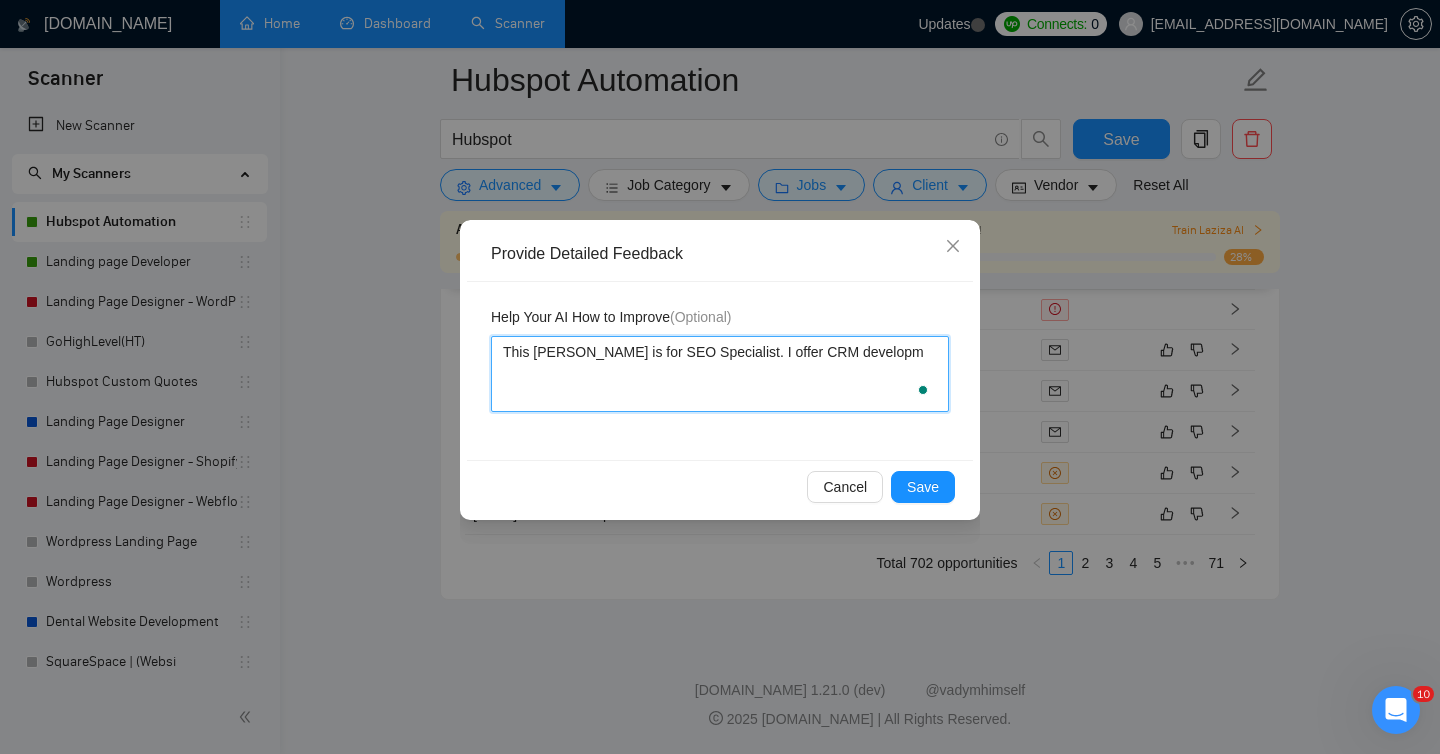 type on "This [PERSON_NAME] is for SEO Specialist. I offer CRM developme" 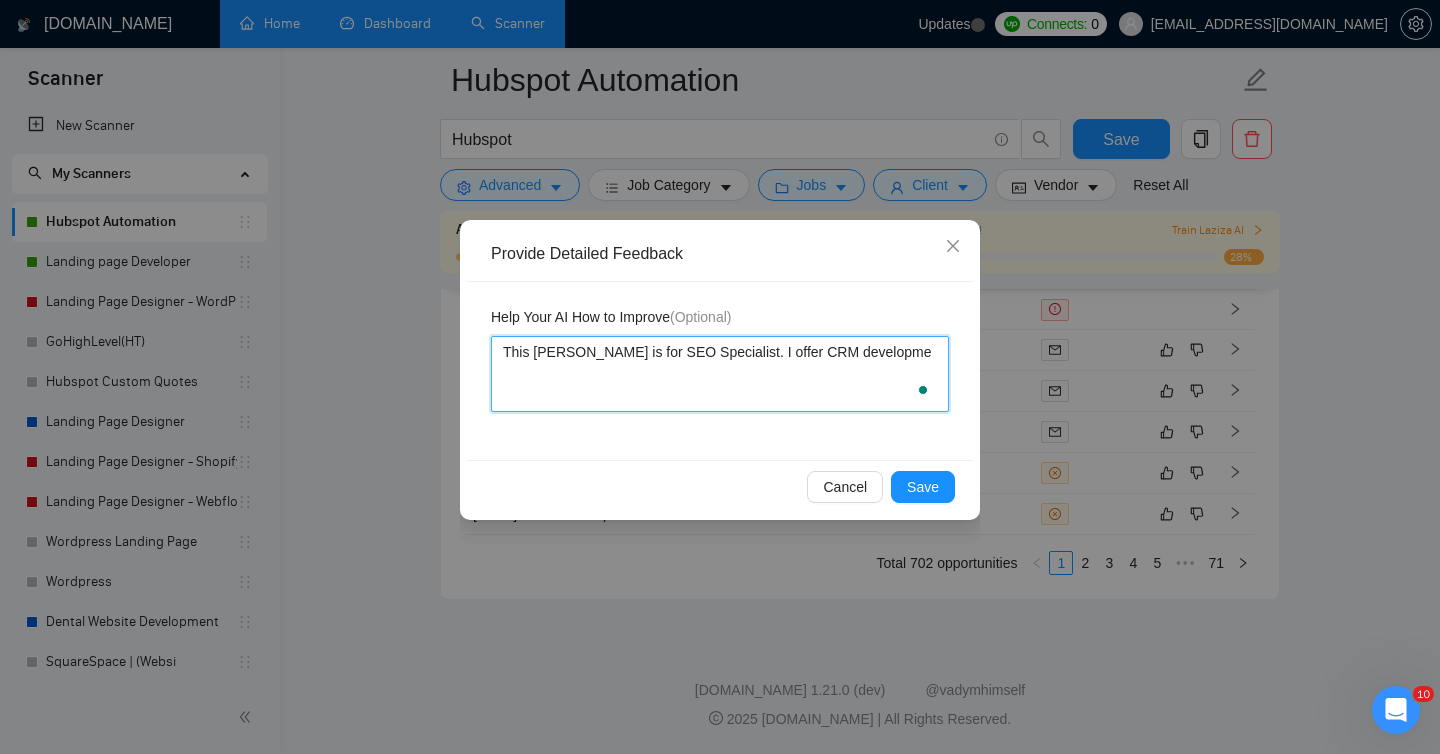 type 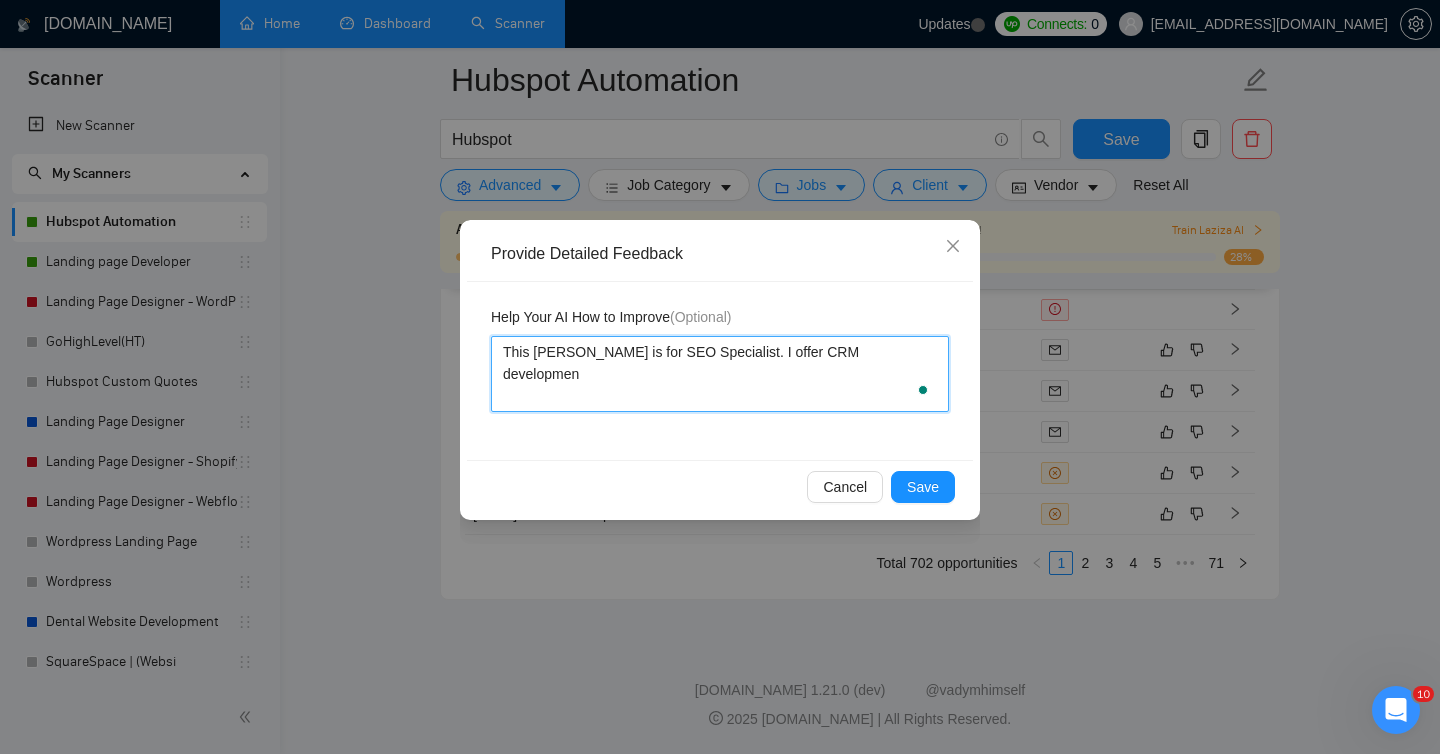 type on "This [PERSON_NAME] is for SEO Specialist. I offer CRM development" 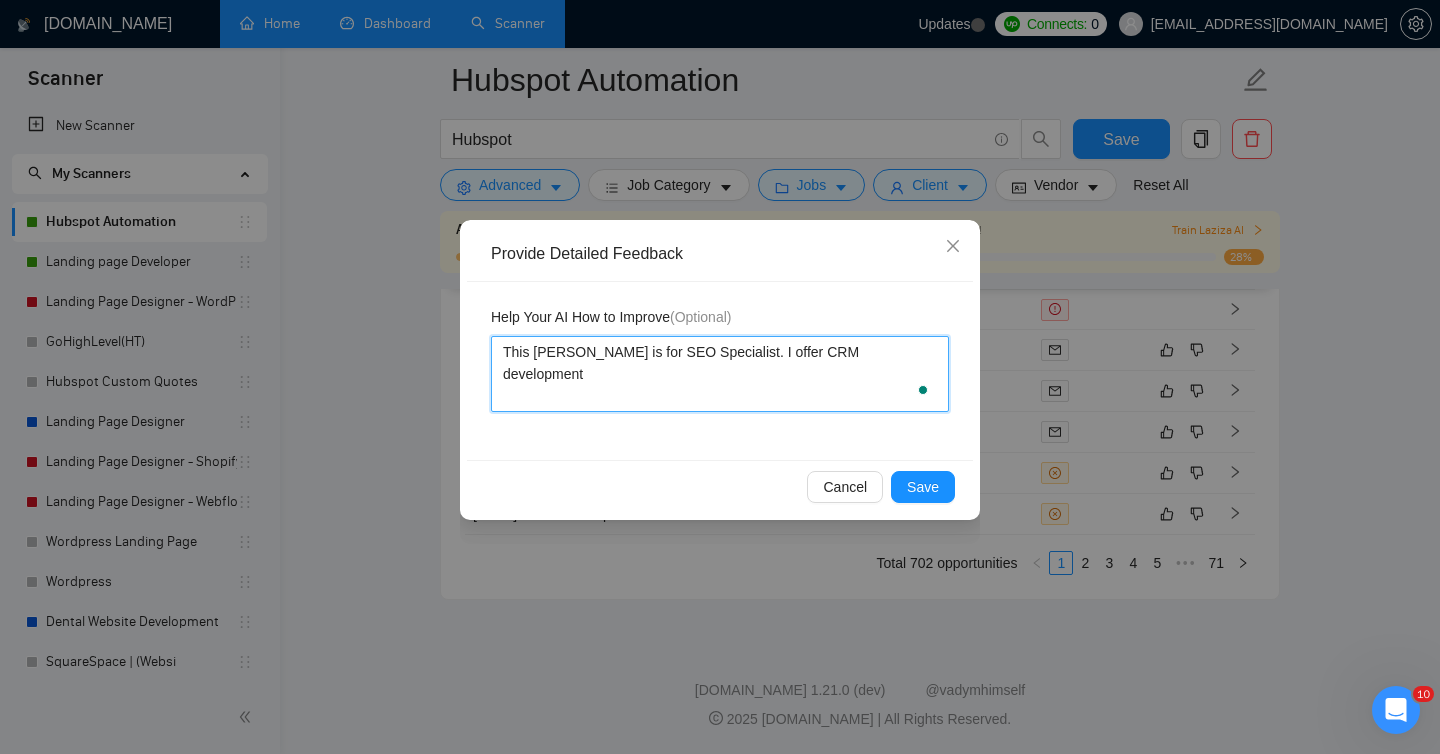 type 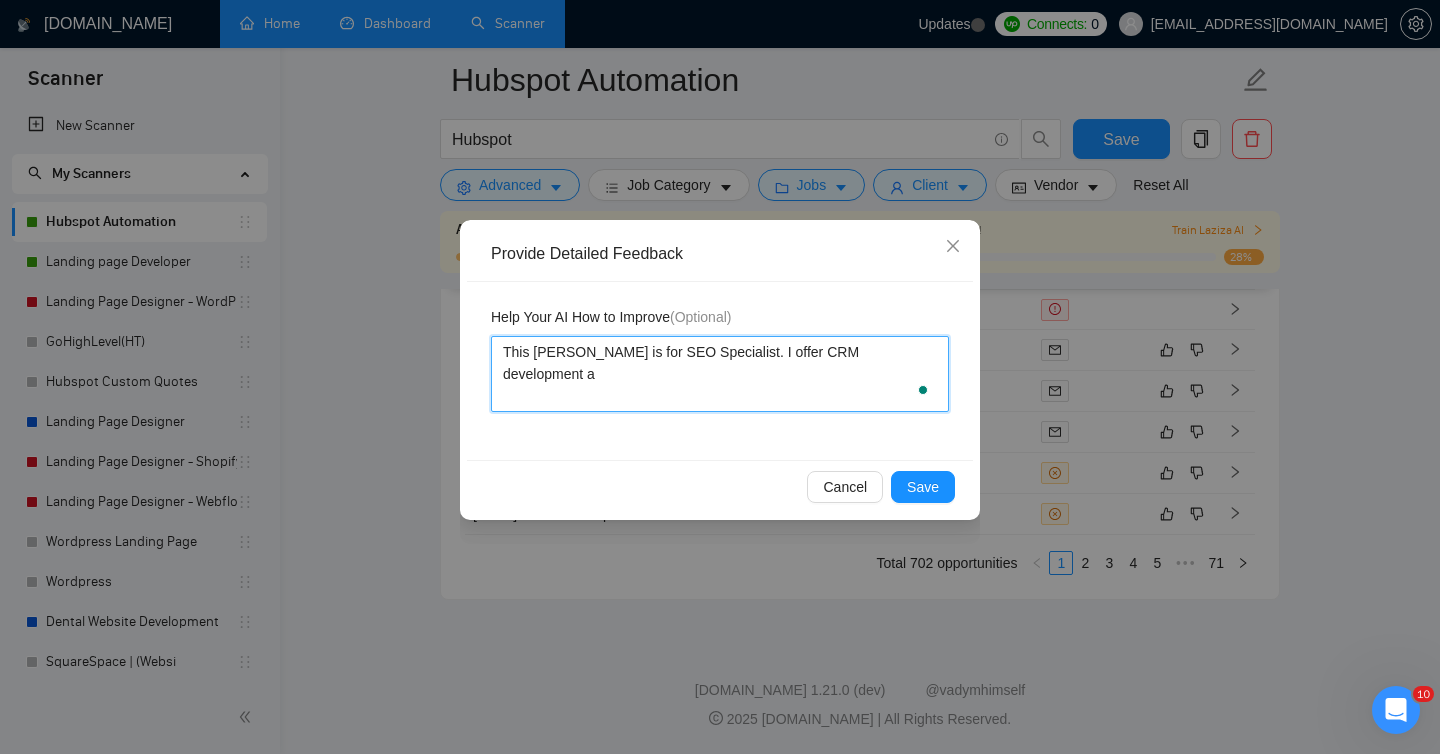 type 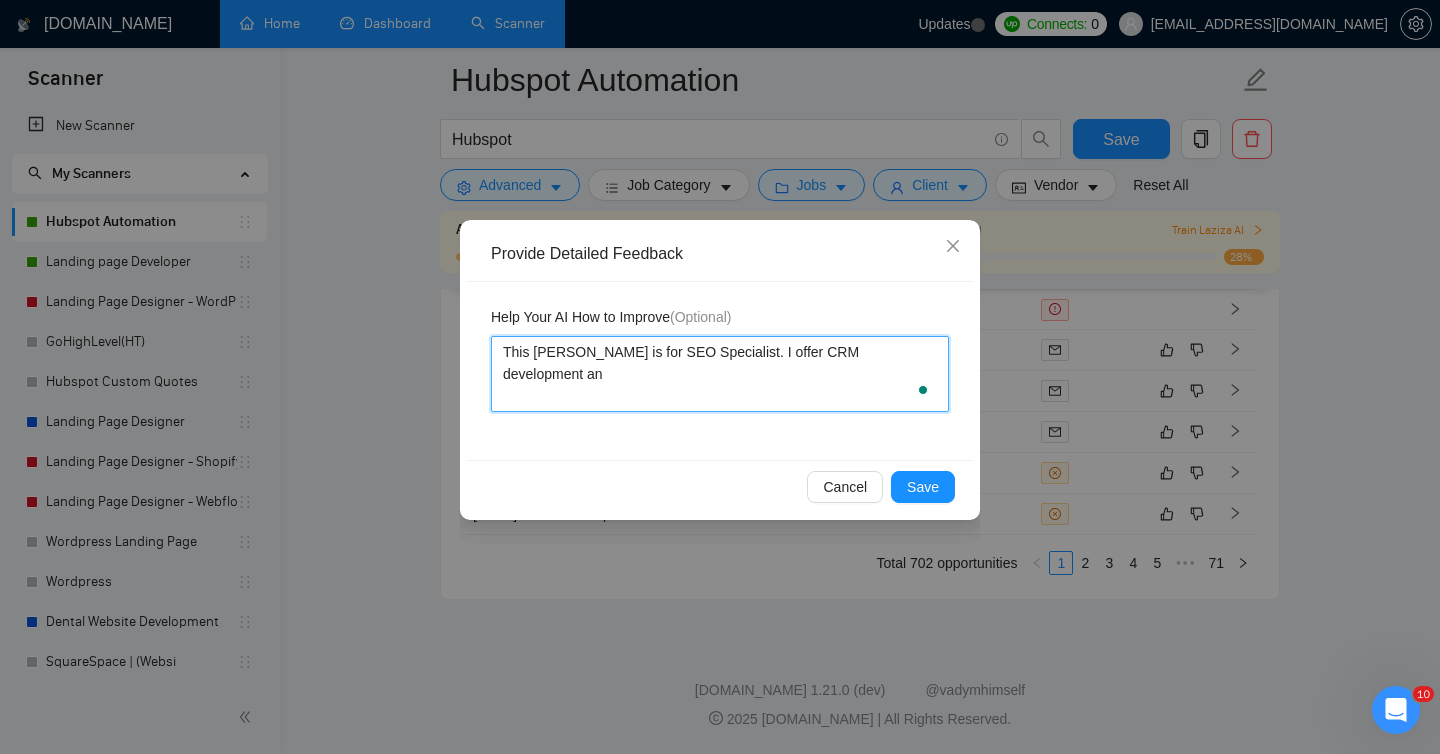 type 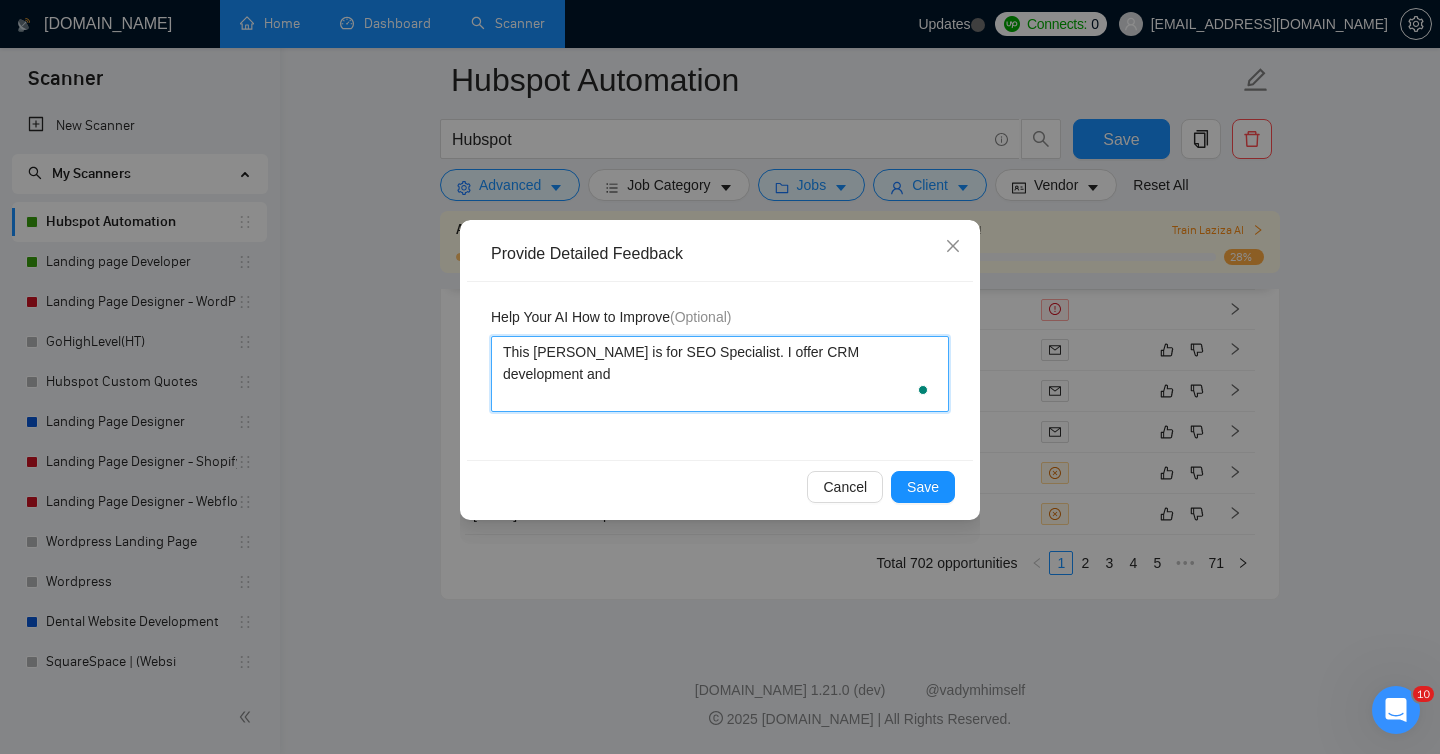 type 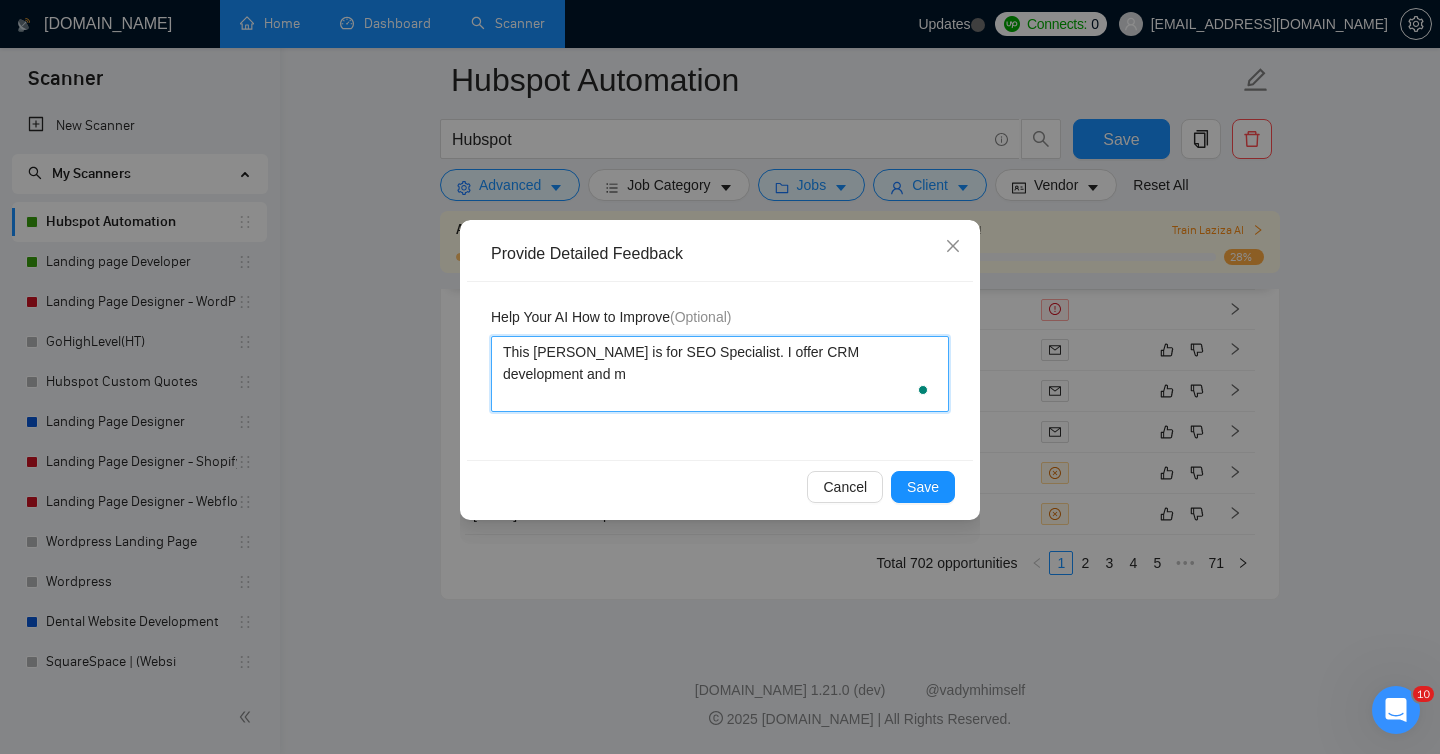 type 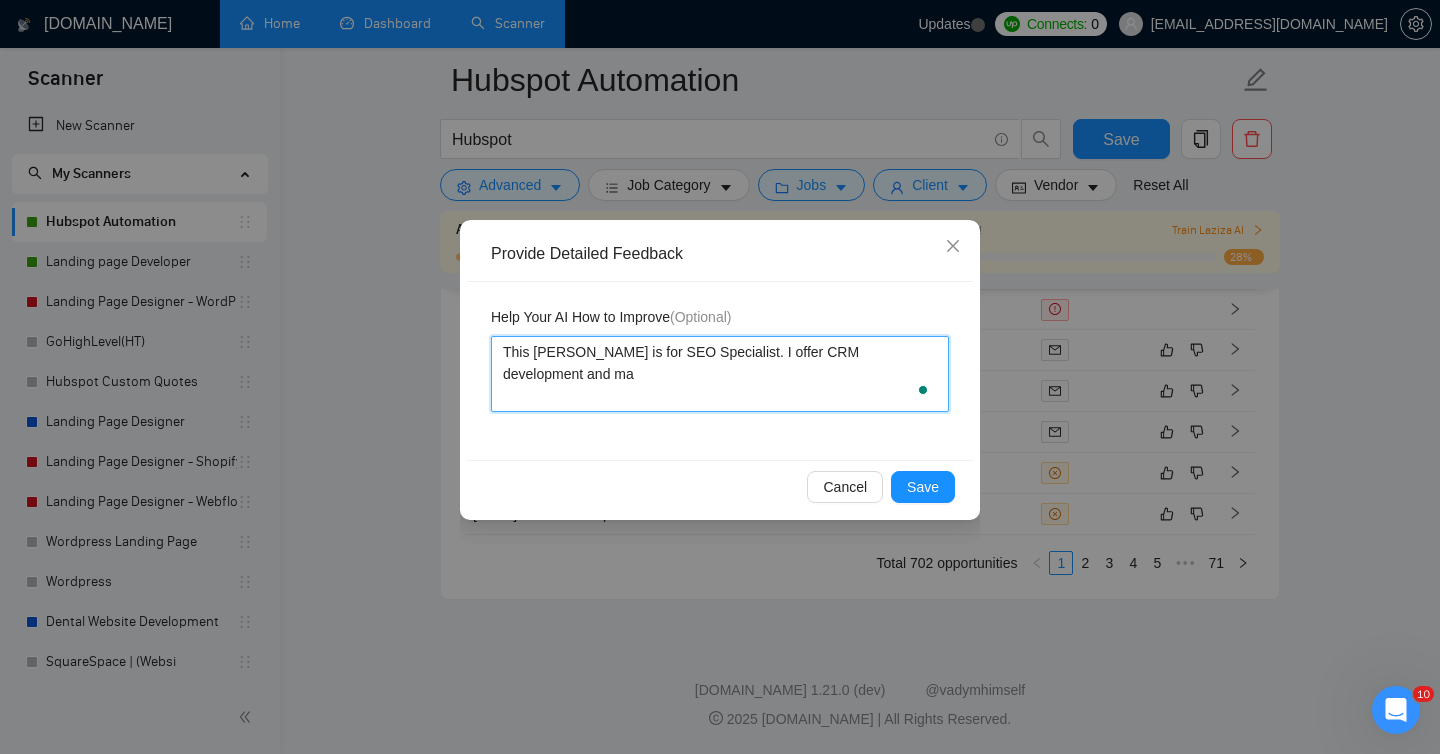 type 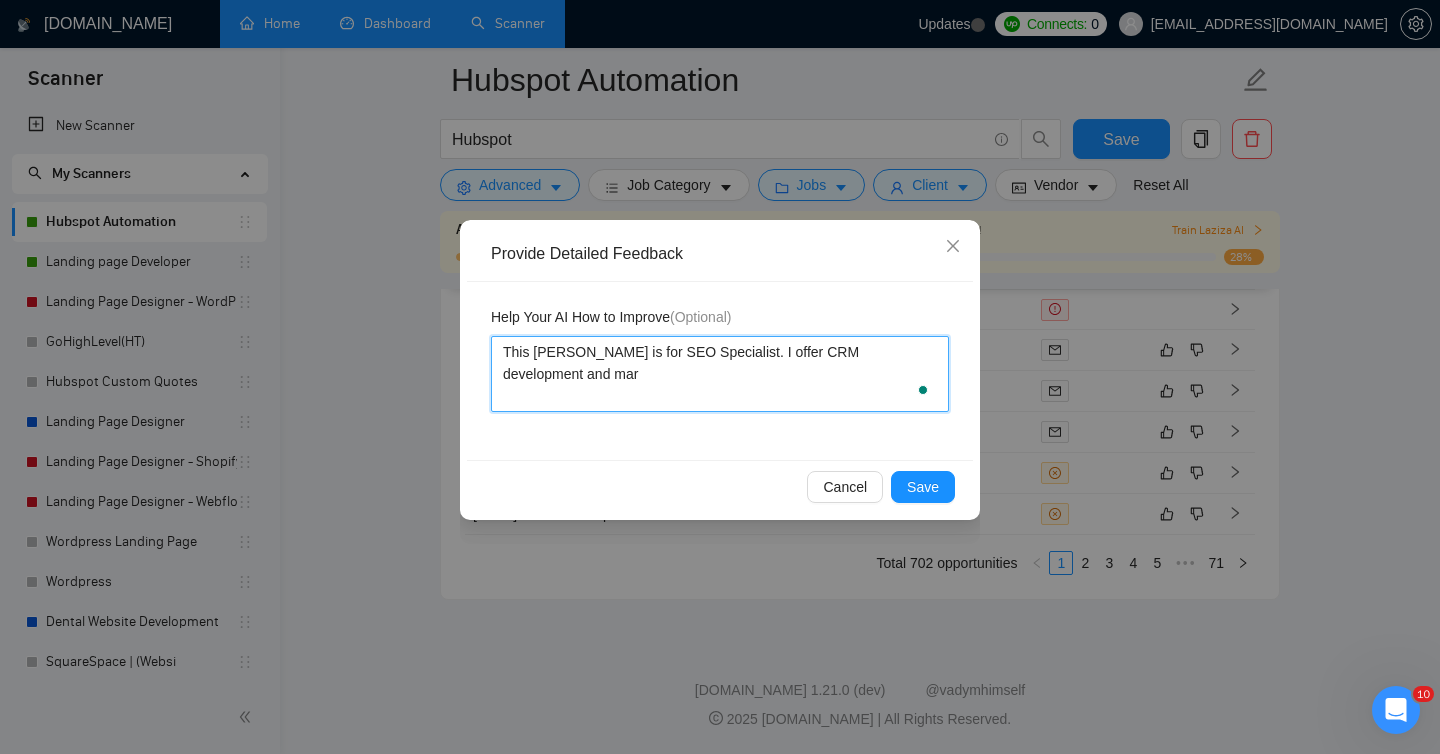 type 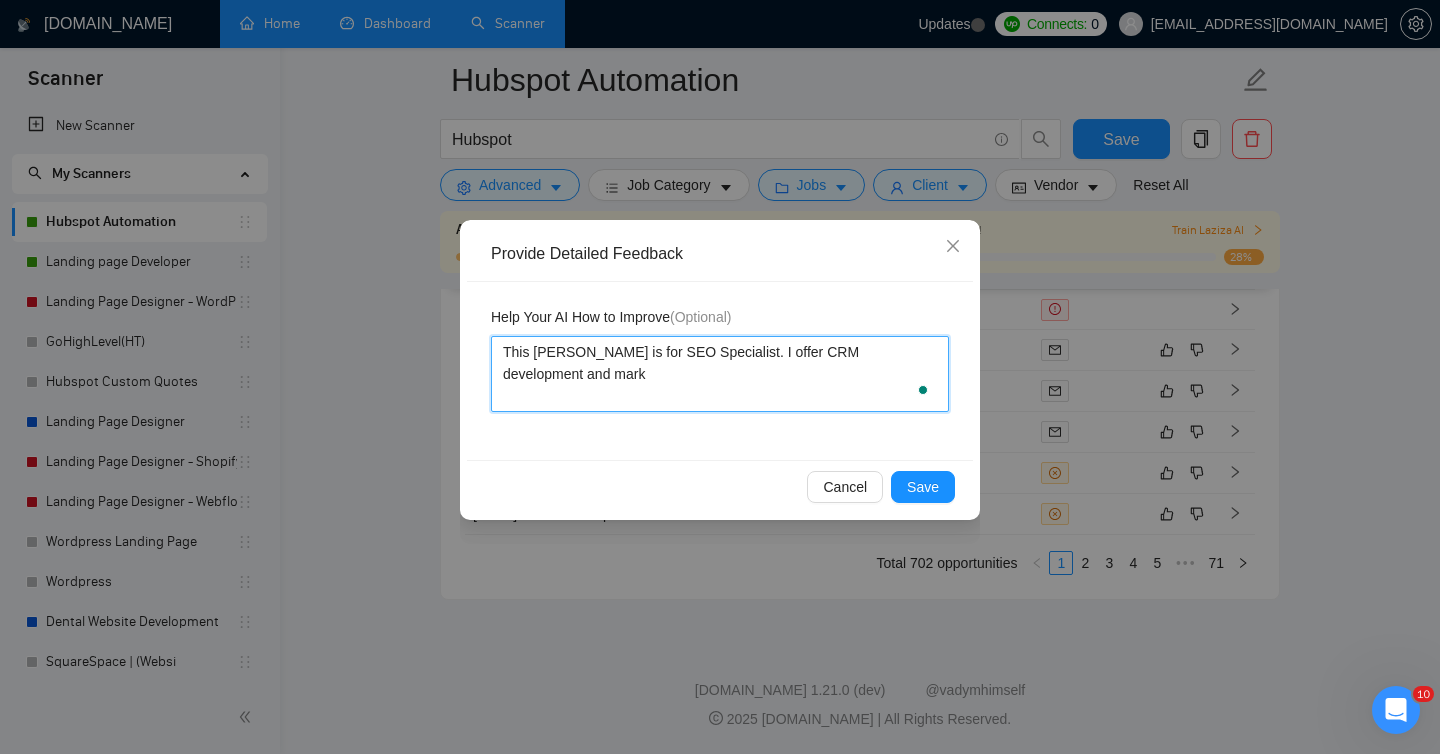 type on "This [PERSON_NAME] is for SEO Specialist. I offer CRM development and marke" 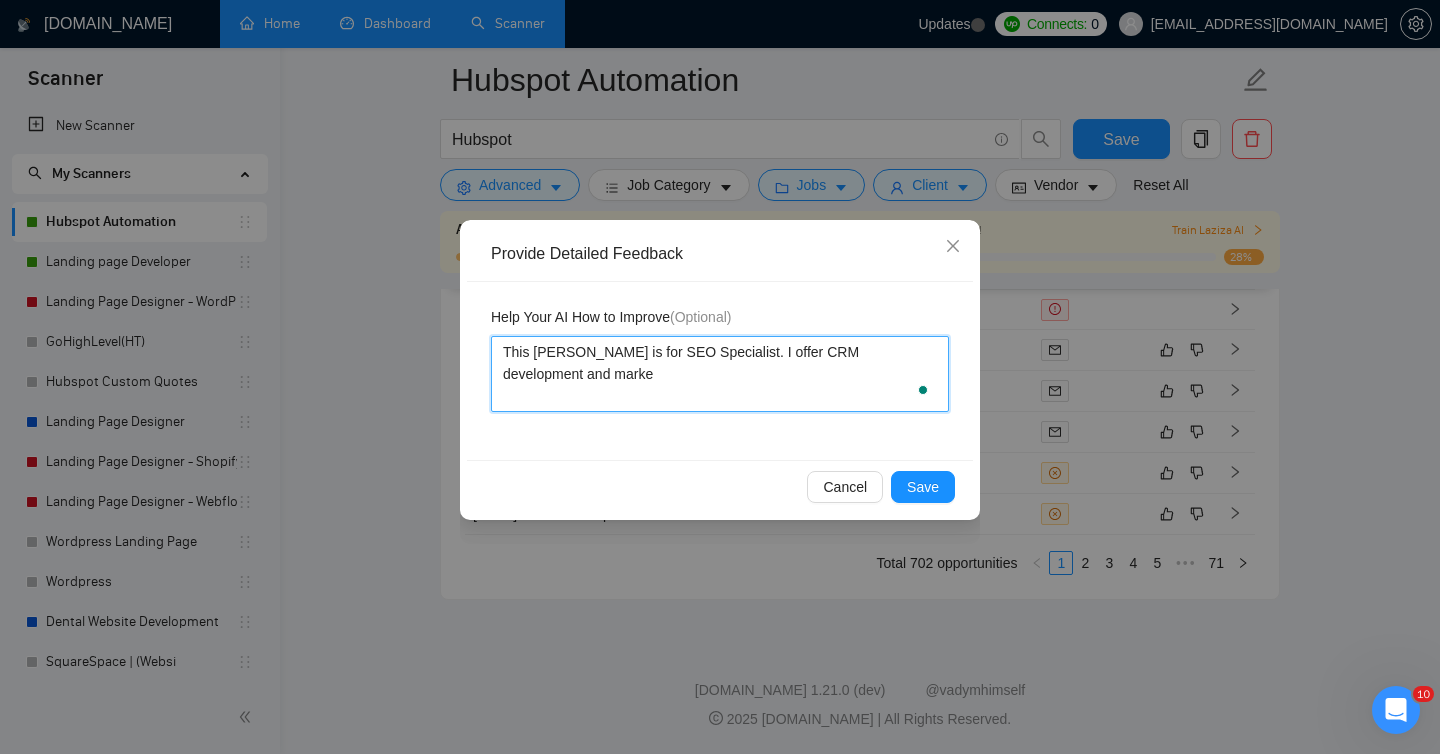 type 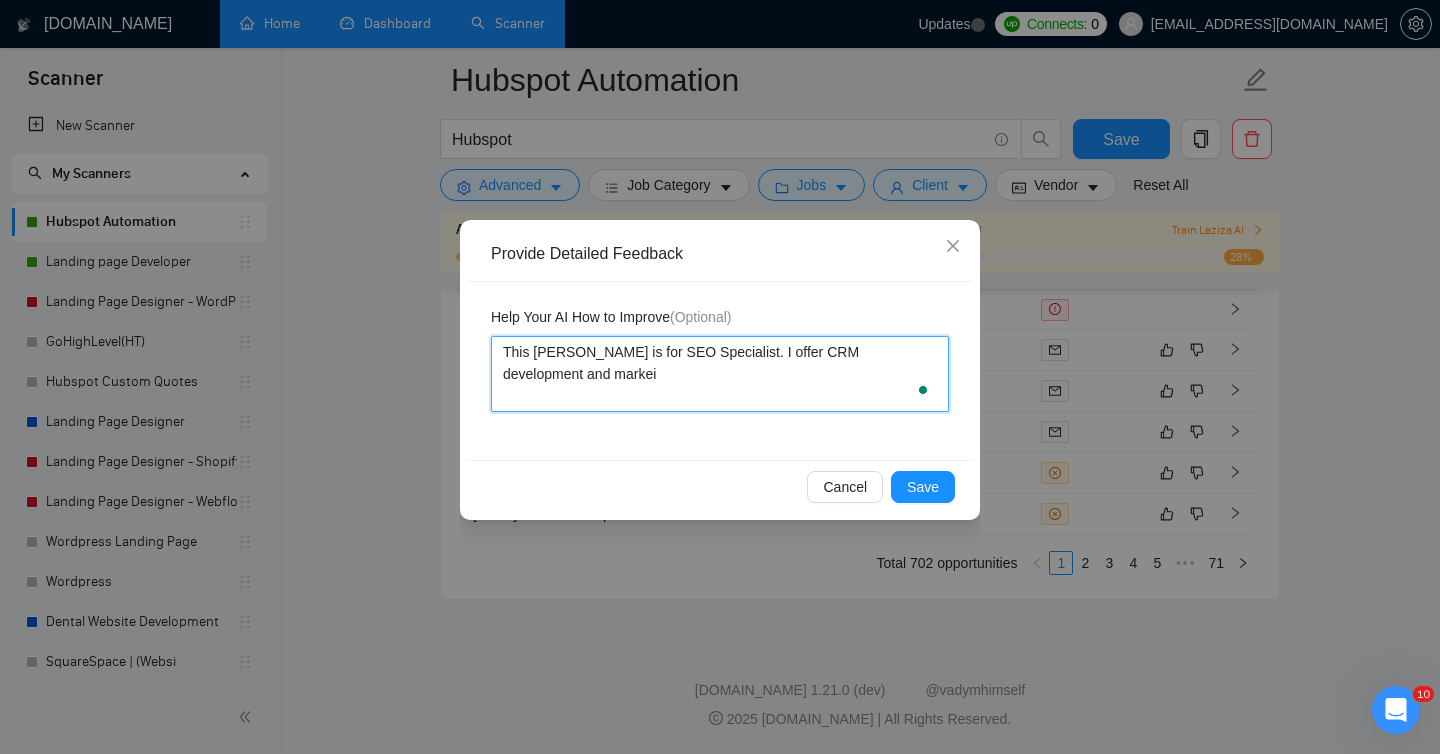 type 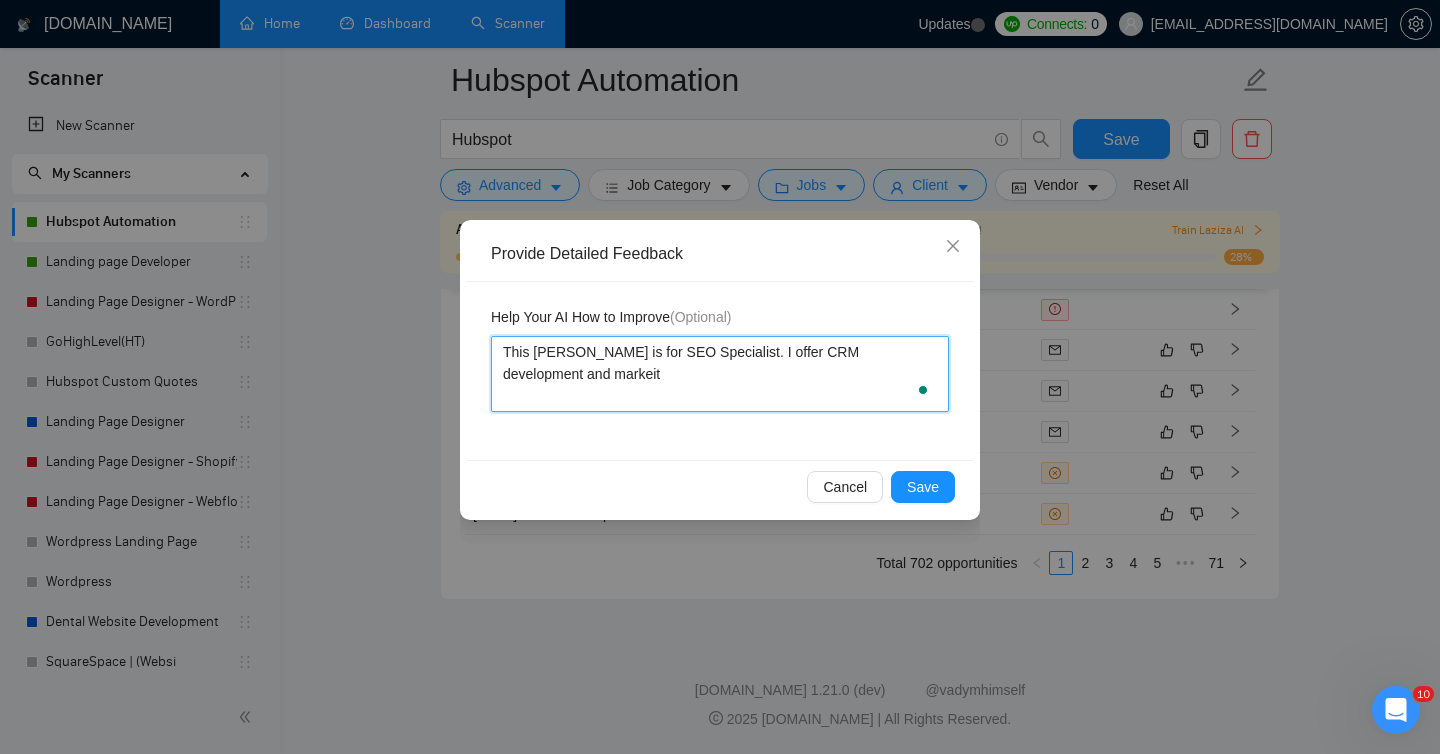 type on "This [PERSON_NAME] is for SEO Specialist. I offer CRM development and markeitn" 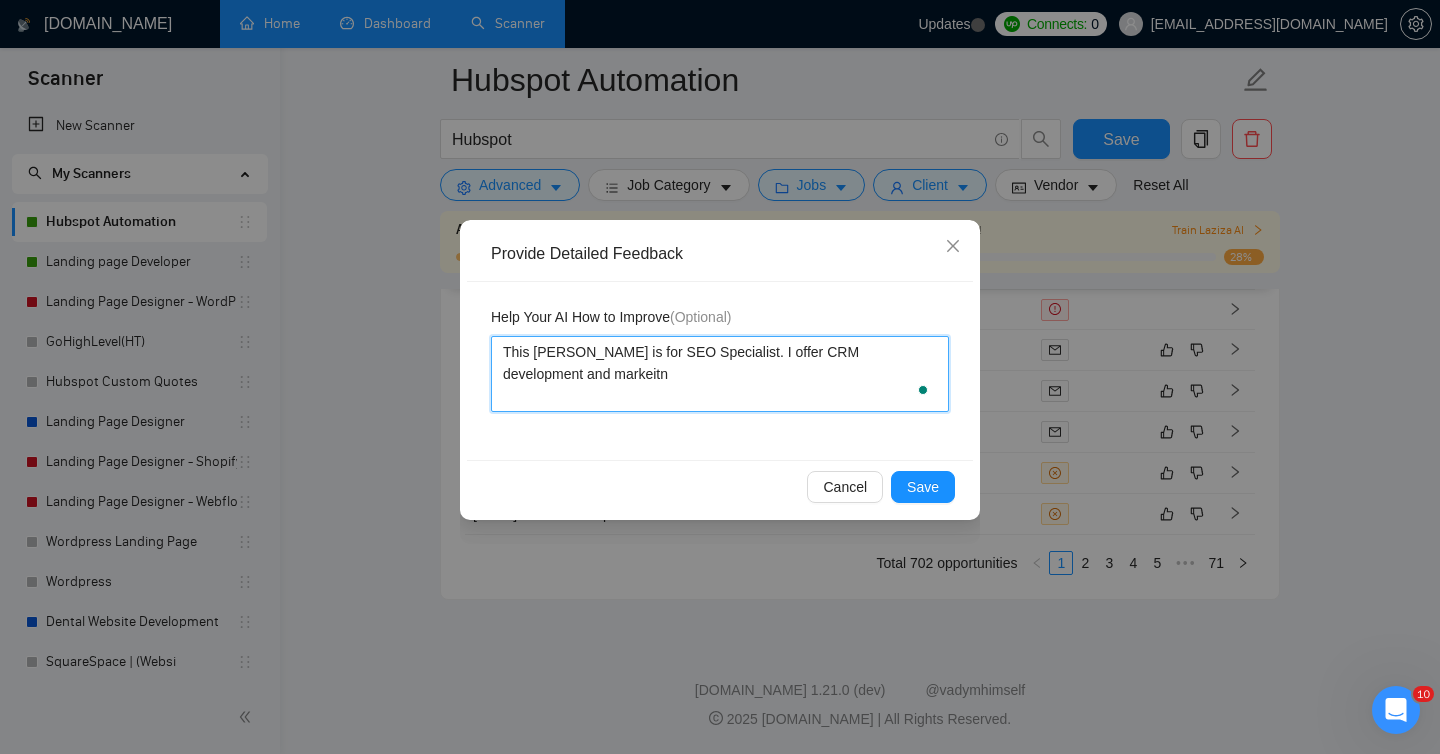 type 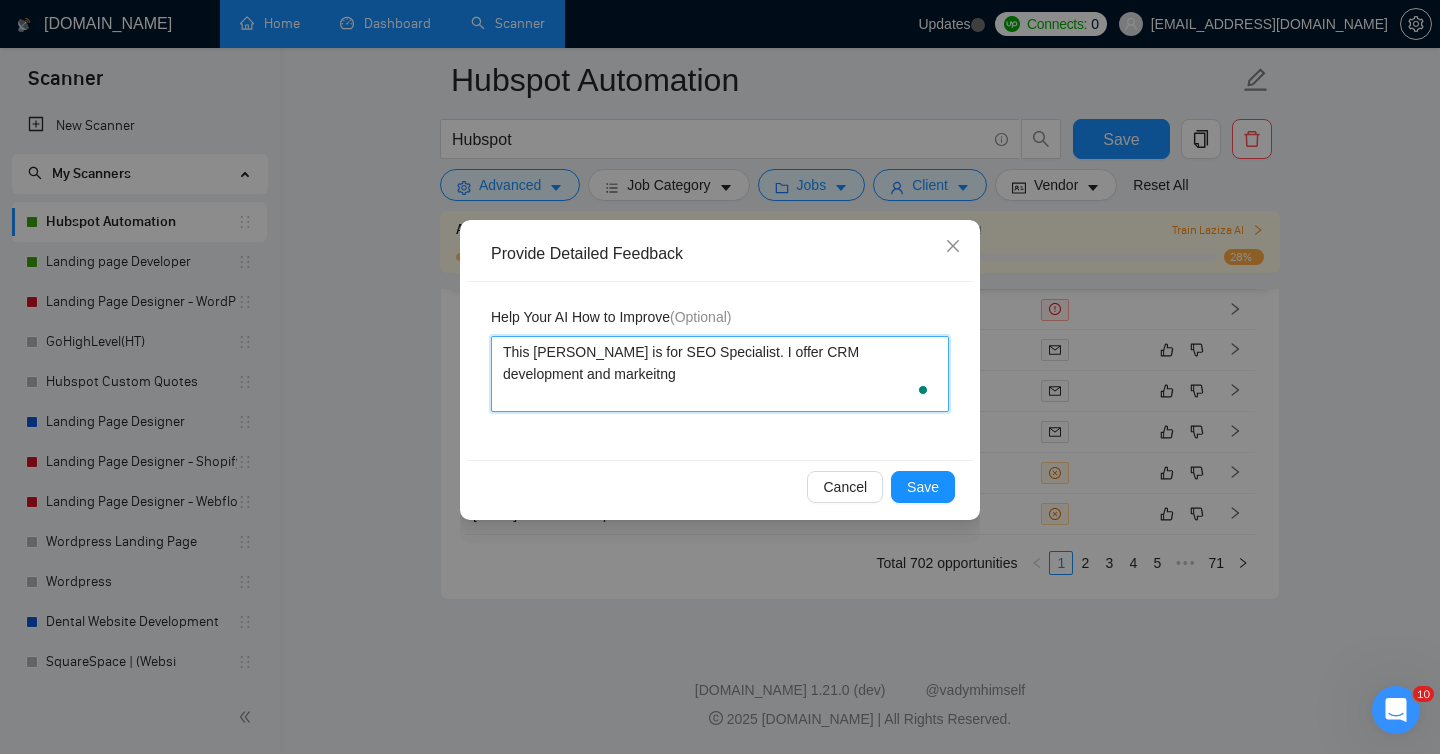 type 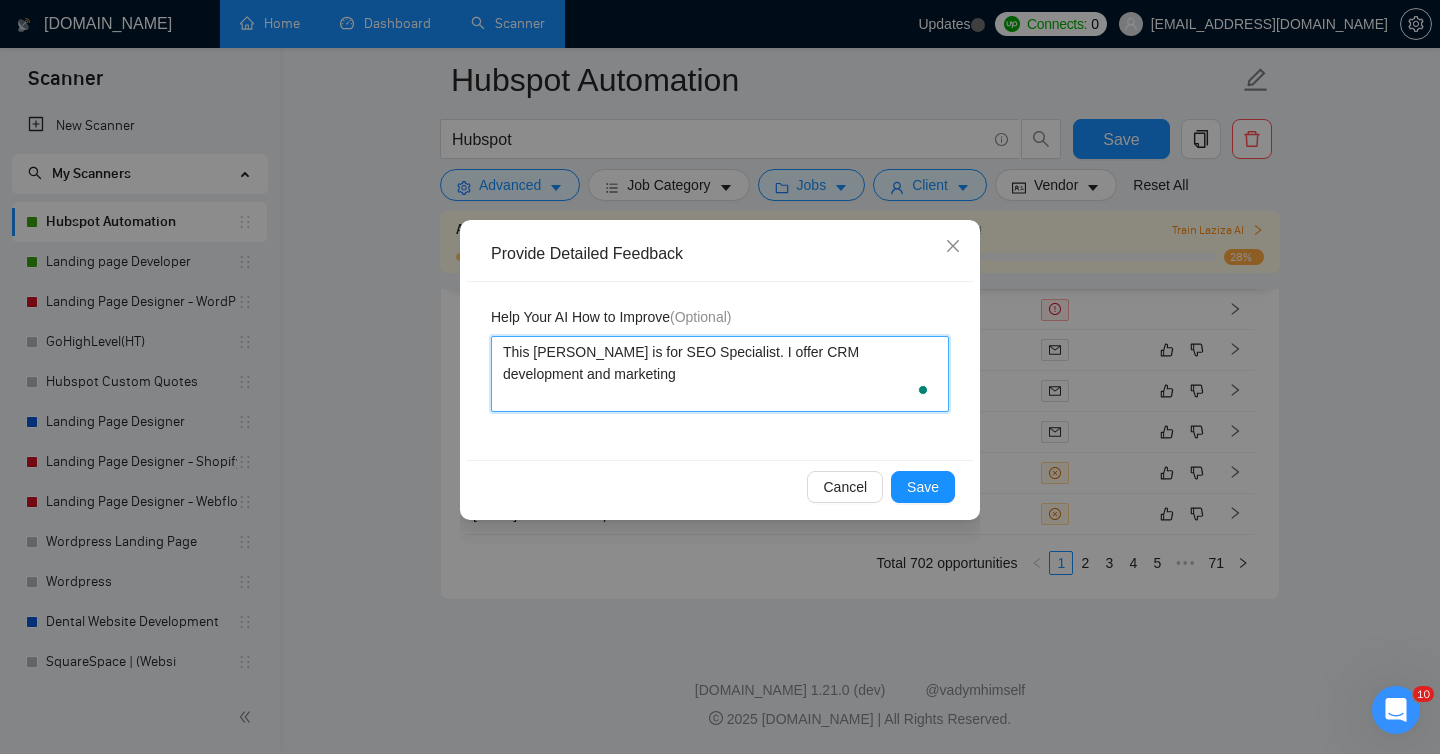 type 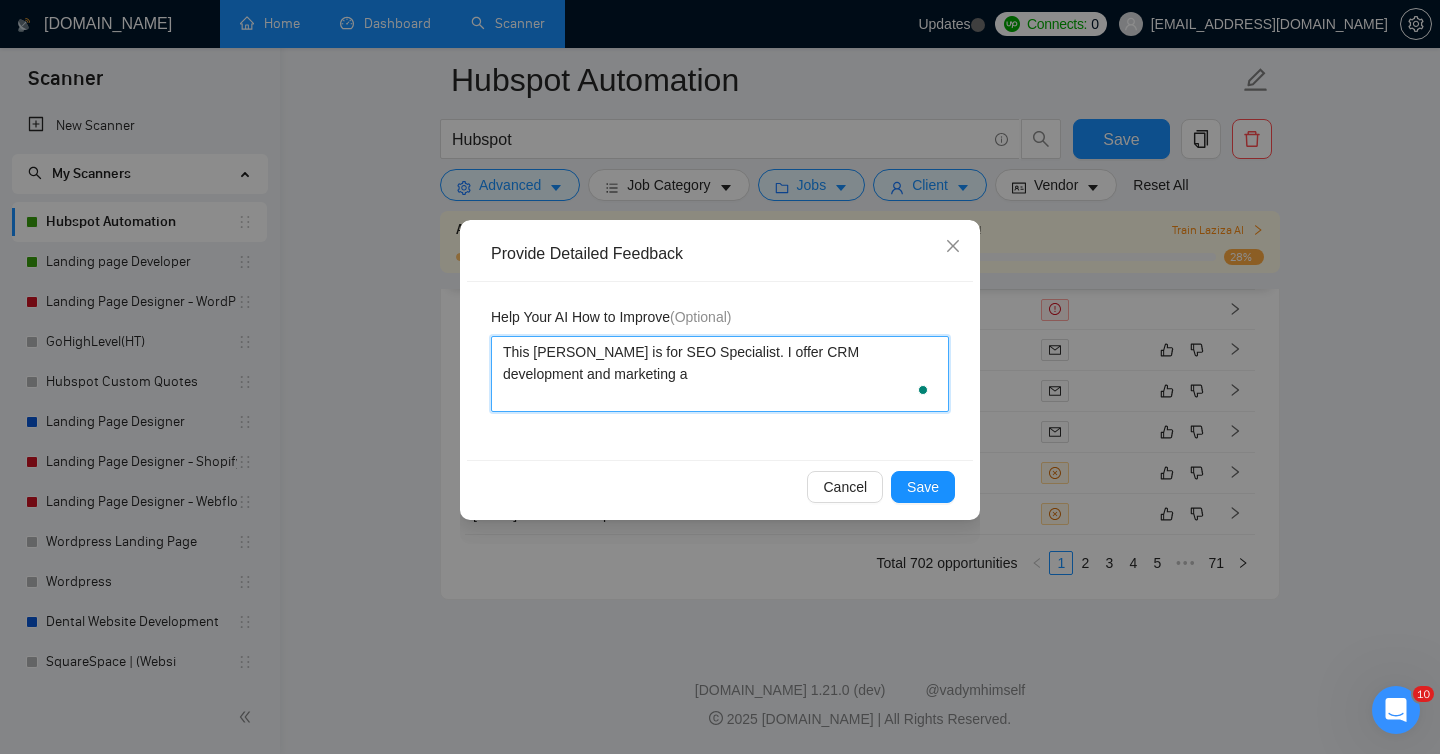 type 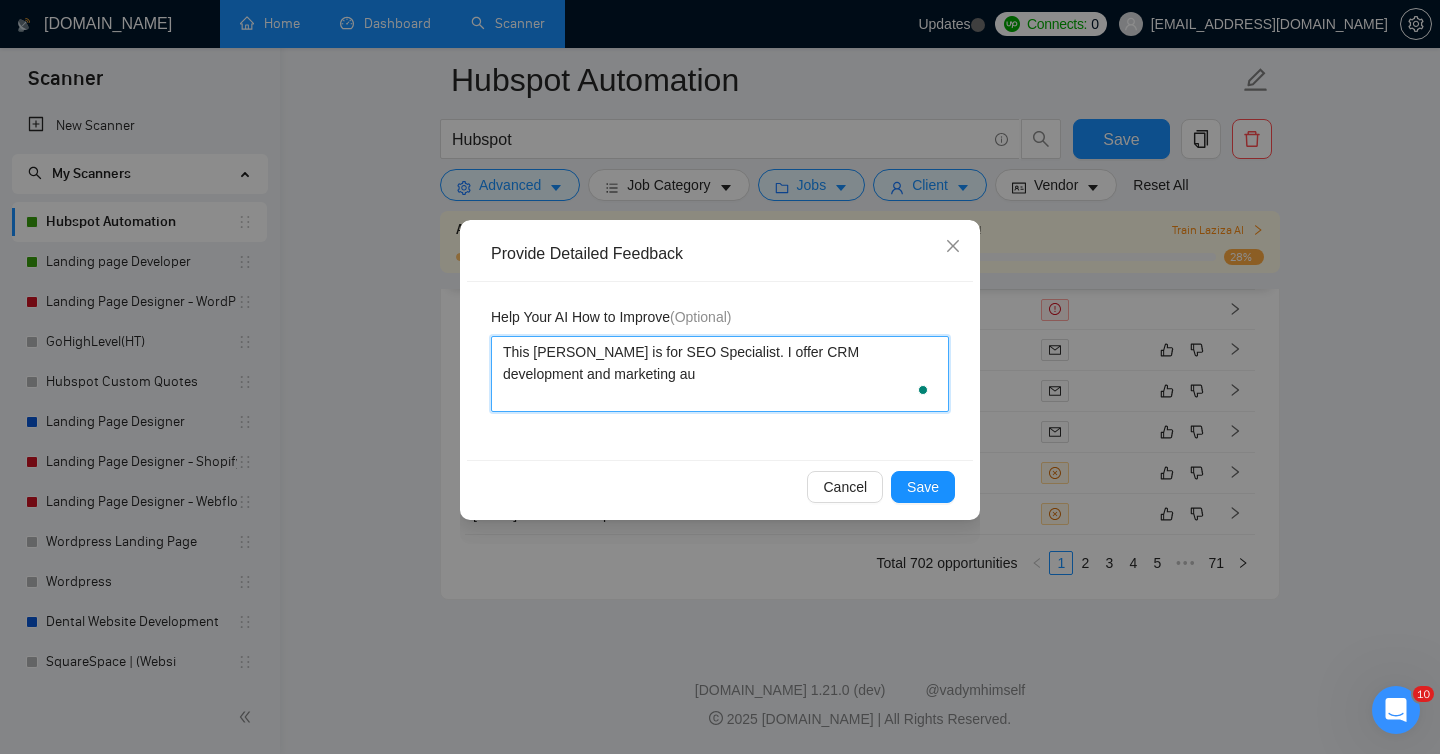 type 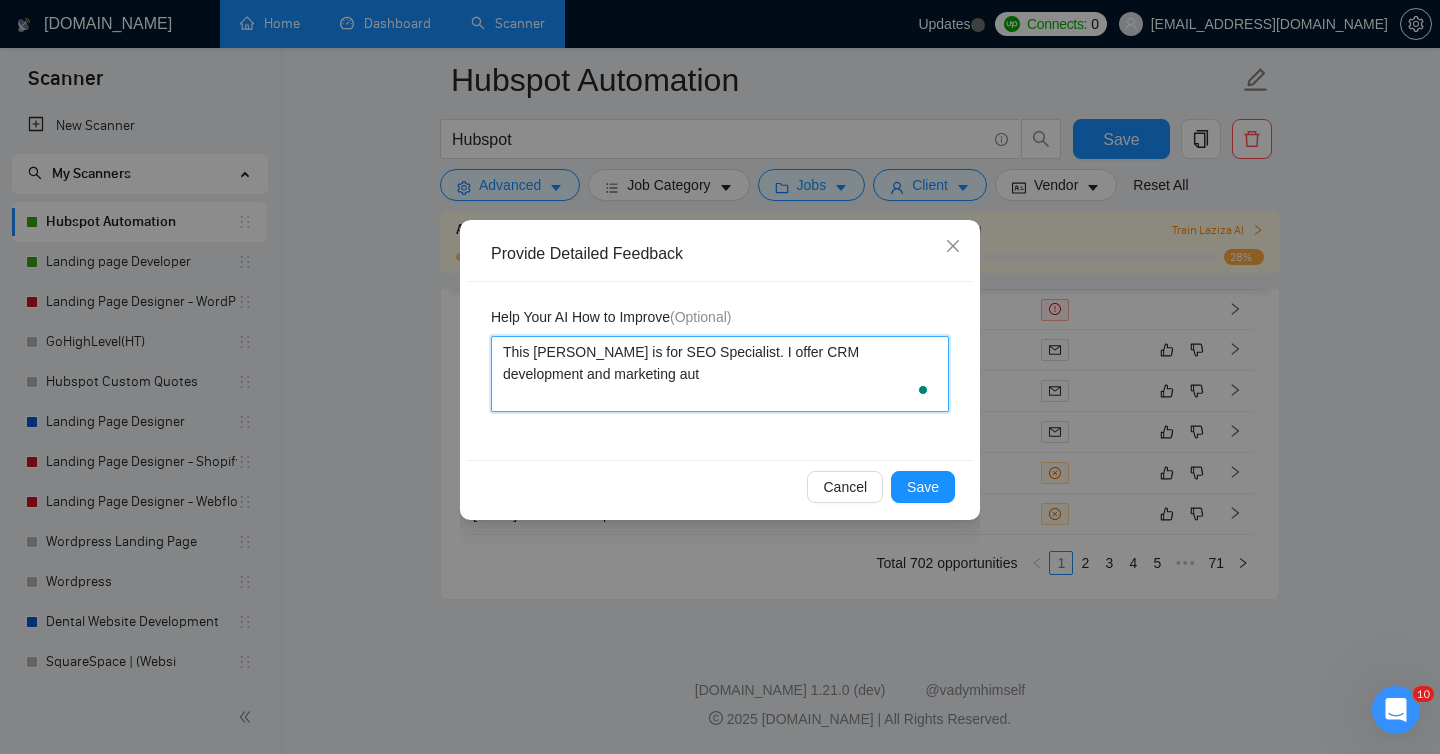 type 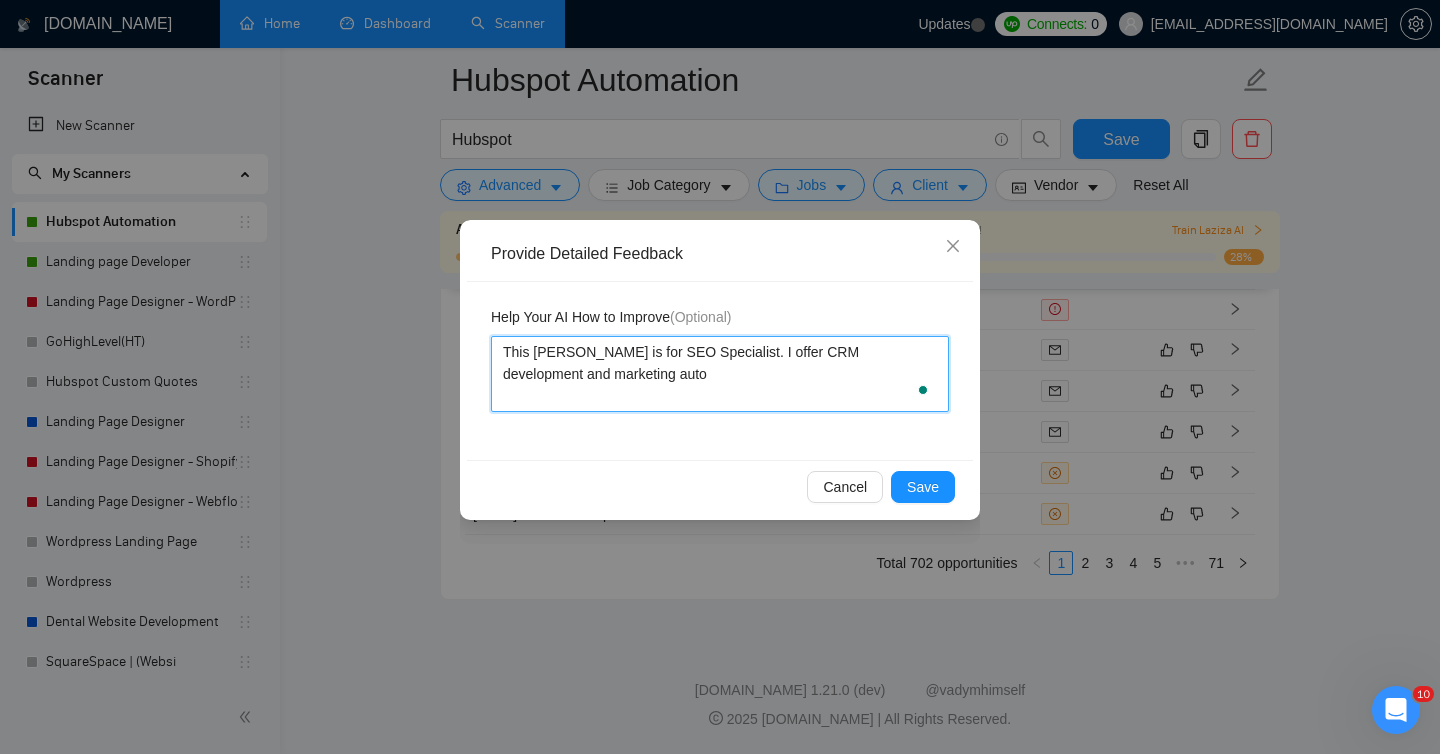 type 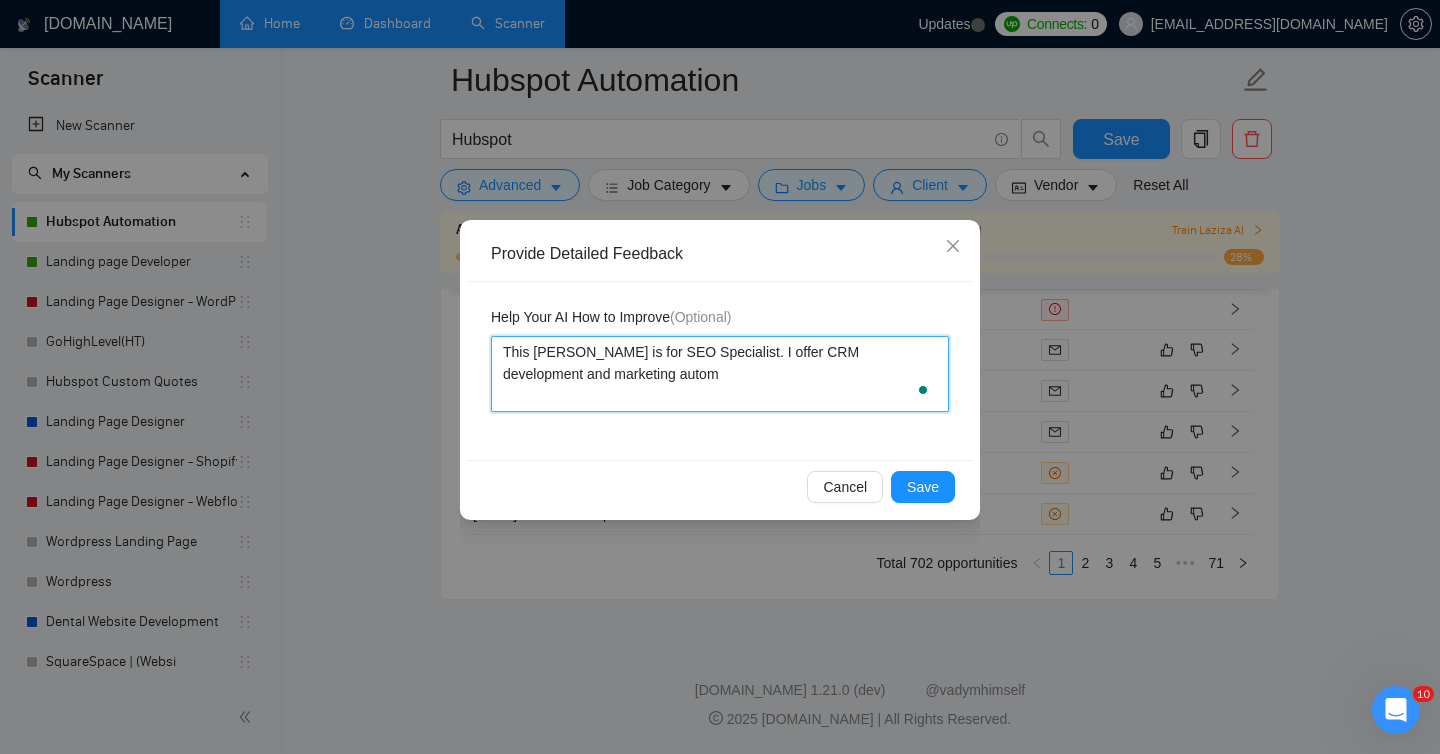 type 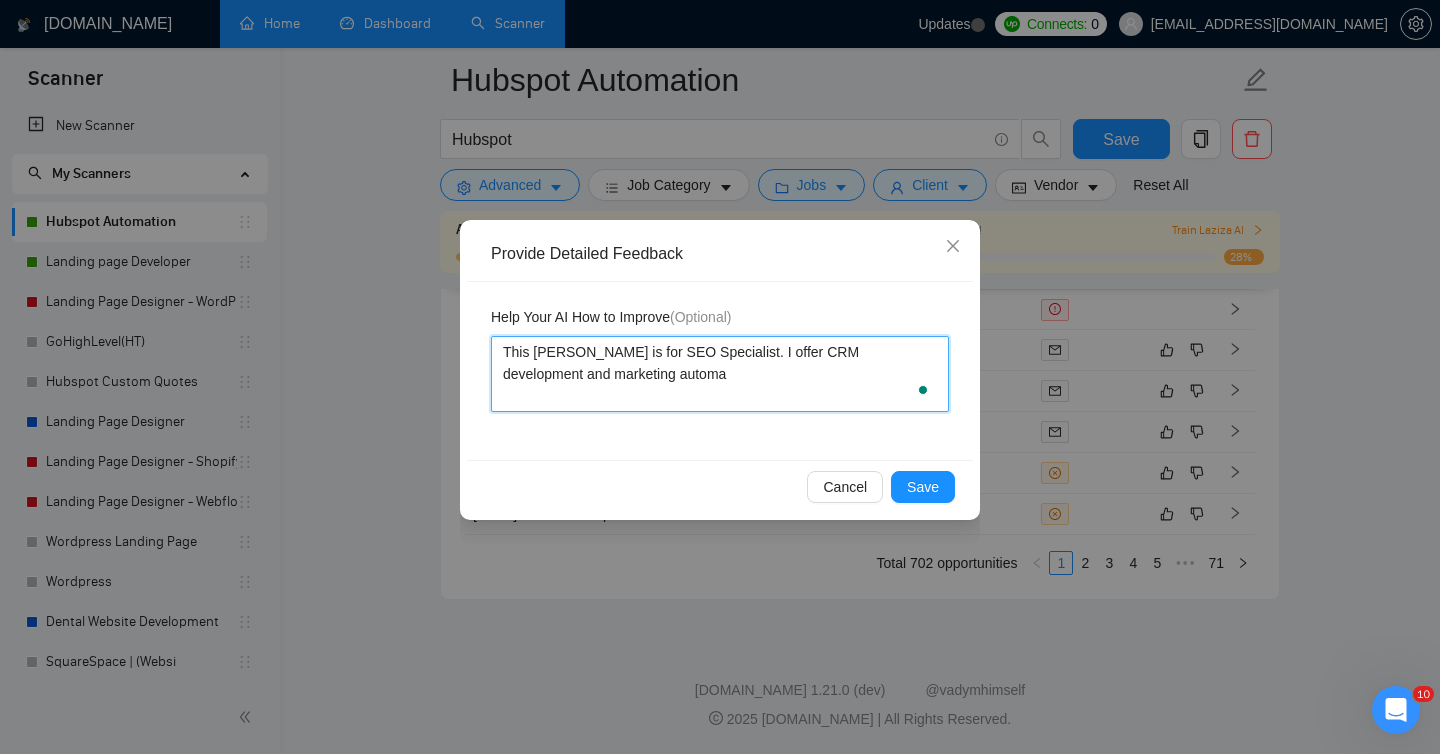 type 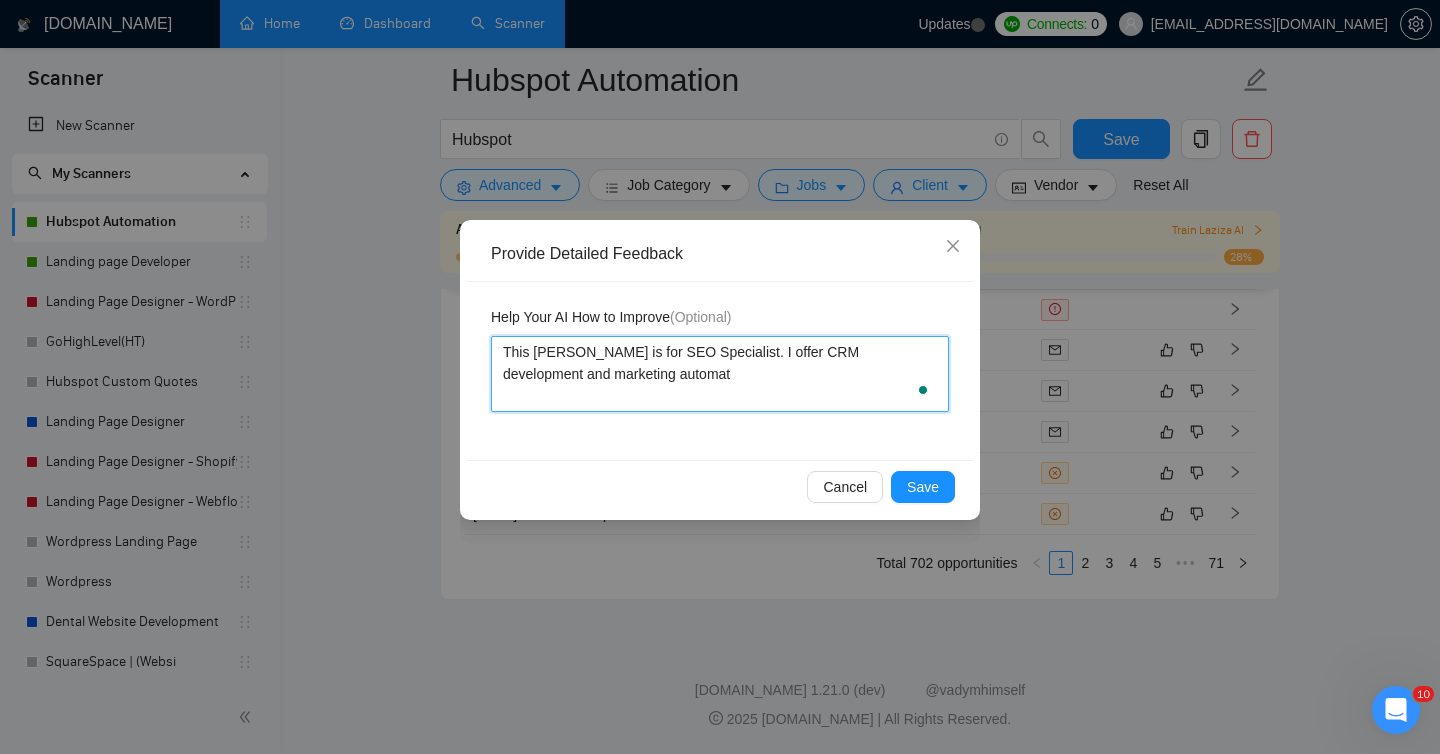 type 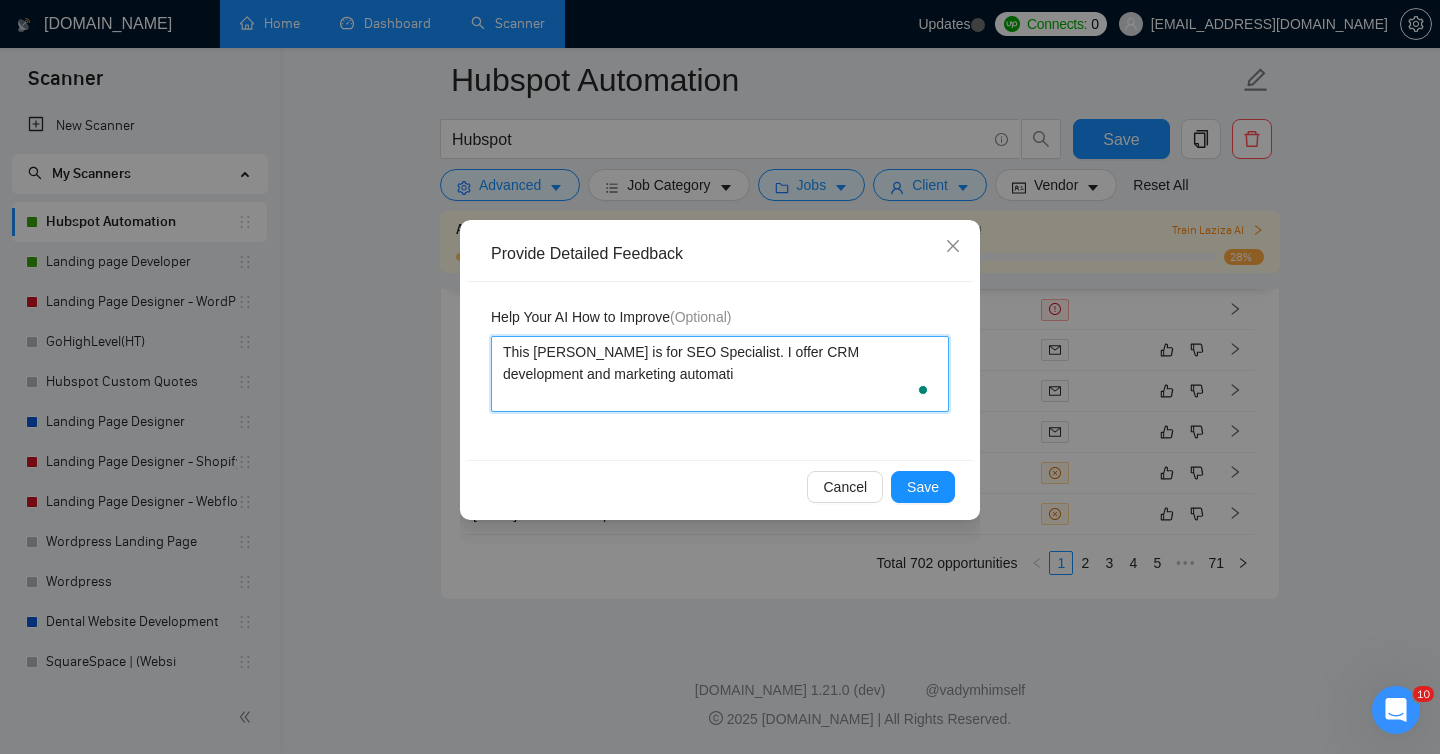 type 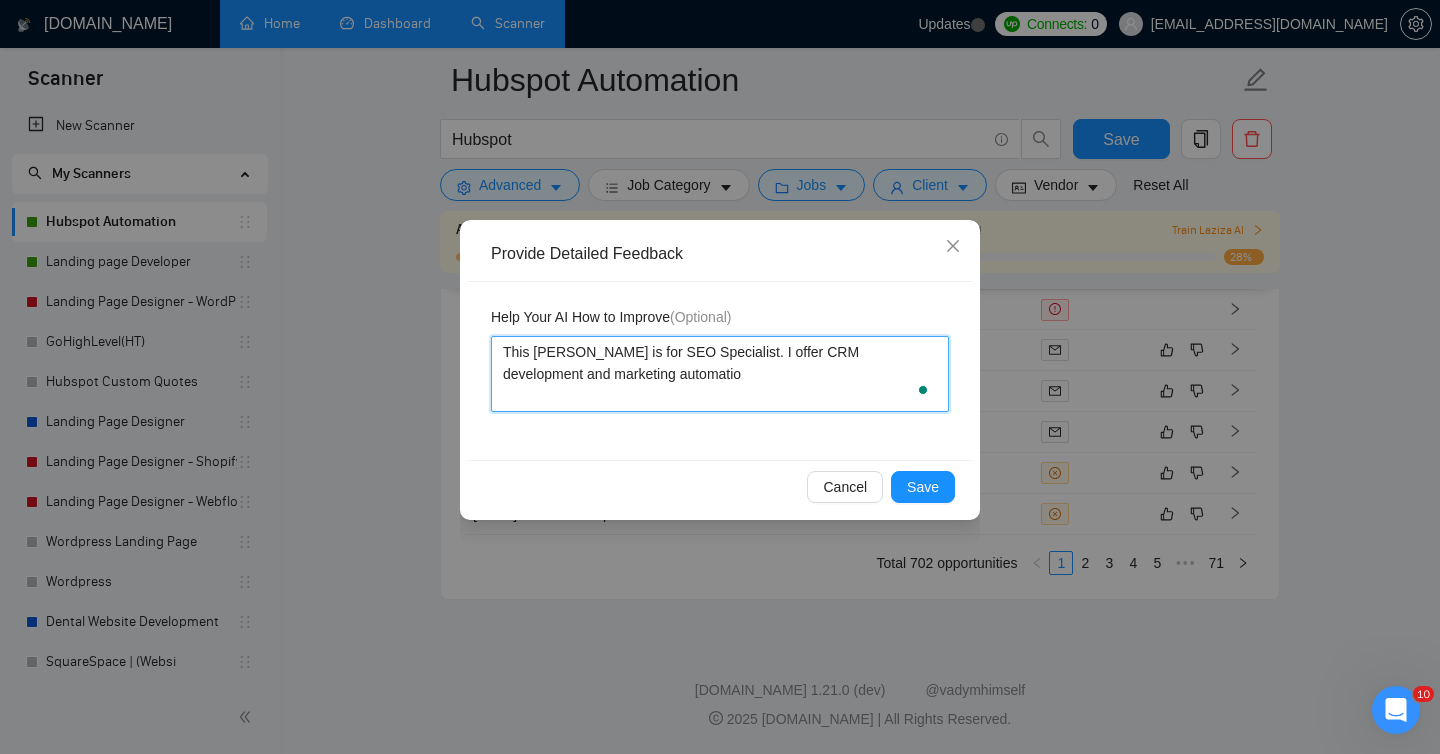 type 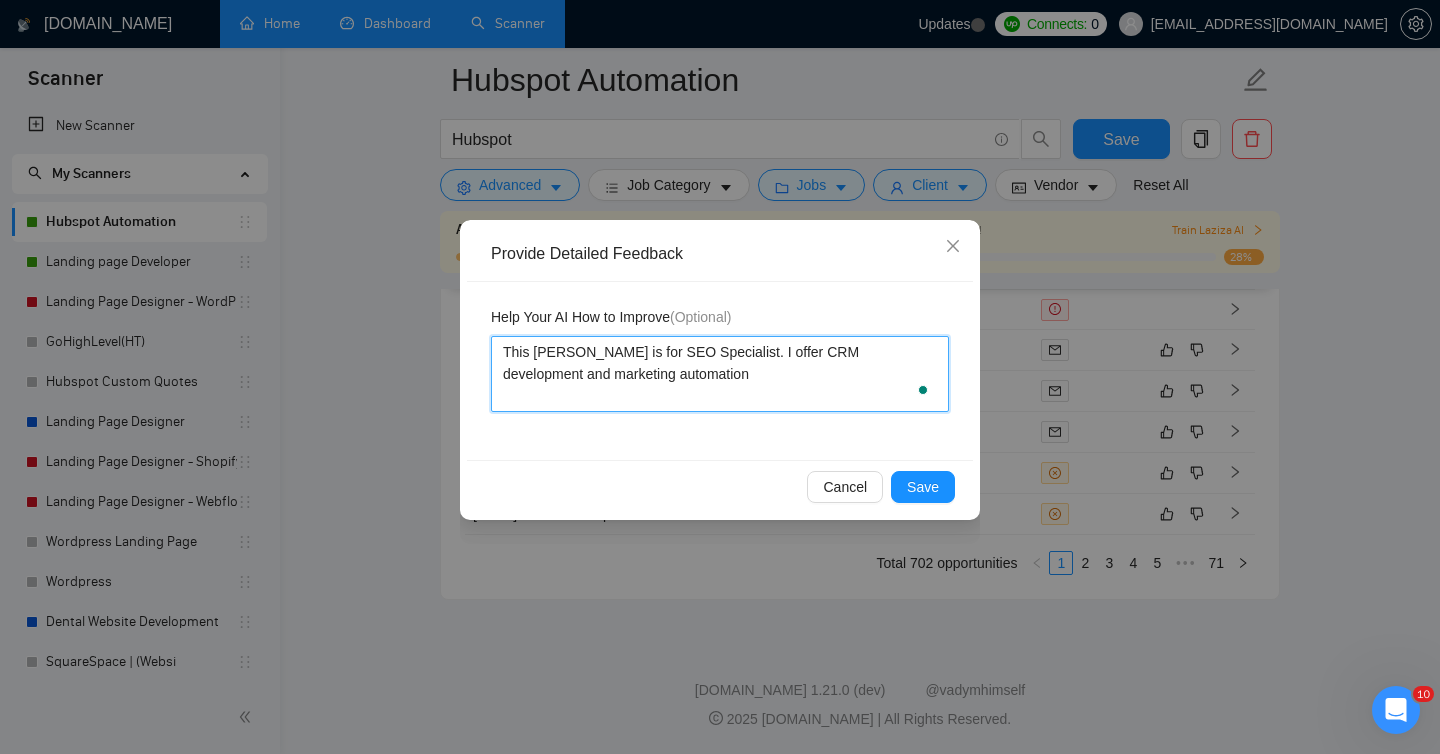 type 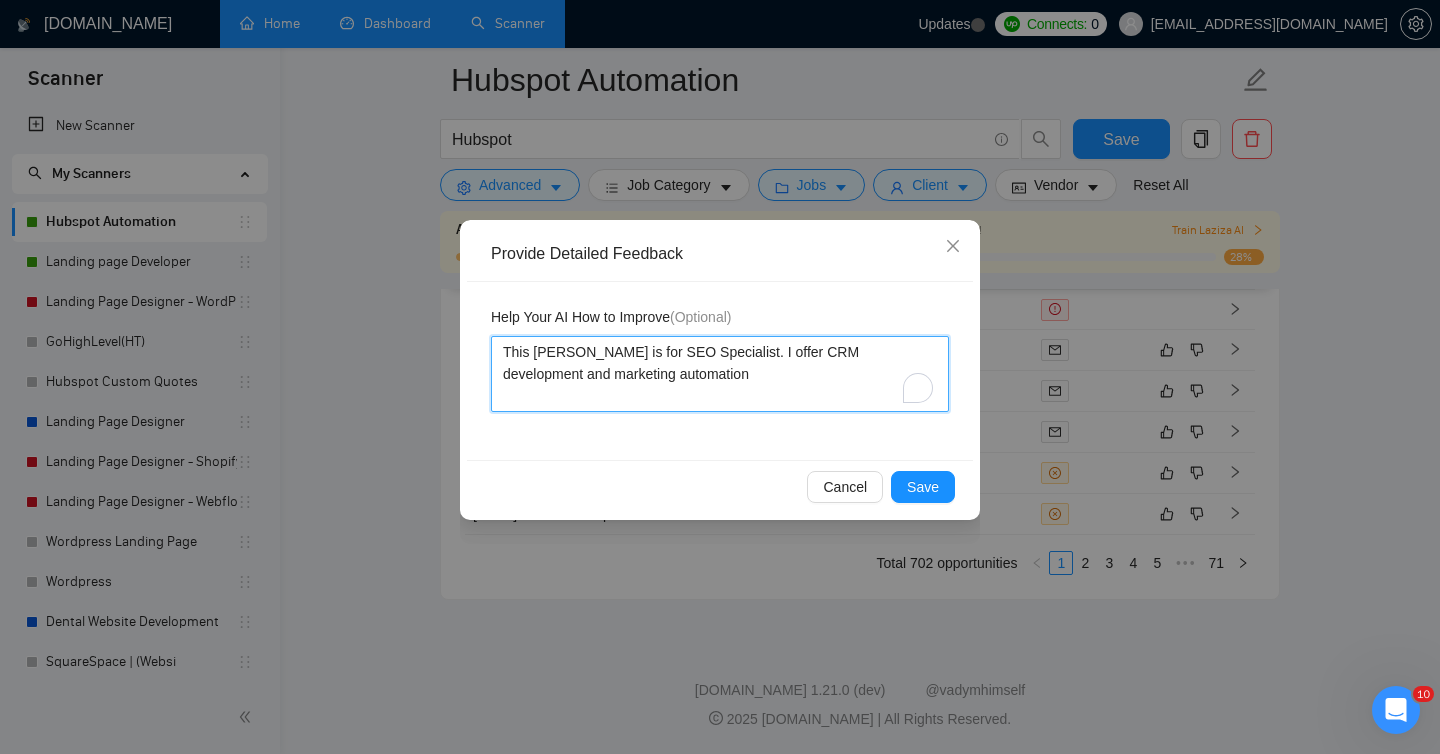 type 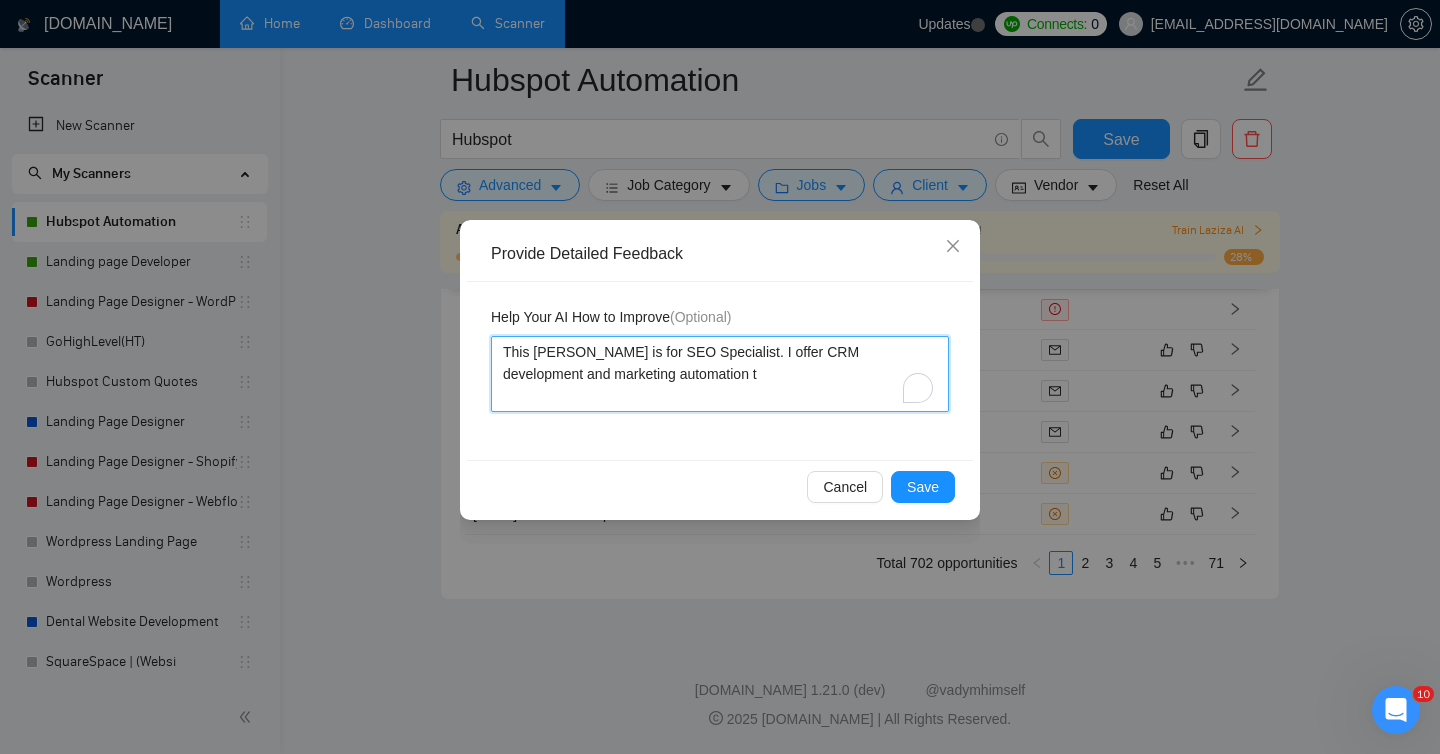 type 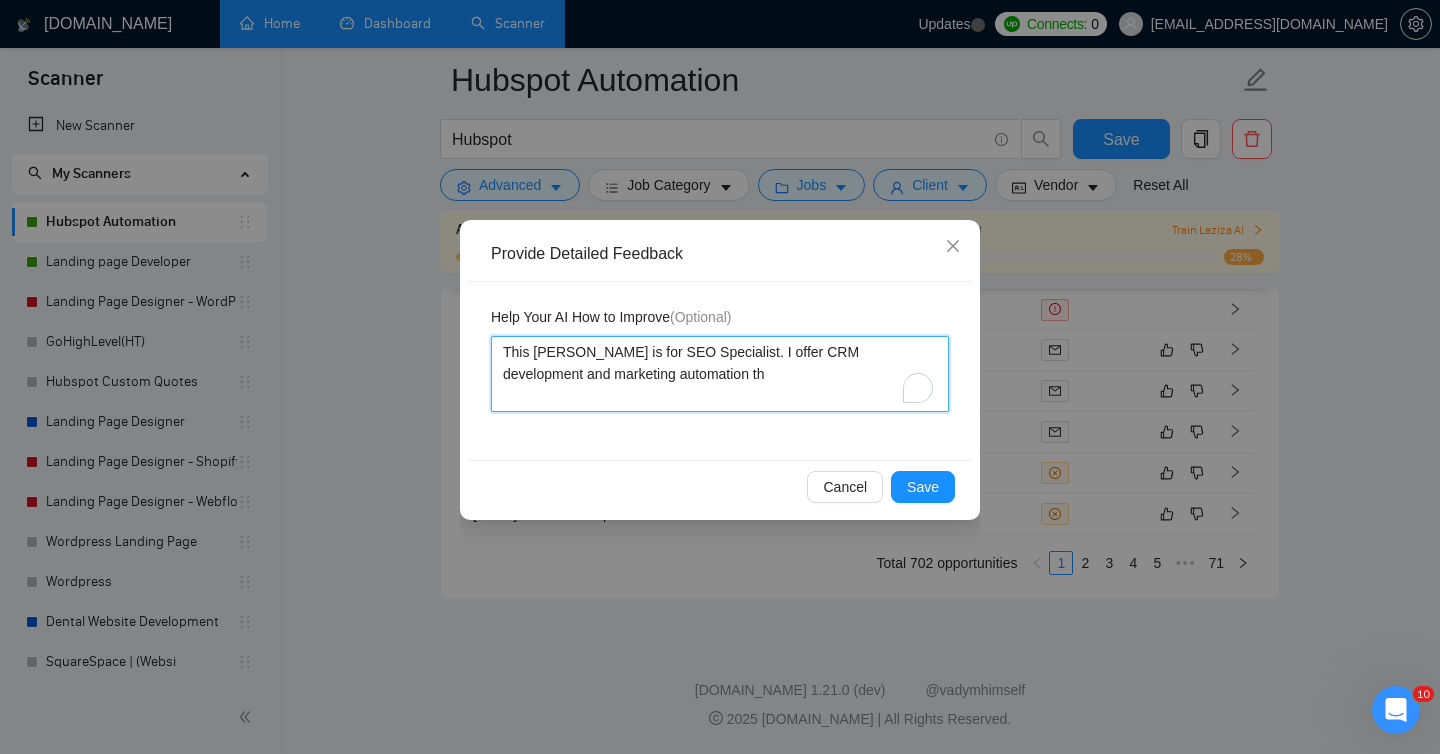 type 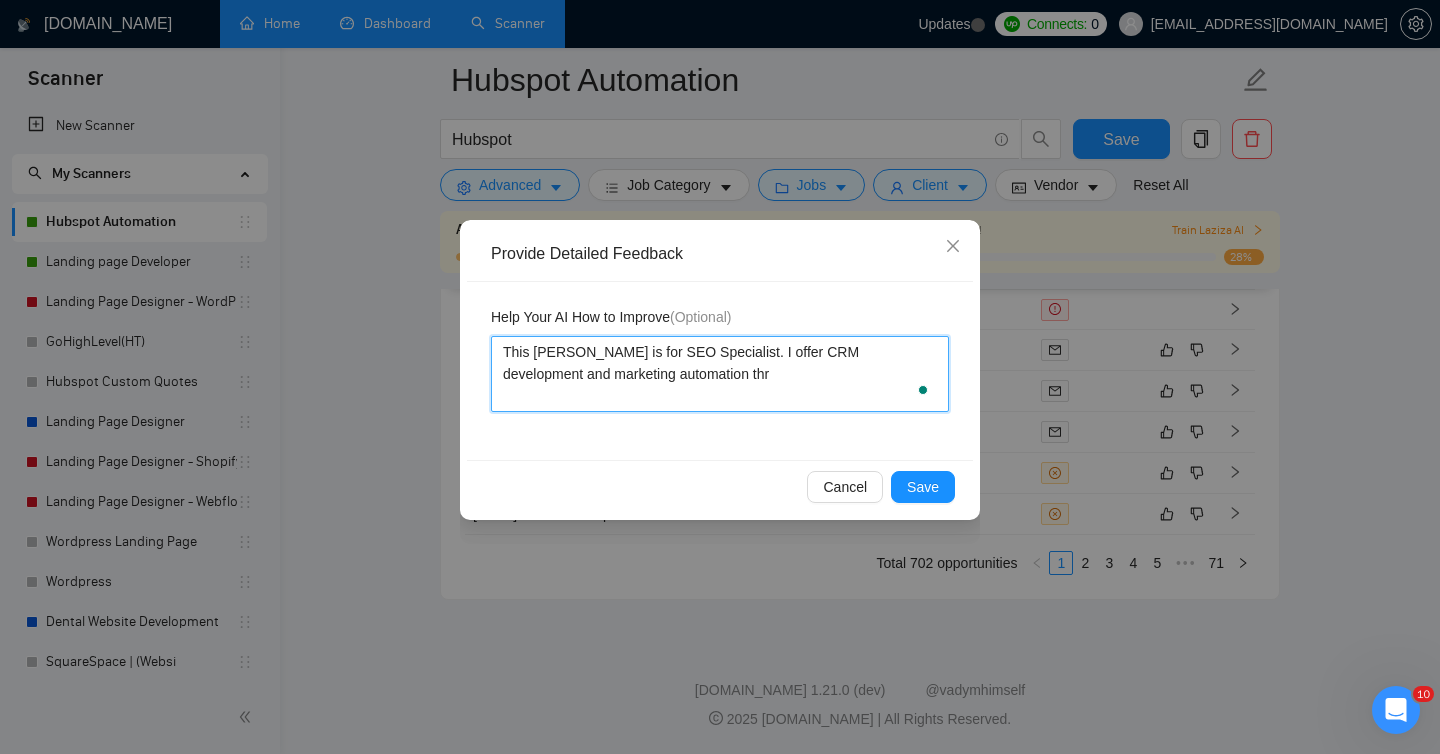 type 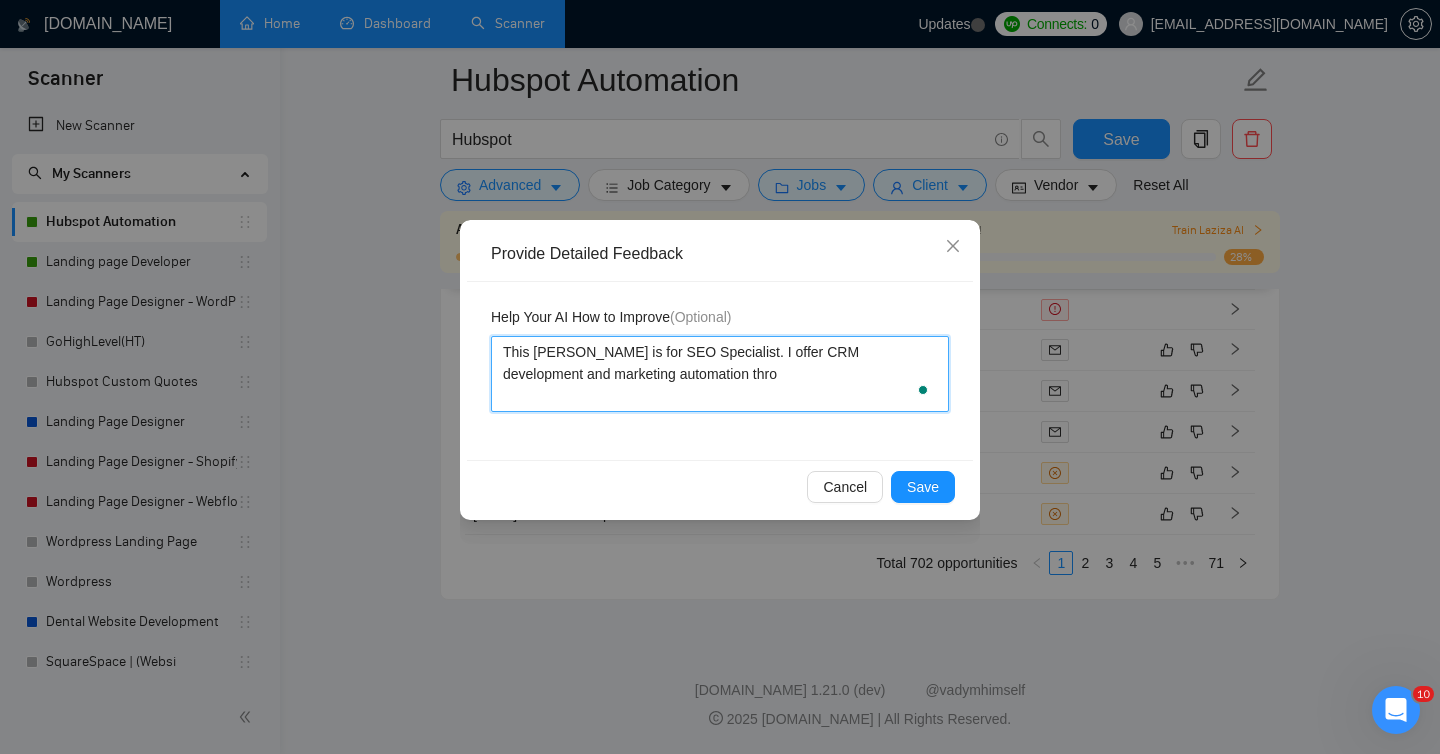 type 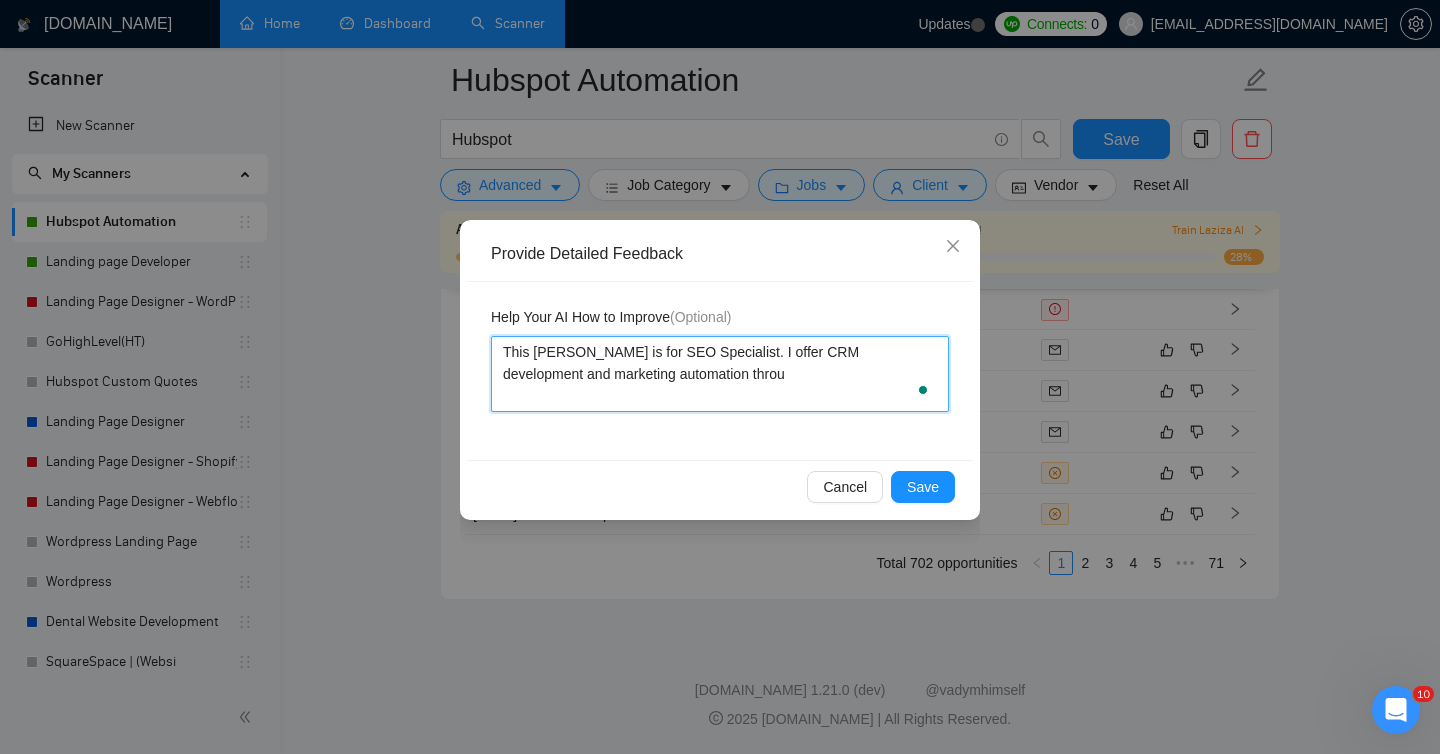 type 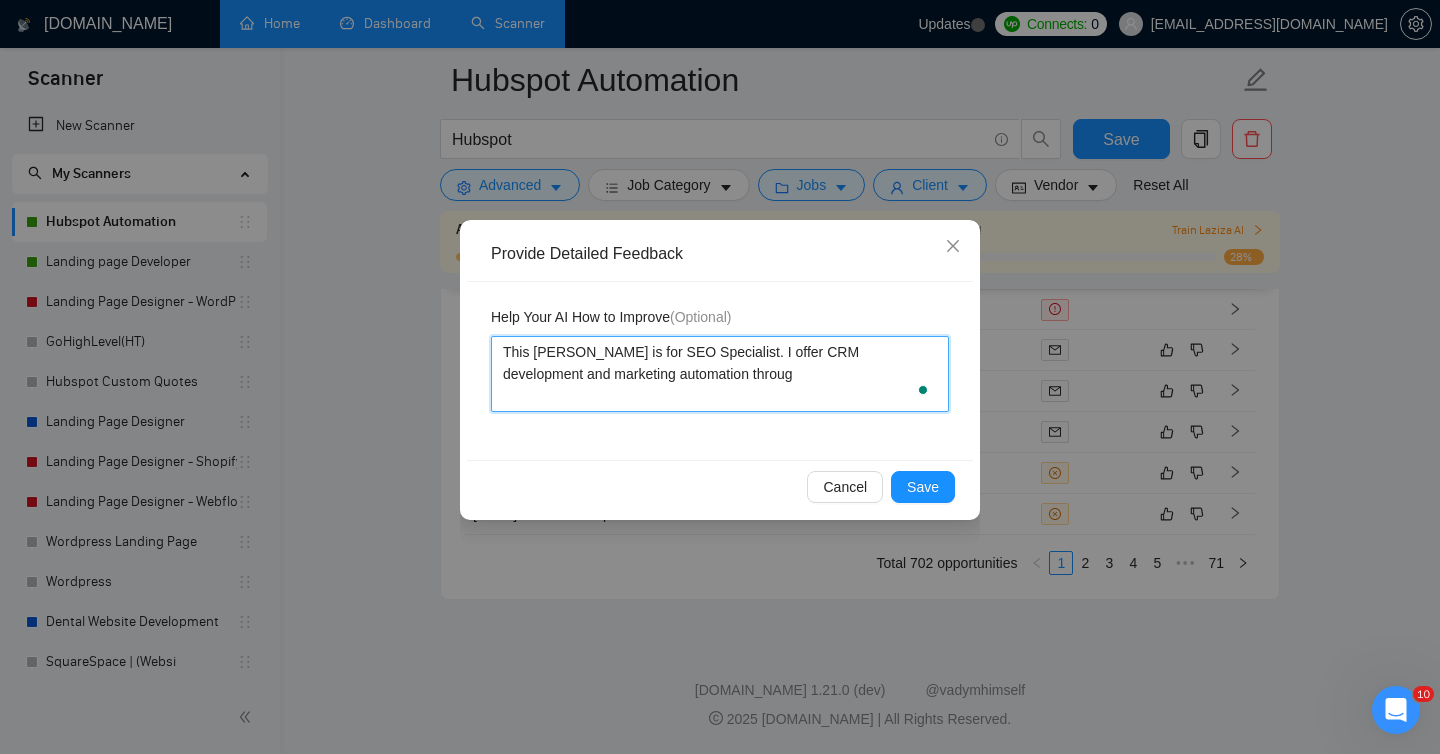 type 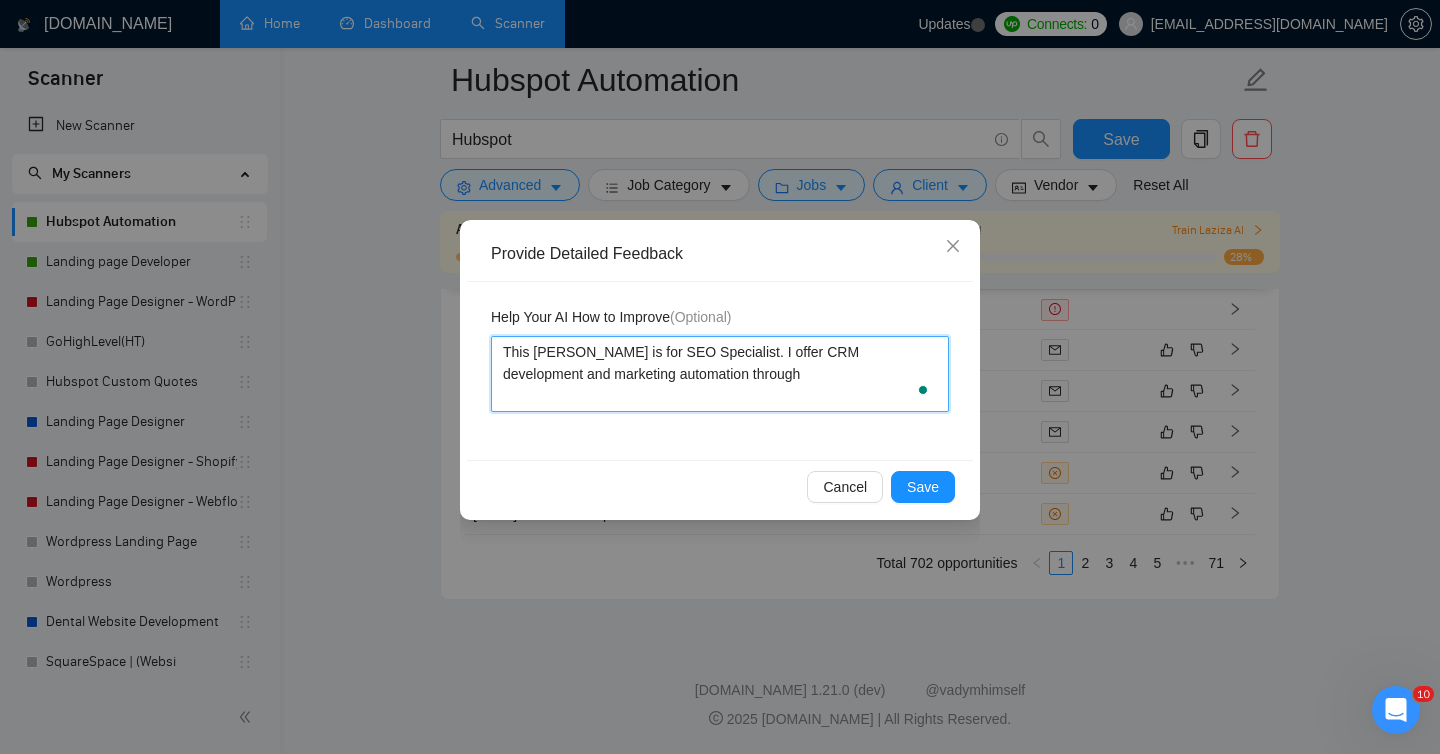 type 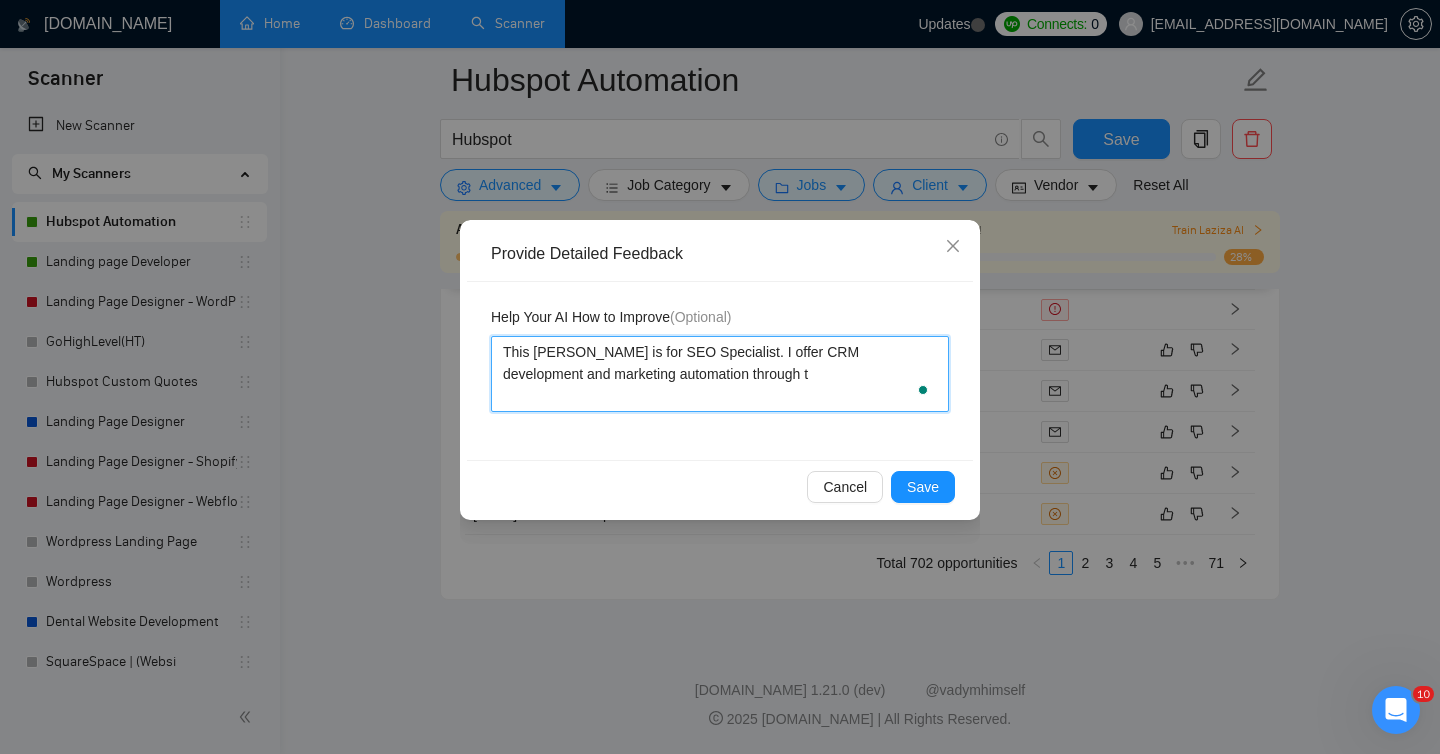 type 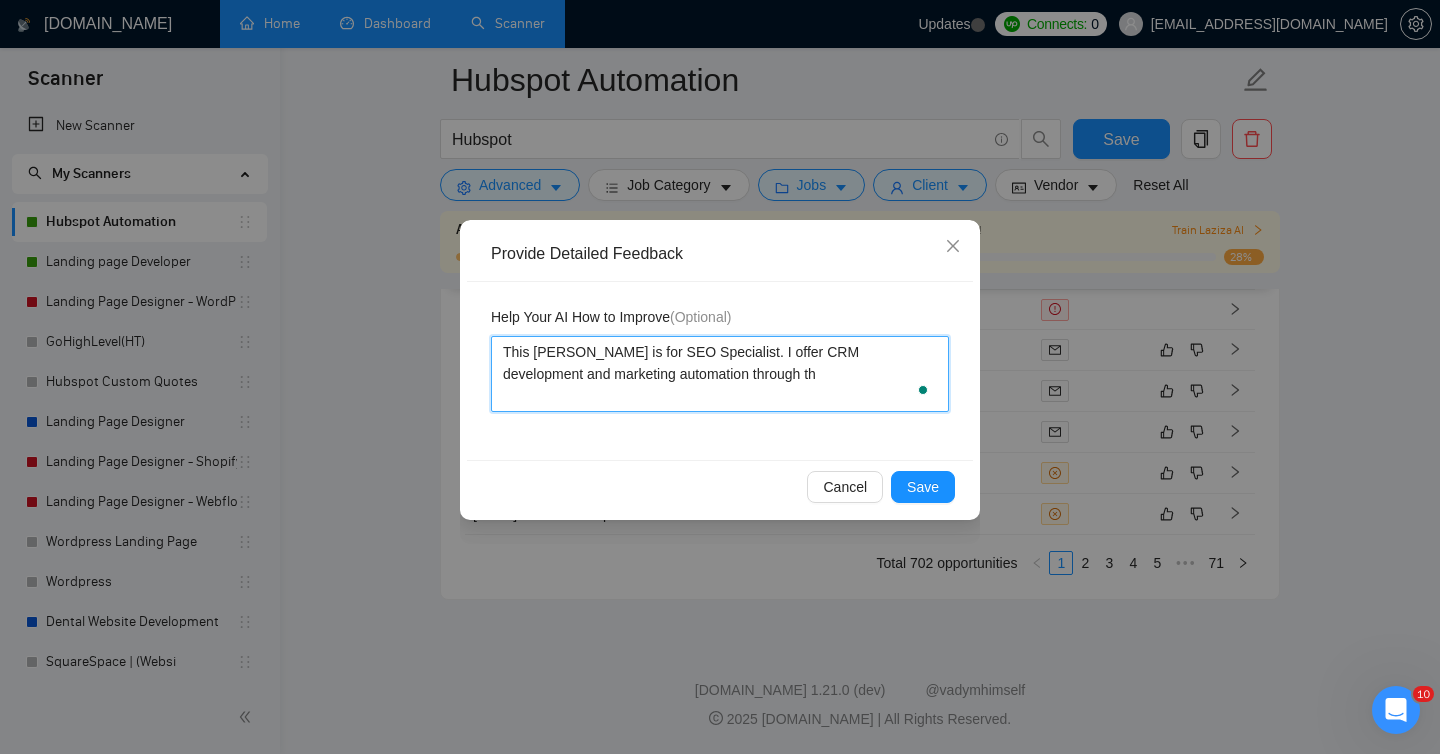 type 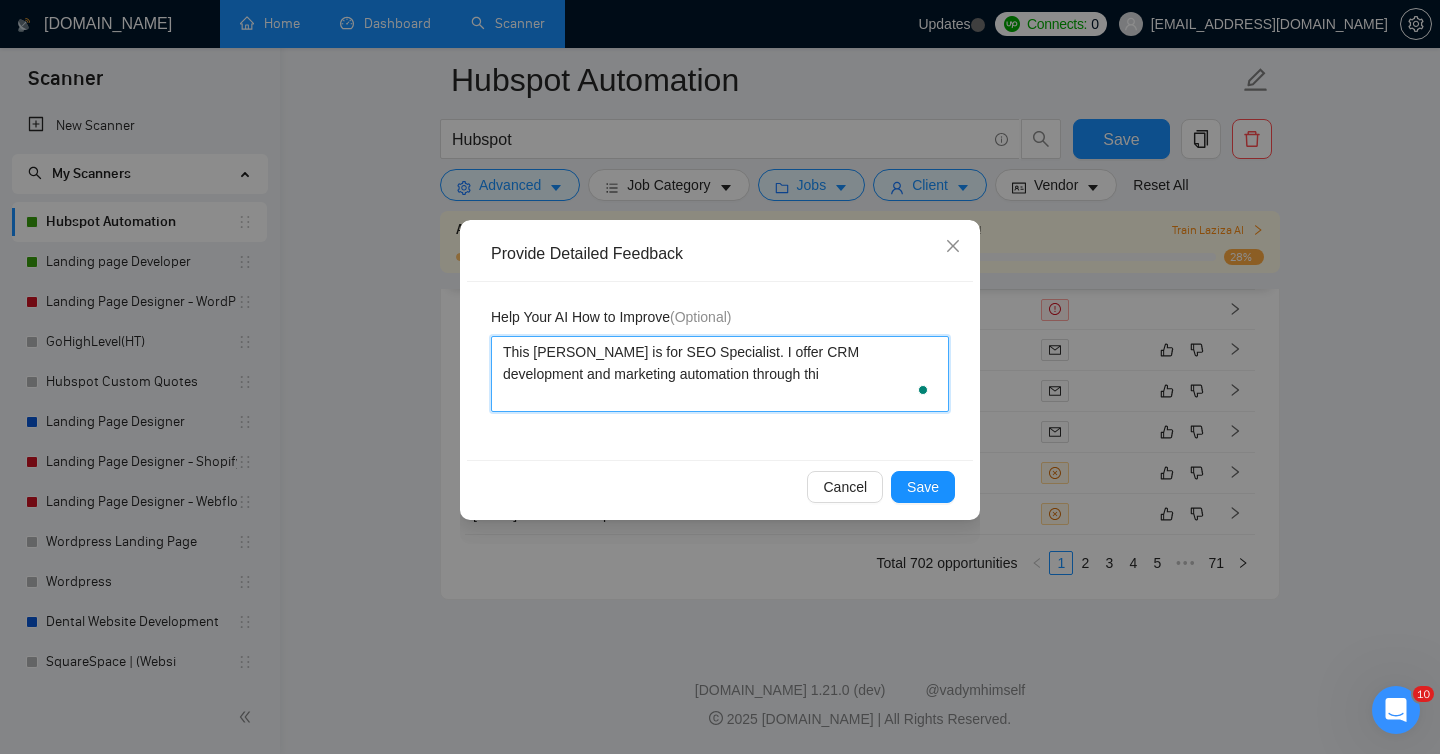 type 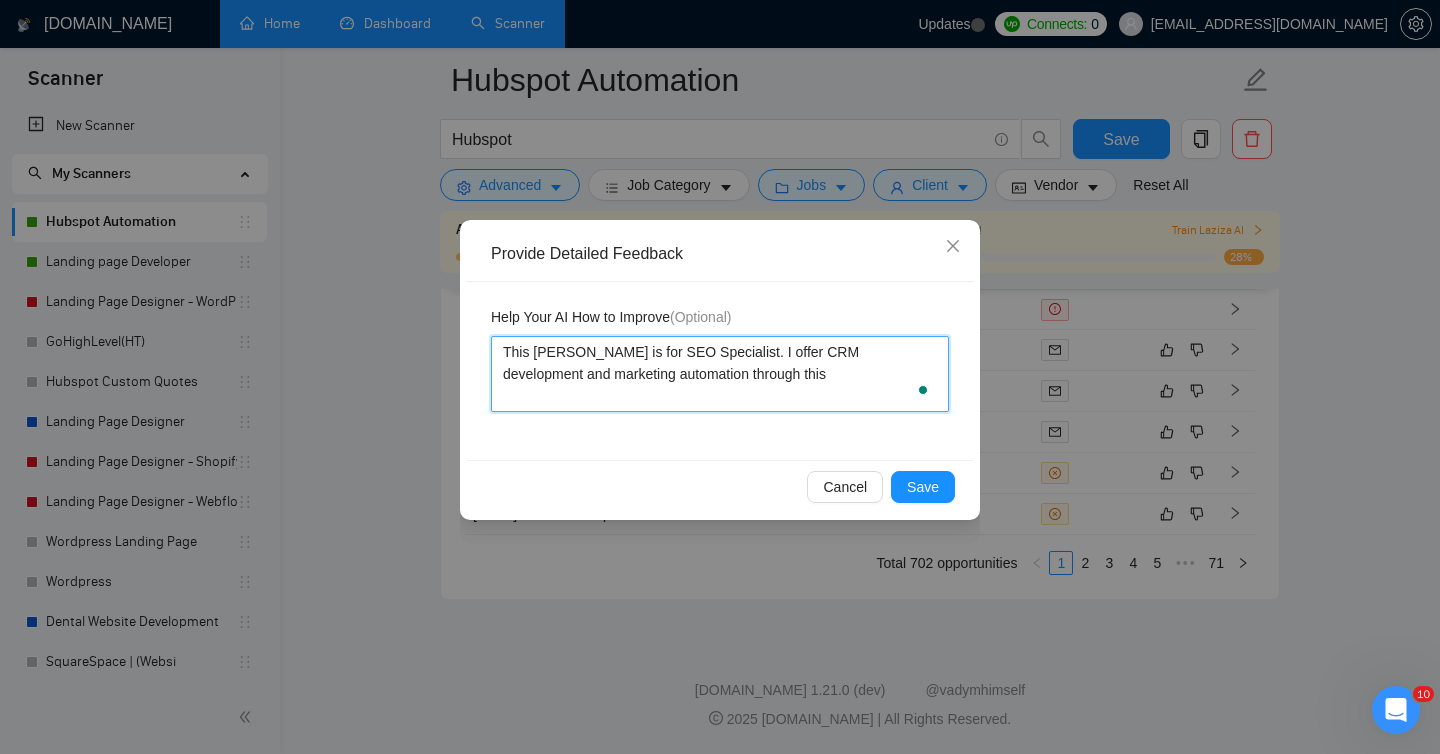 type 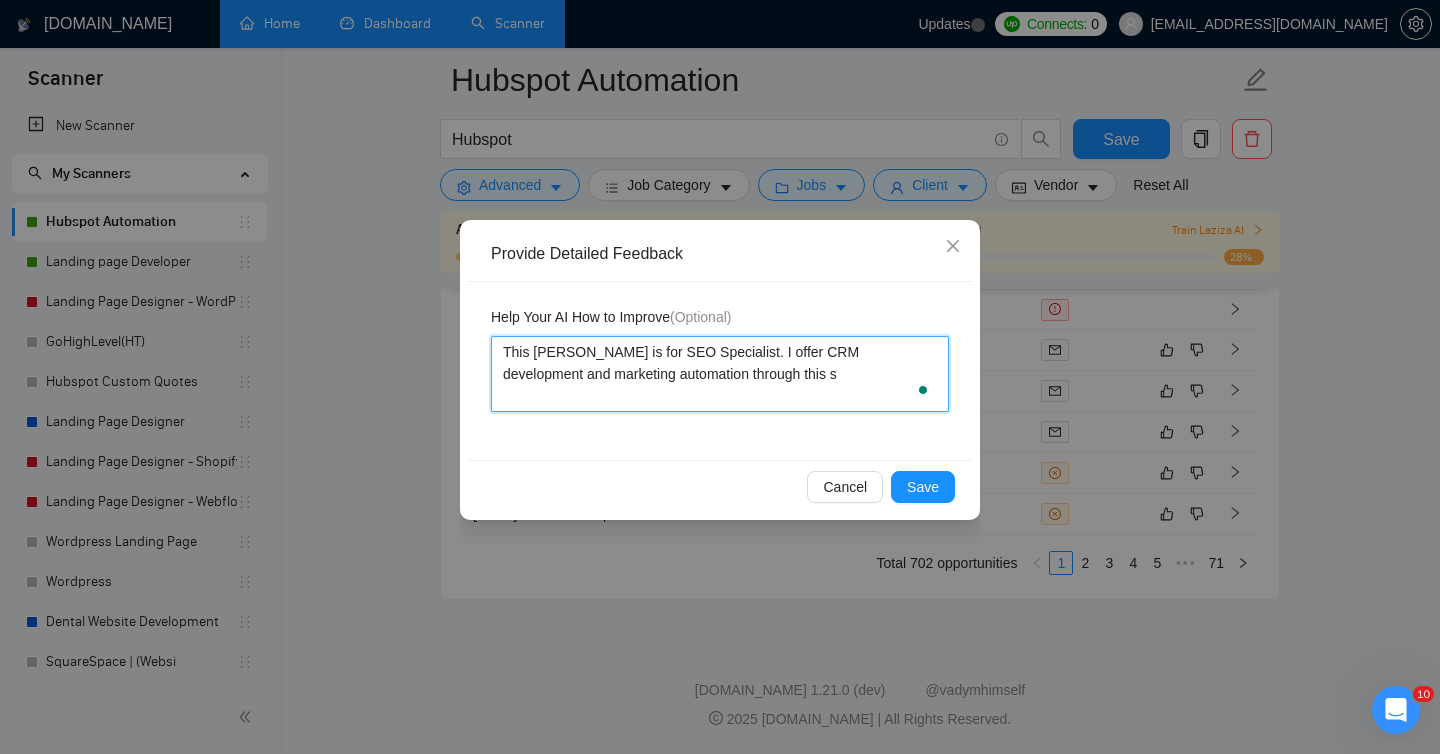 type 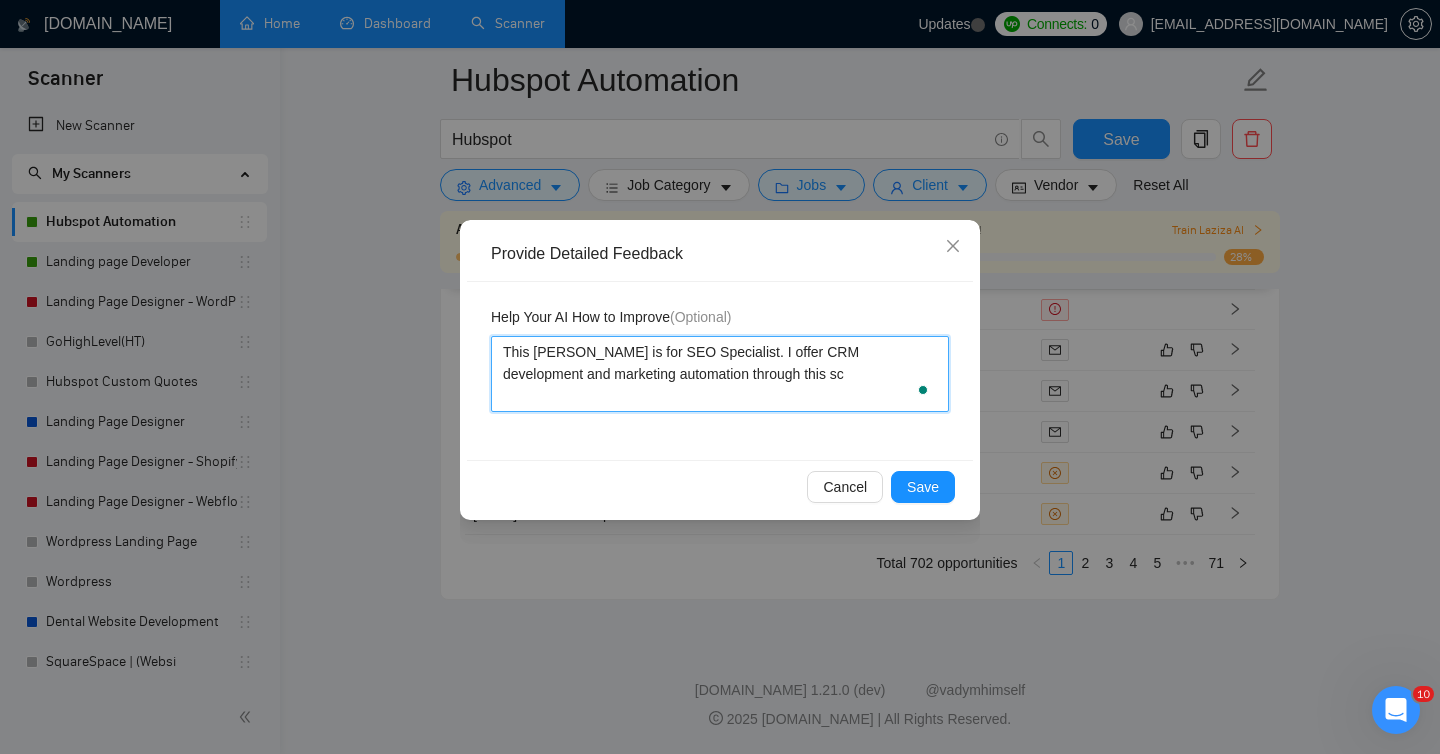 type 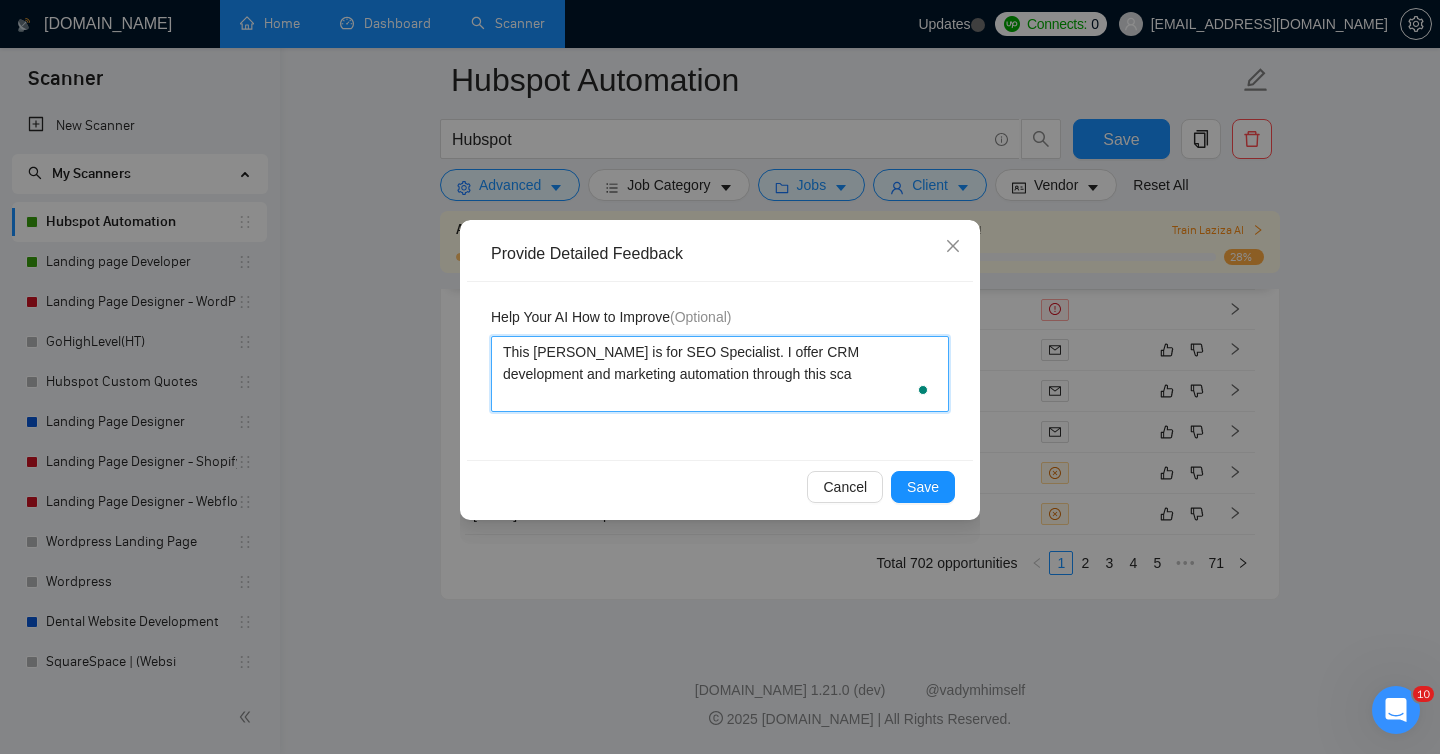 type 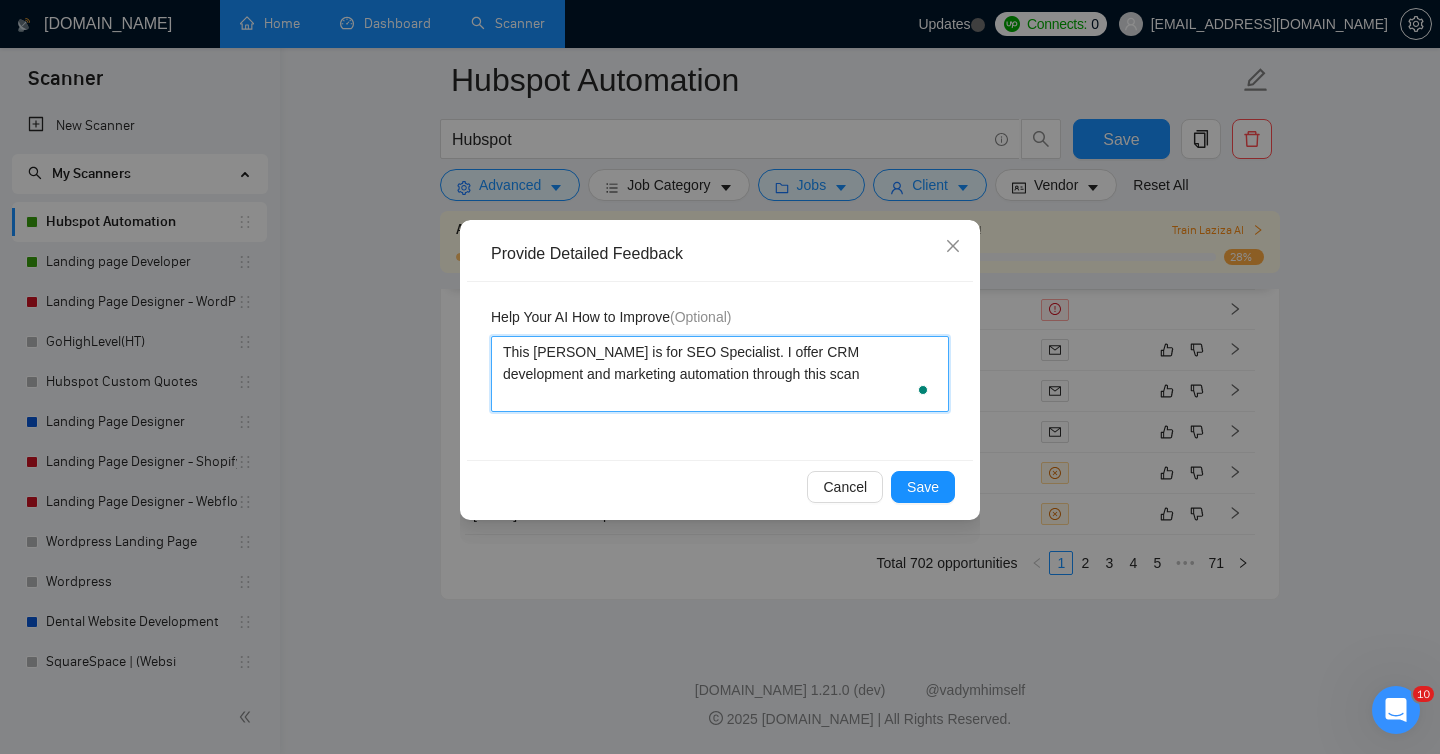 type 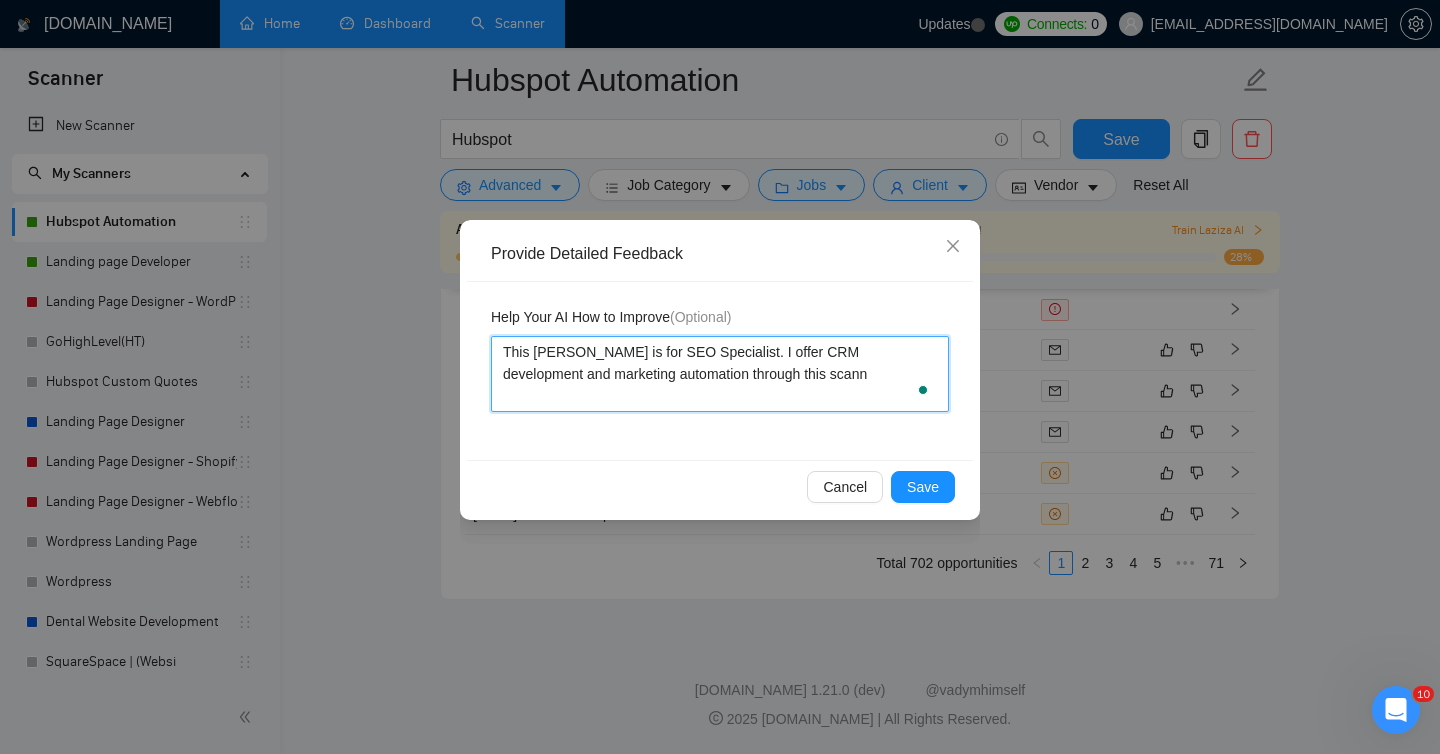 type 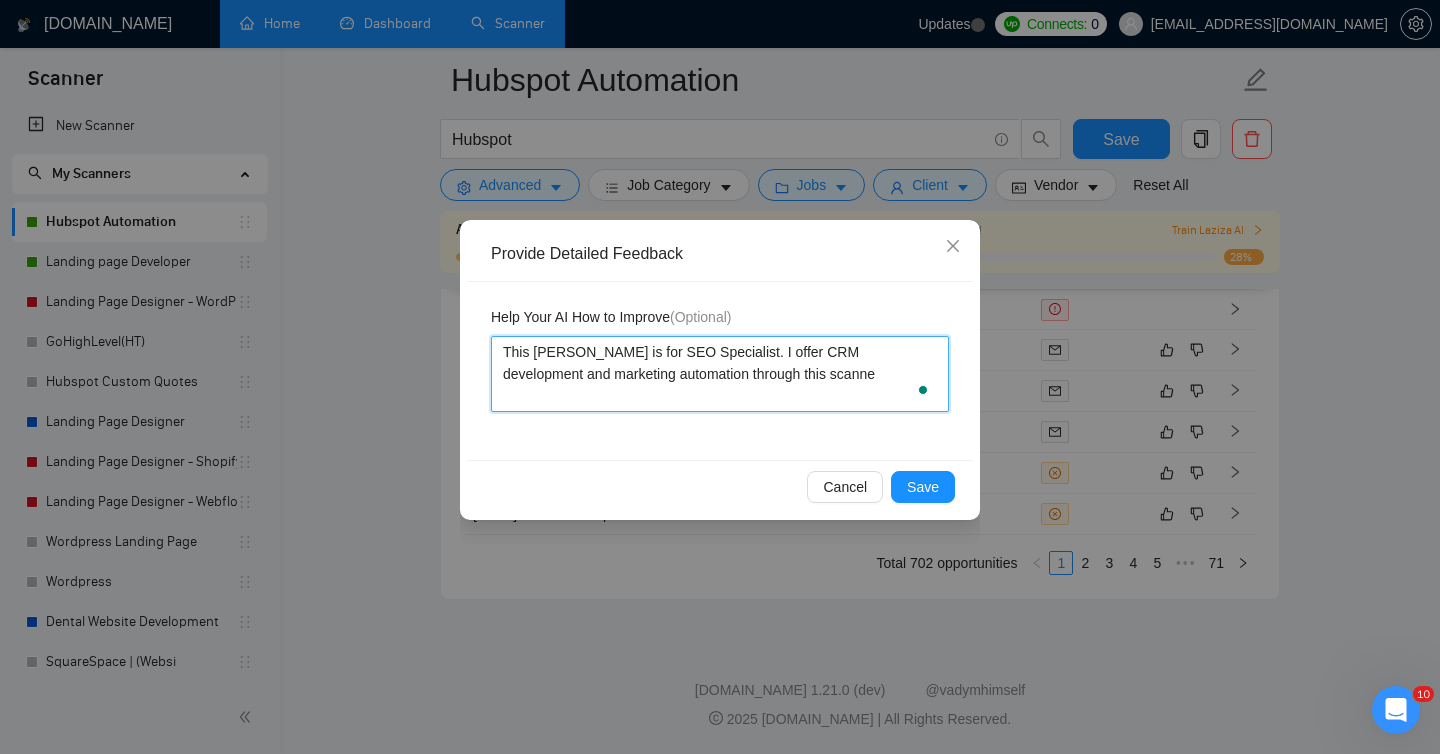 type 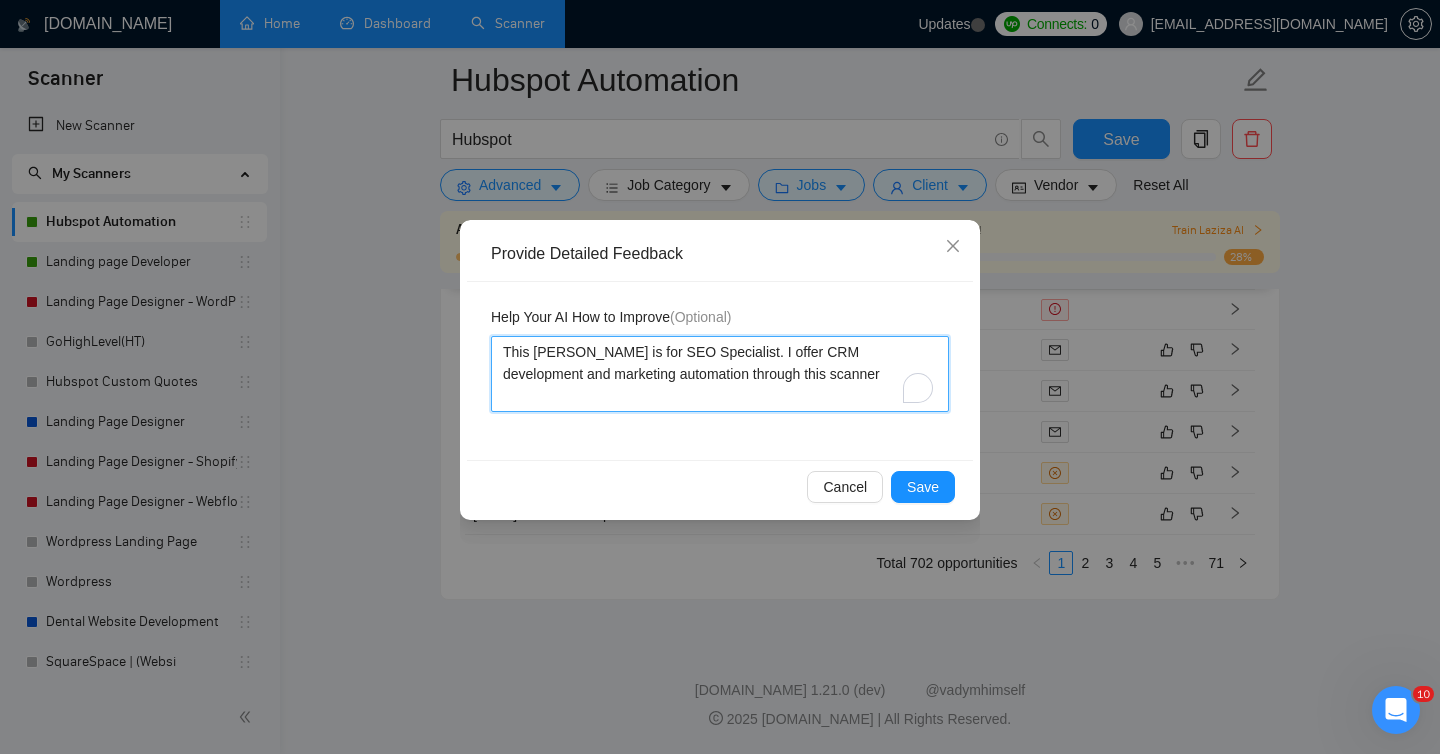 click on "This [PERSON_NAME] is for SEO Specialist. I offer CRM development and marketing automation through this scanner" at bounding box center [720, 374] 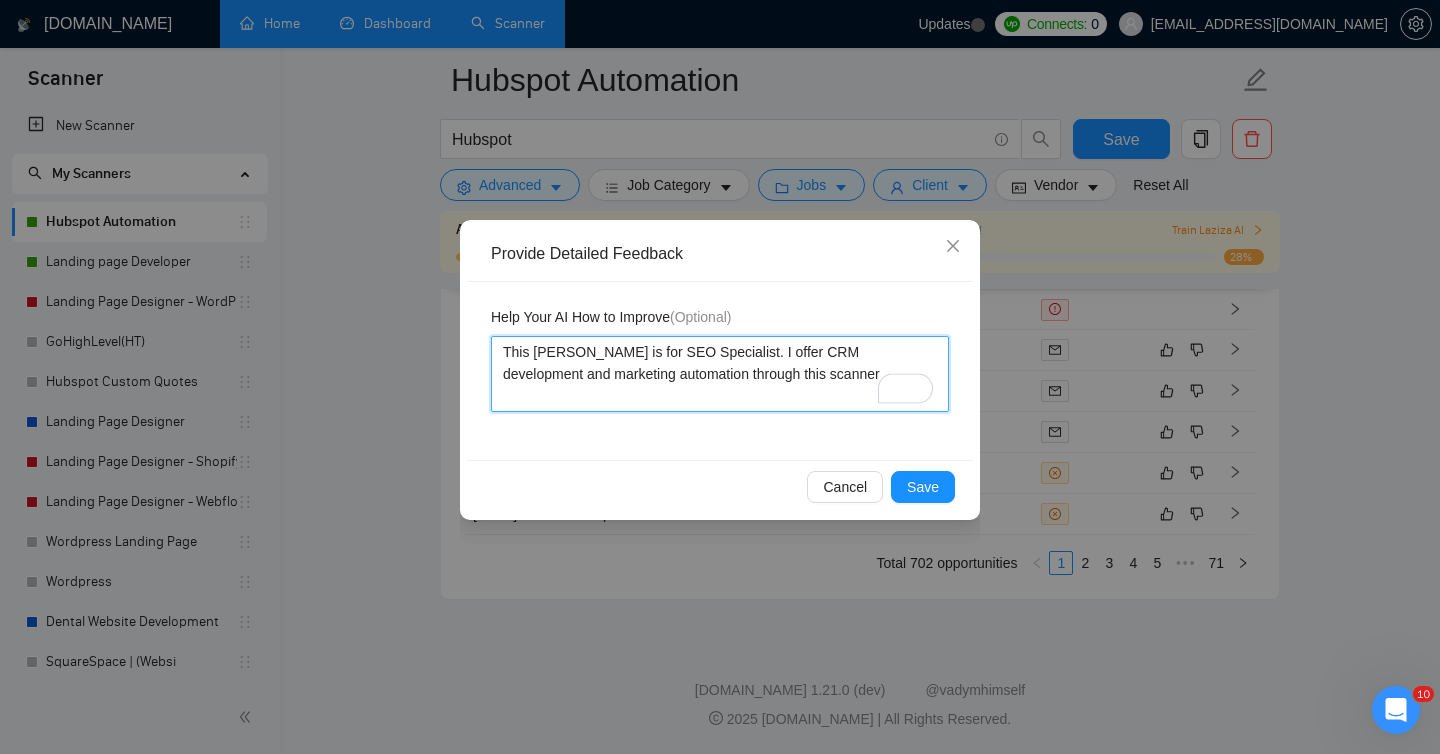 type 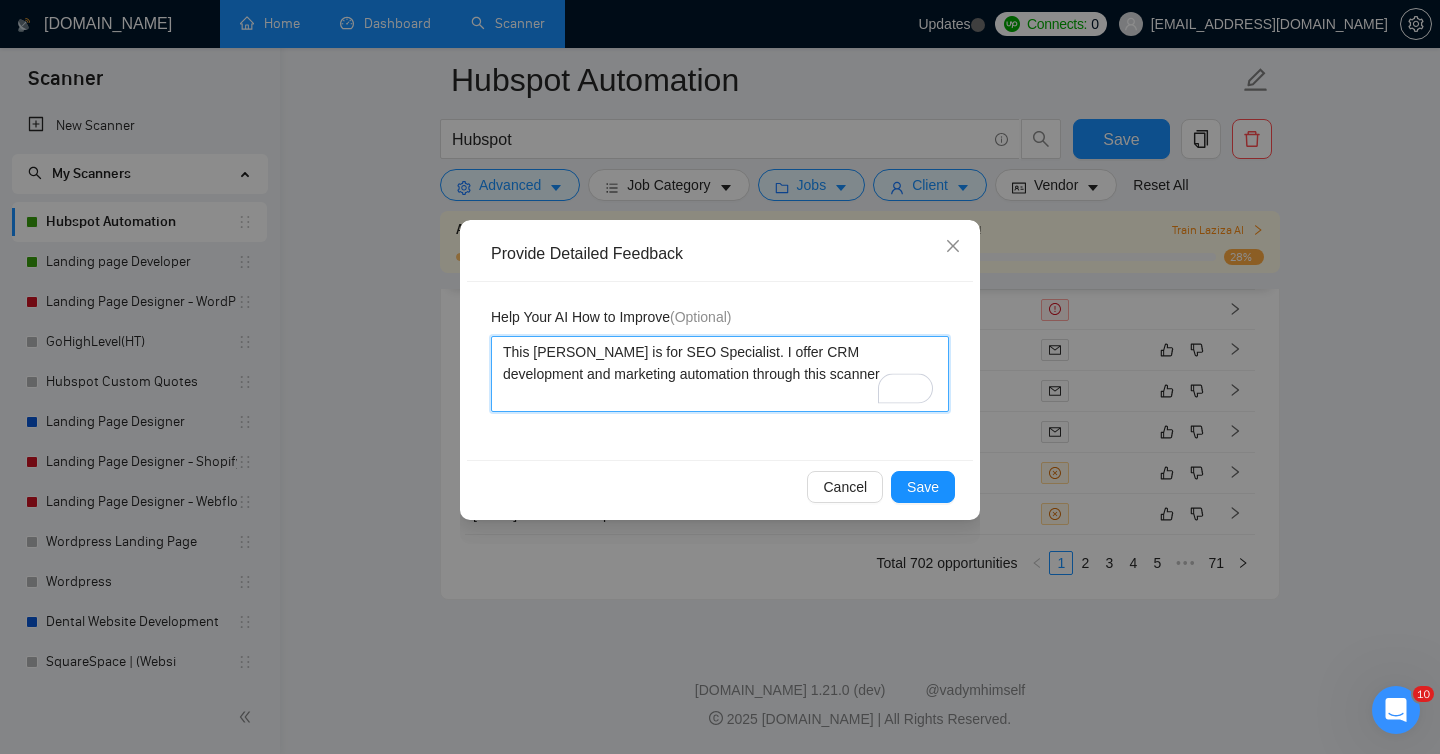 type on "This [PERSON_NAME] is for SEO Specialist. I [PERSON_NAME] CRM development and marketing automation through this scanner" 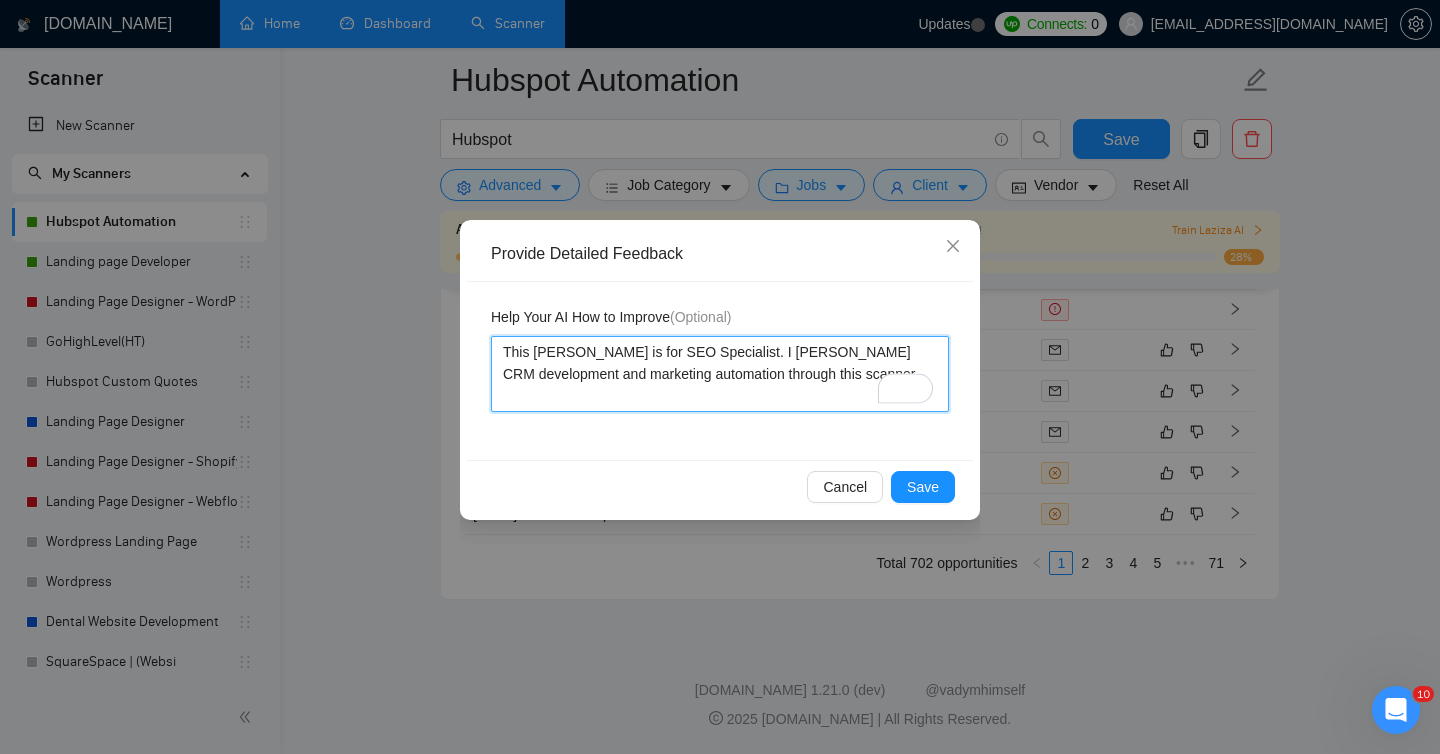 type 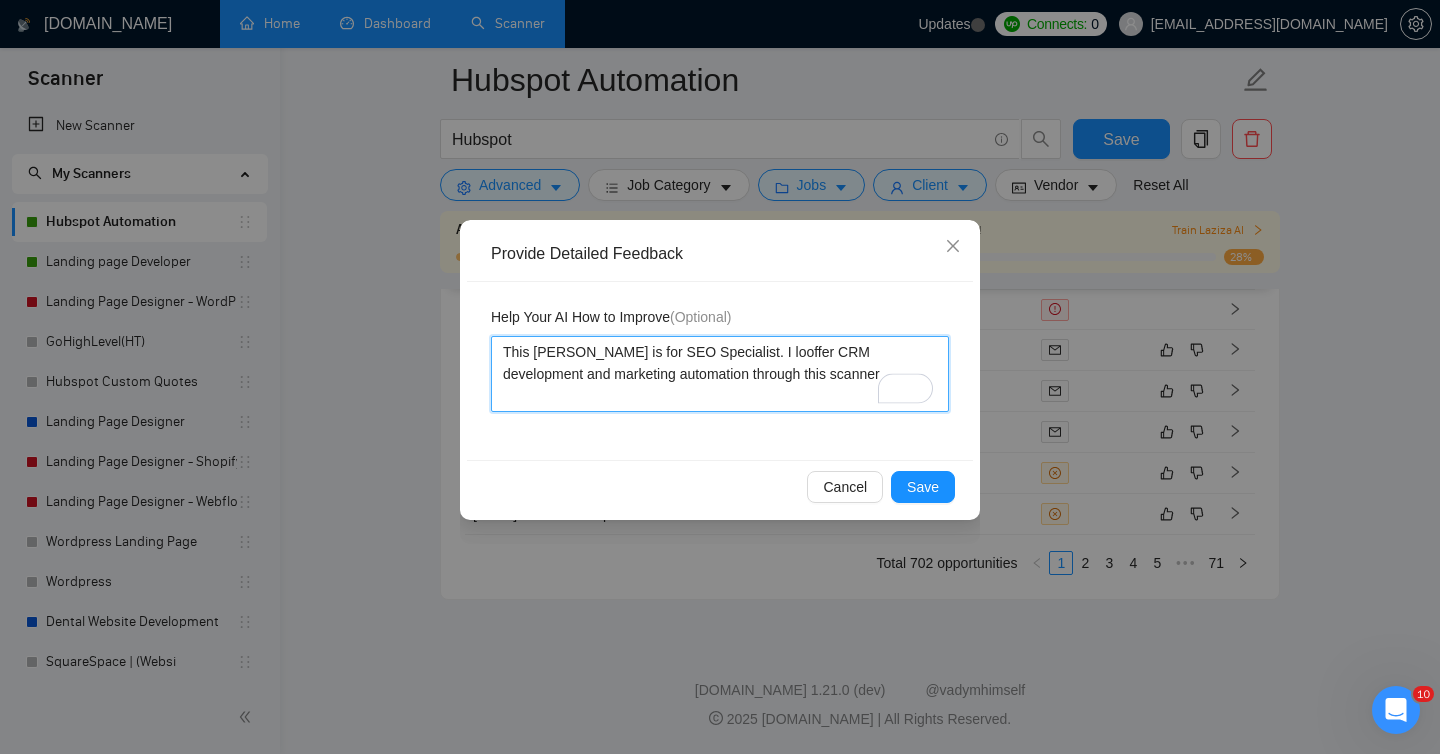 type 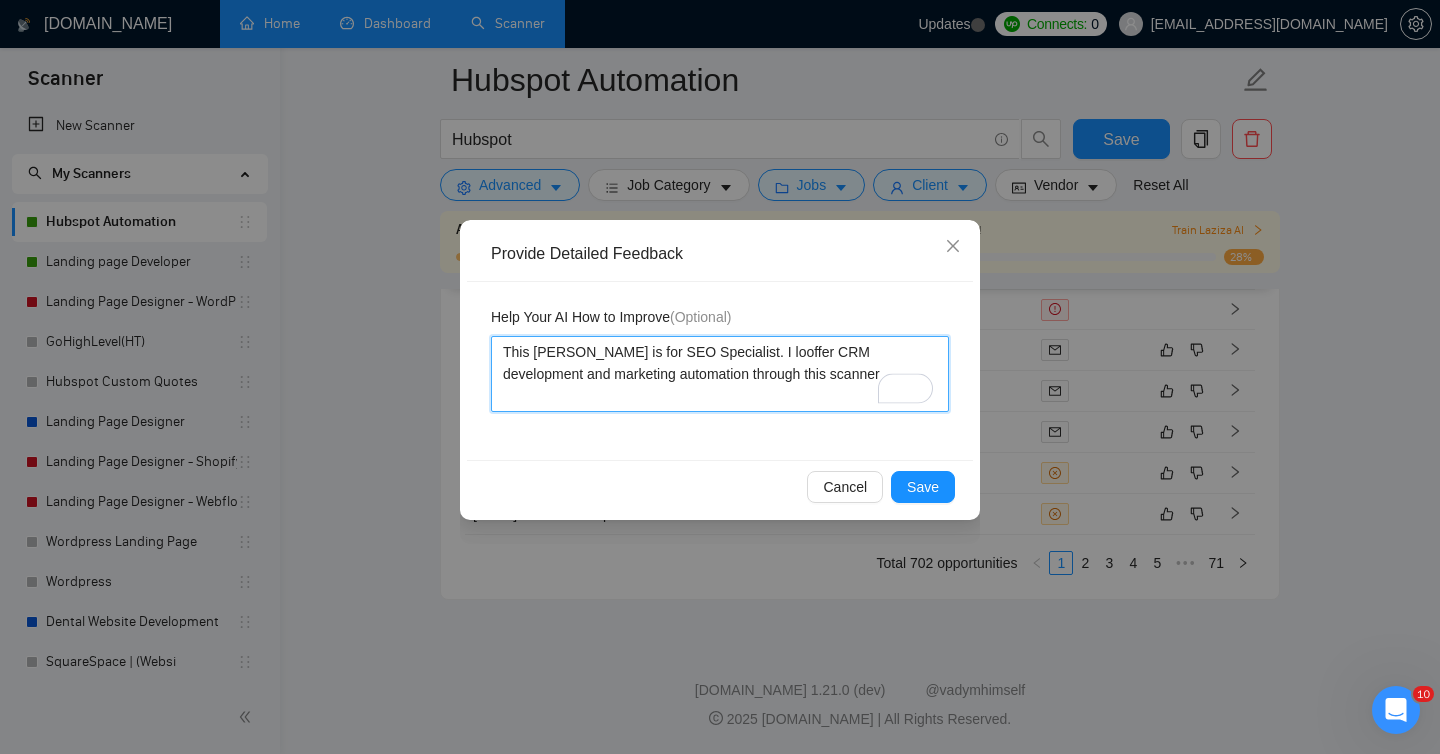 type 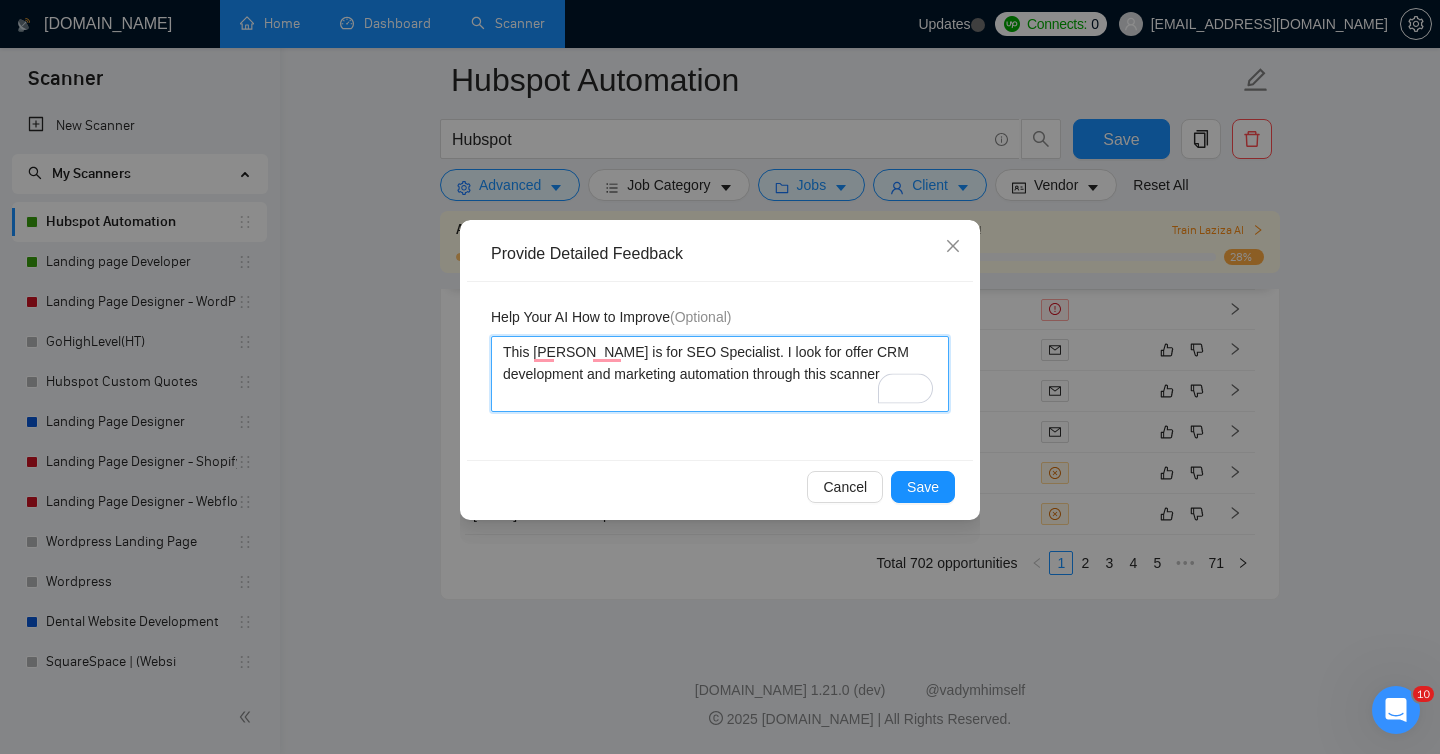 click on "This [PERSON_NAME] is for SEO Specialist. I look for offer CRM development and marketing automation through this scanner" at bounding box center [720, 374] 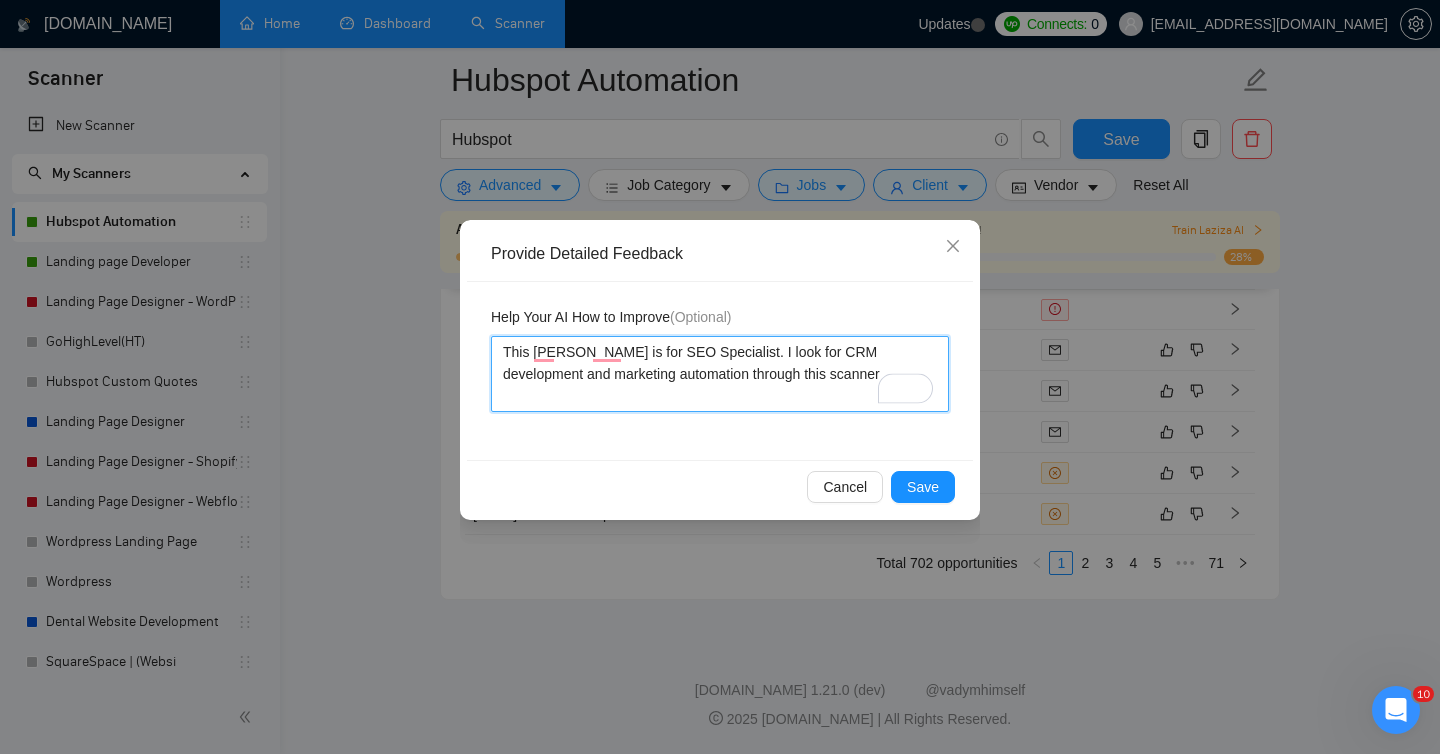 click on "This [PERSON_NAME] is for SEO Specialist. I look for CRM development and marketing automation through this scanner" at bounding box center [720, 374] 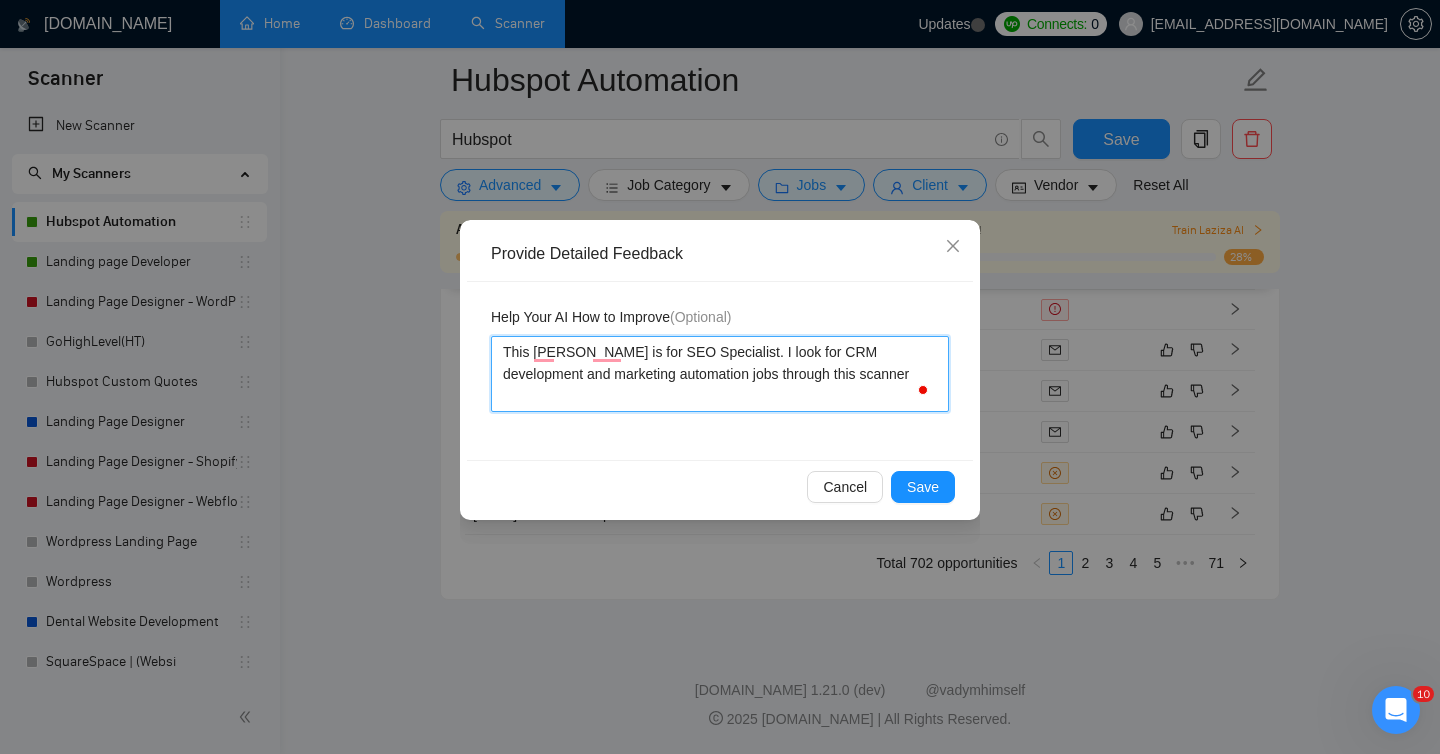 click on "This [PERSON_NAME] is for SEO Specialist. I look for CRM development and marketing automation jobs through this scanner" at bounding box center [720, 374] 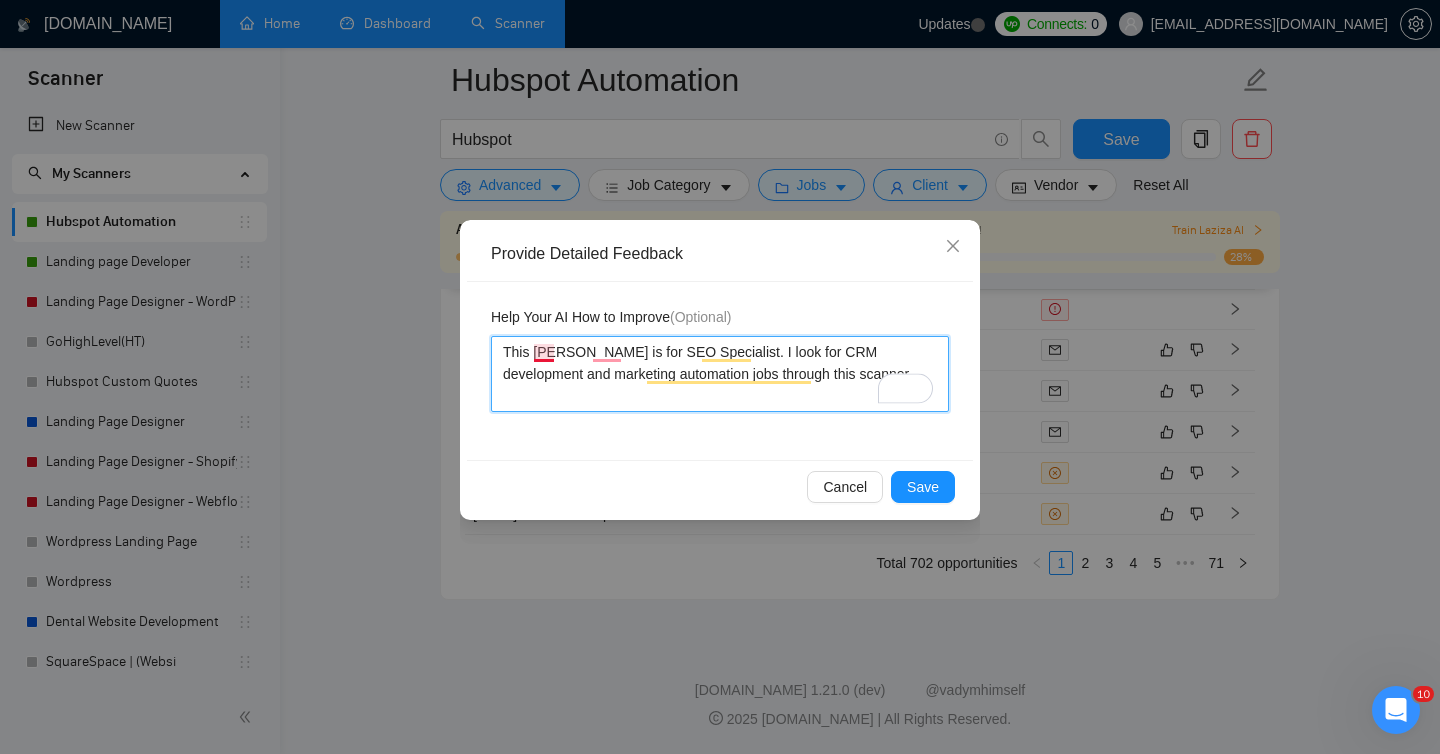 click on "This [PERSON_NAME] is for SEO Specialist. I look for CRM development and marketing automation jobs through this scanner." at bounding box center (720, 374) 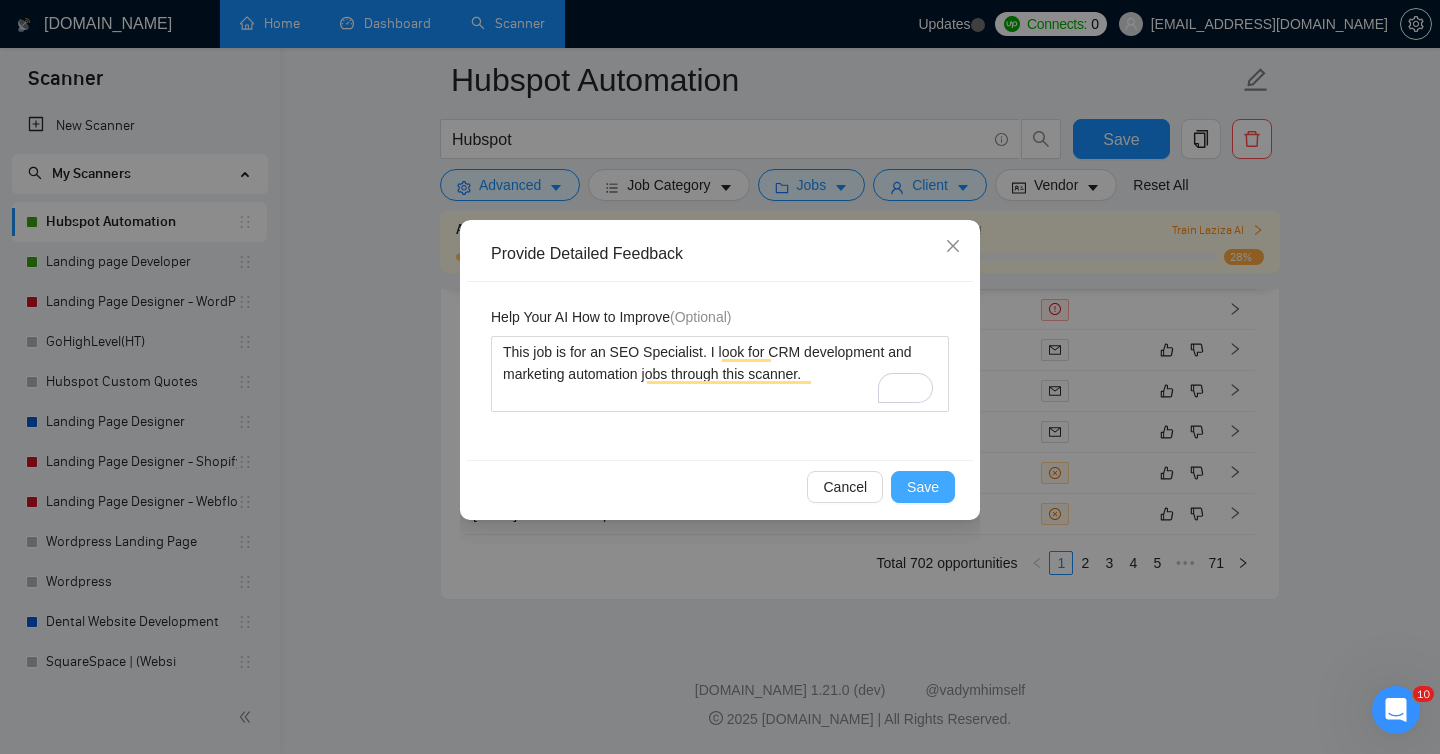 click on "Save" at bounding box center (923, 487) 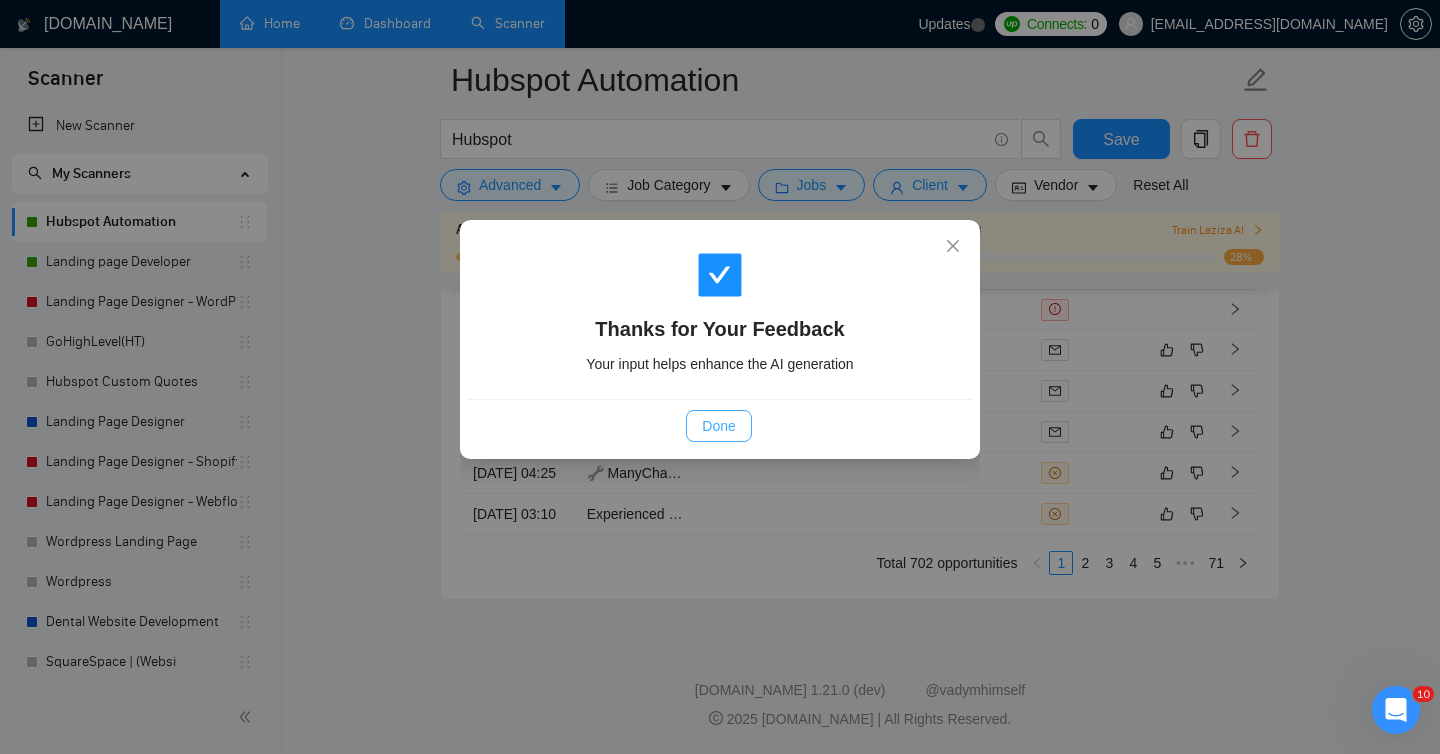 click on "Done" at bounding box center [718, 426] 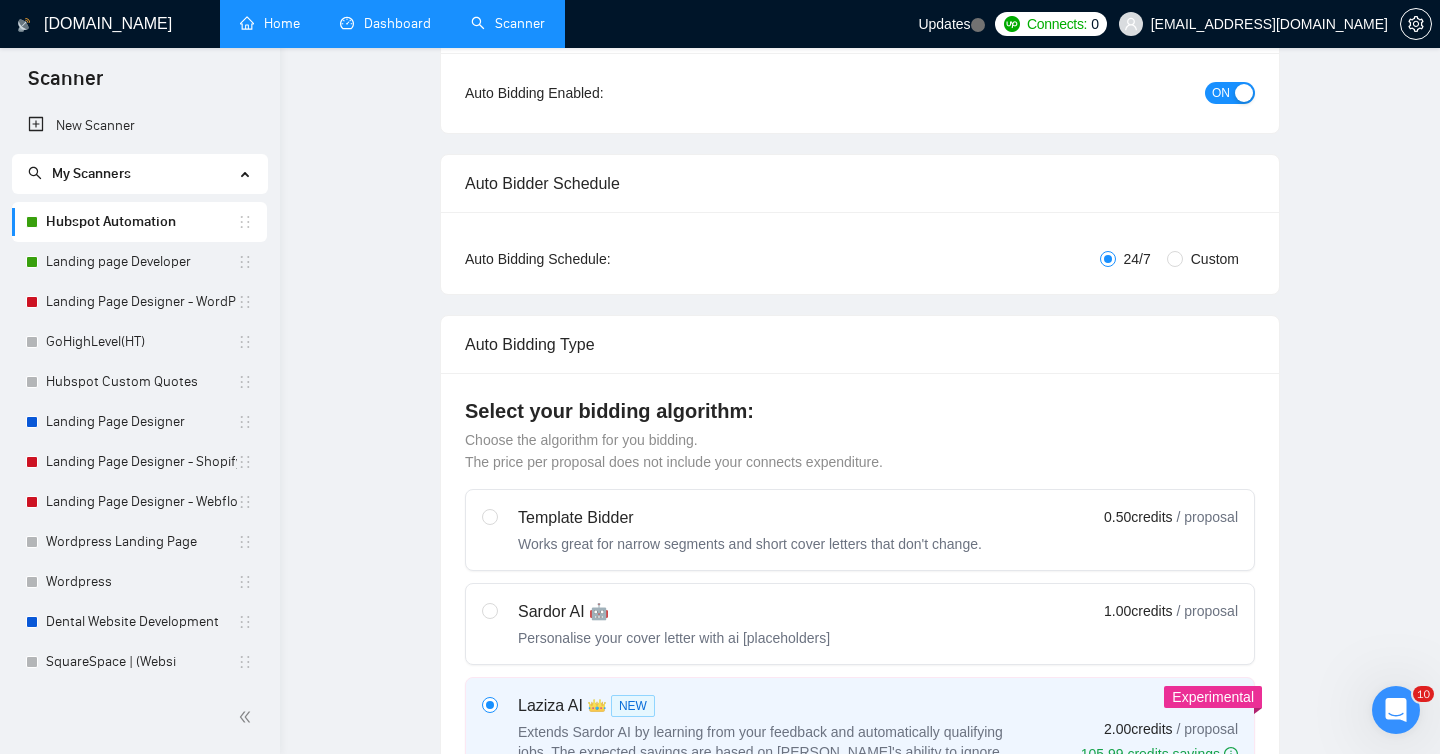 scroll, scrollTop: 0, scrollLeft: 0, axis: both 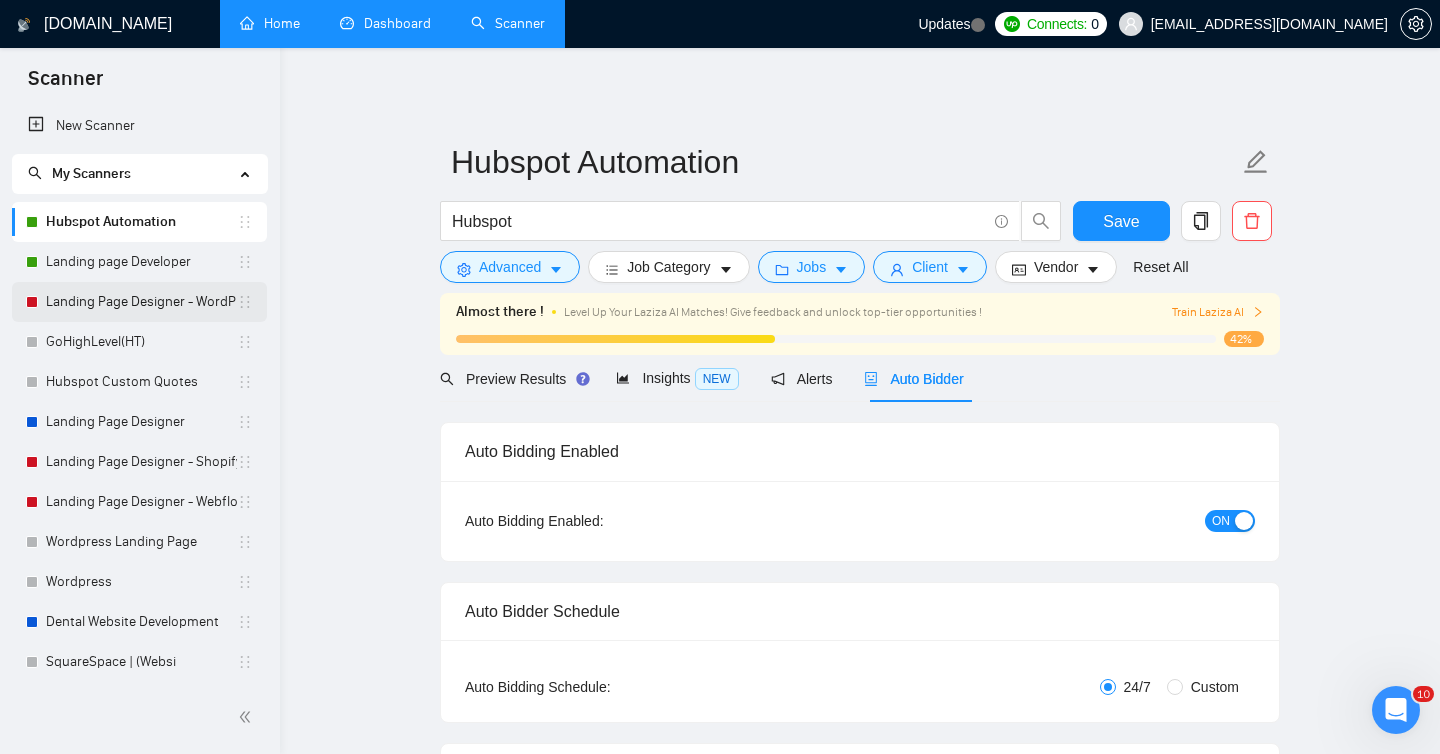 click on "Landing Page Designer - WordPress" at bounding box center [141, 302] 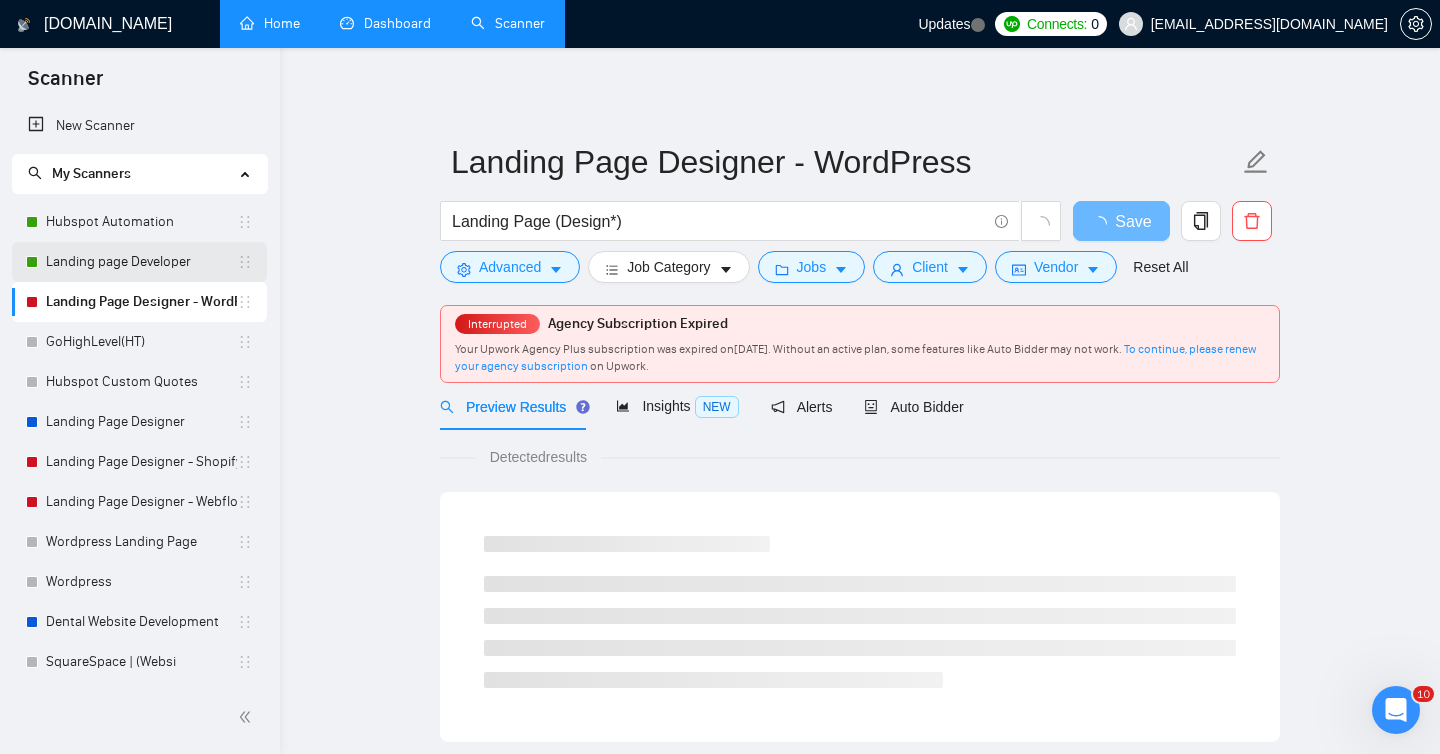 click on "Landing page Developer" at bounding box center [141, 262] 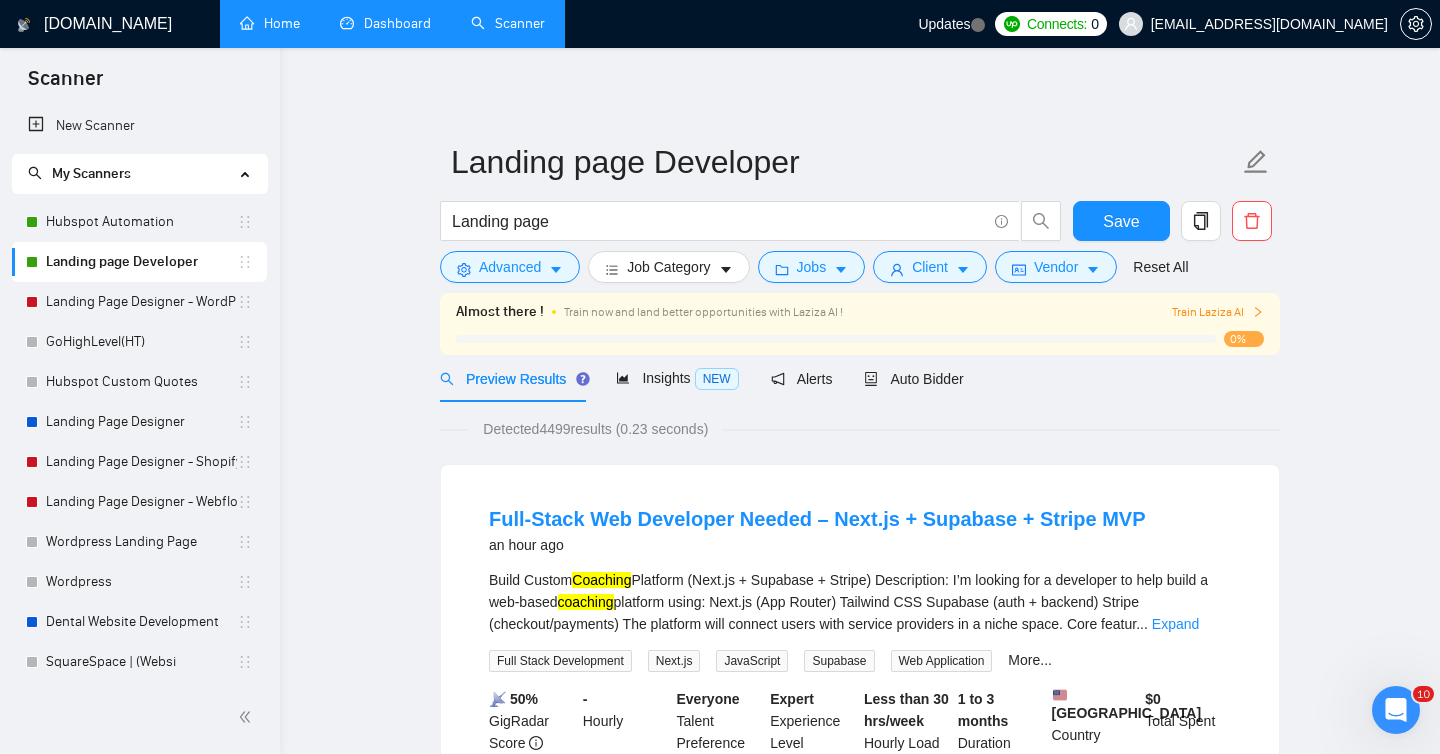 click on "My Scanners" at bounding box center (91, 173) 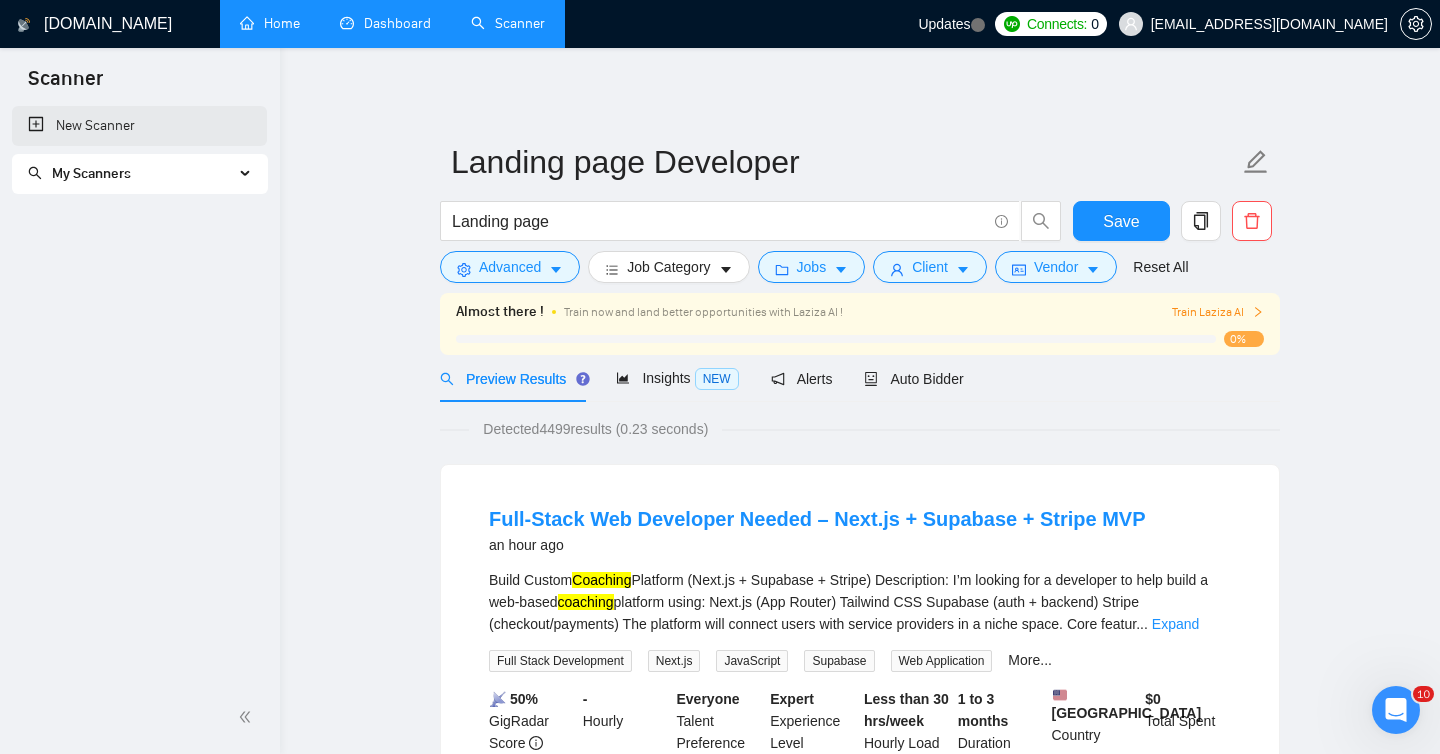 click on "New Scanner" at bounding box center (139, 126) 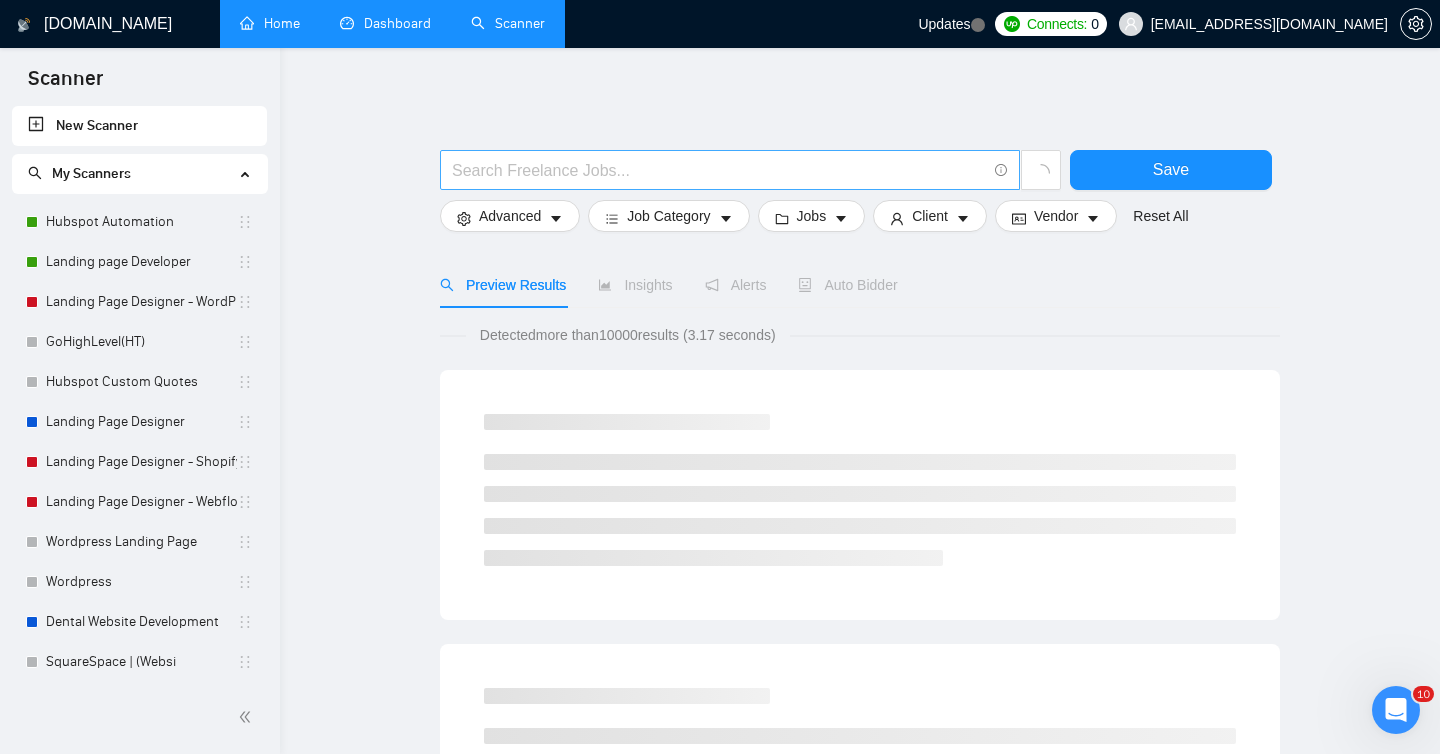 click at bounding box center (719, 170) 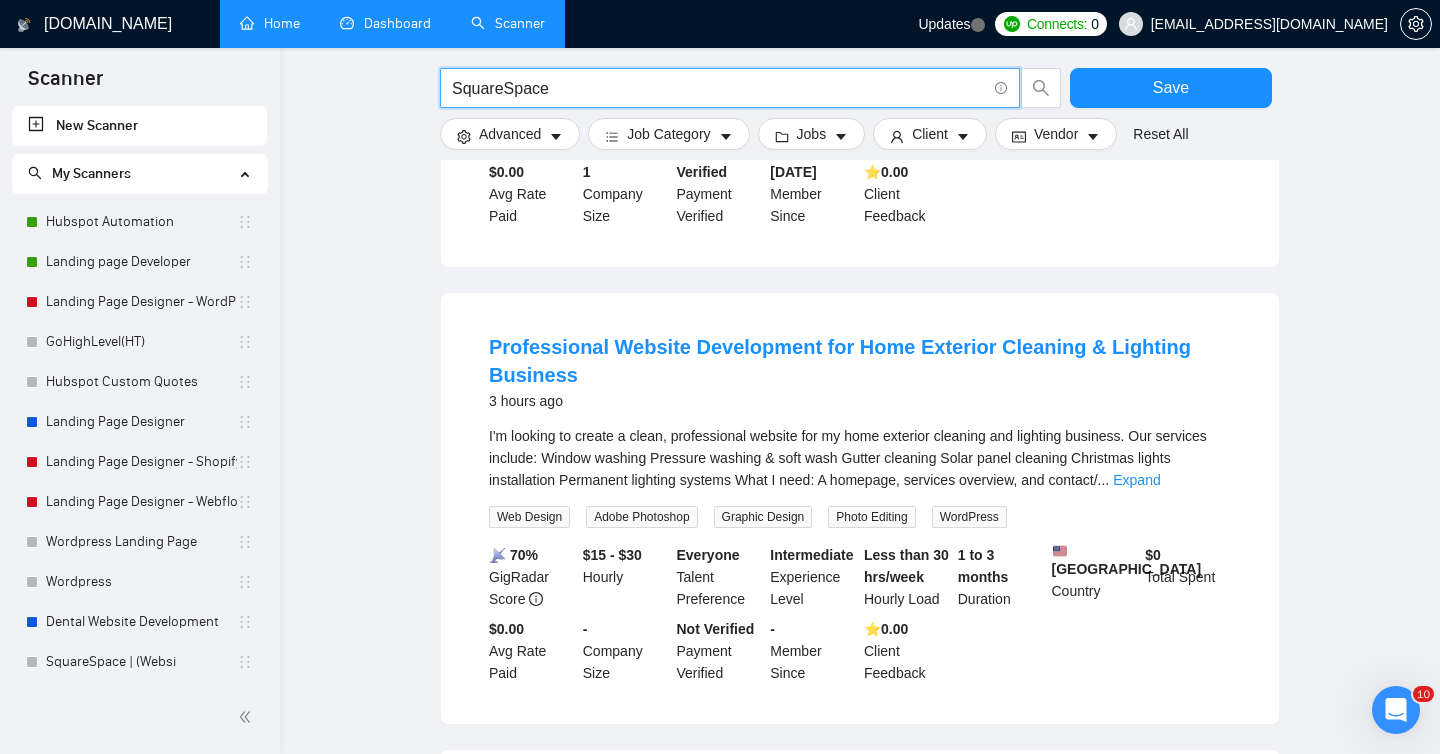 scroll, scrollTop: 0, scrollLeft: 0, axis: both 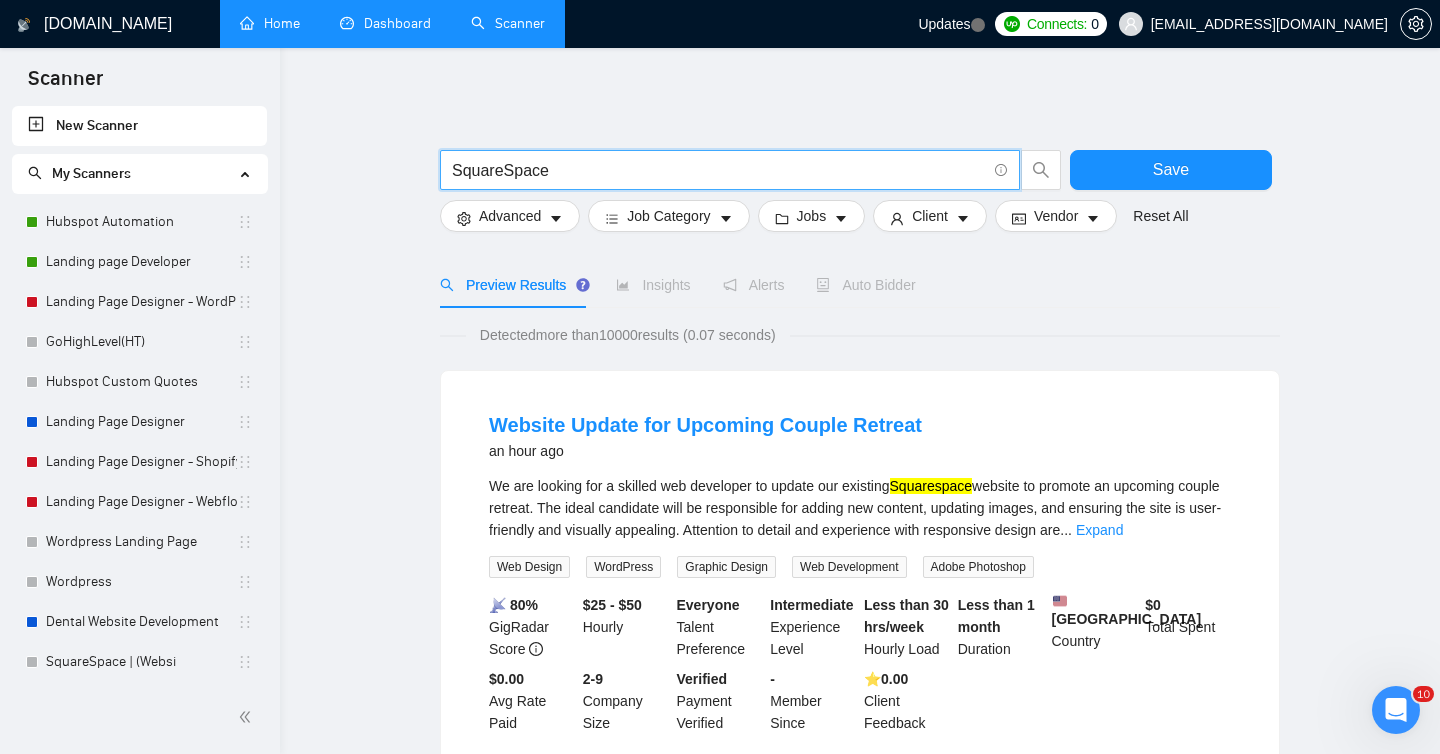 click on "SquareSpace" at bounding box center (719, 170) 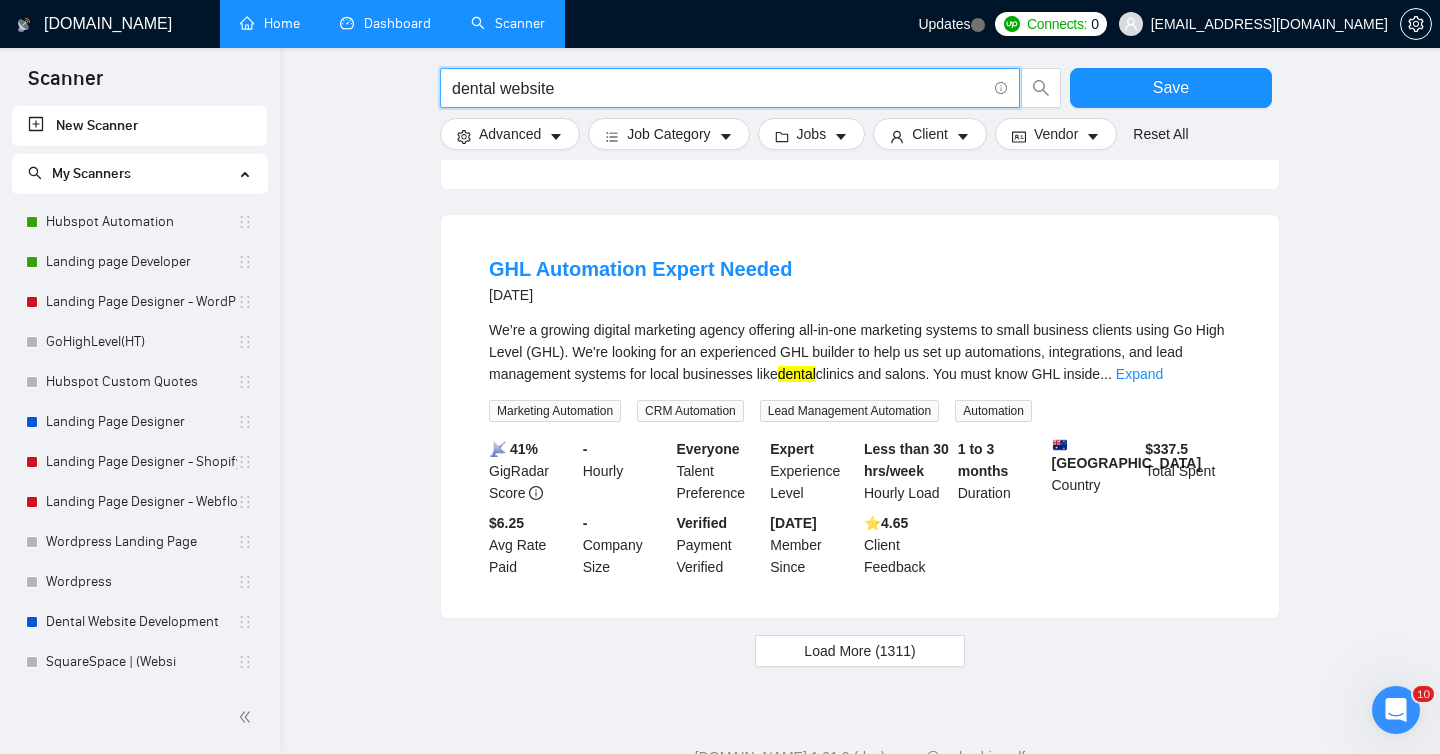 scroll, scrollTop: 1923, scrollLeft: 0, axis: vertical 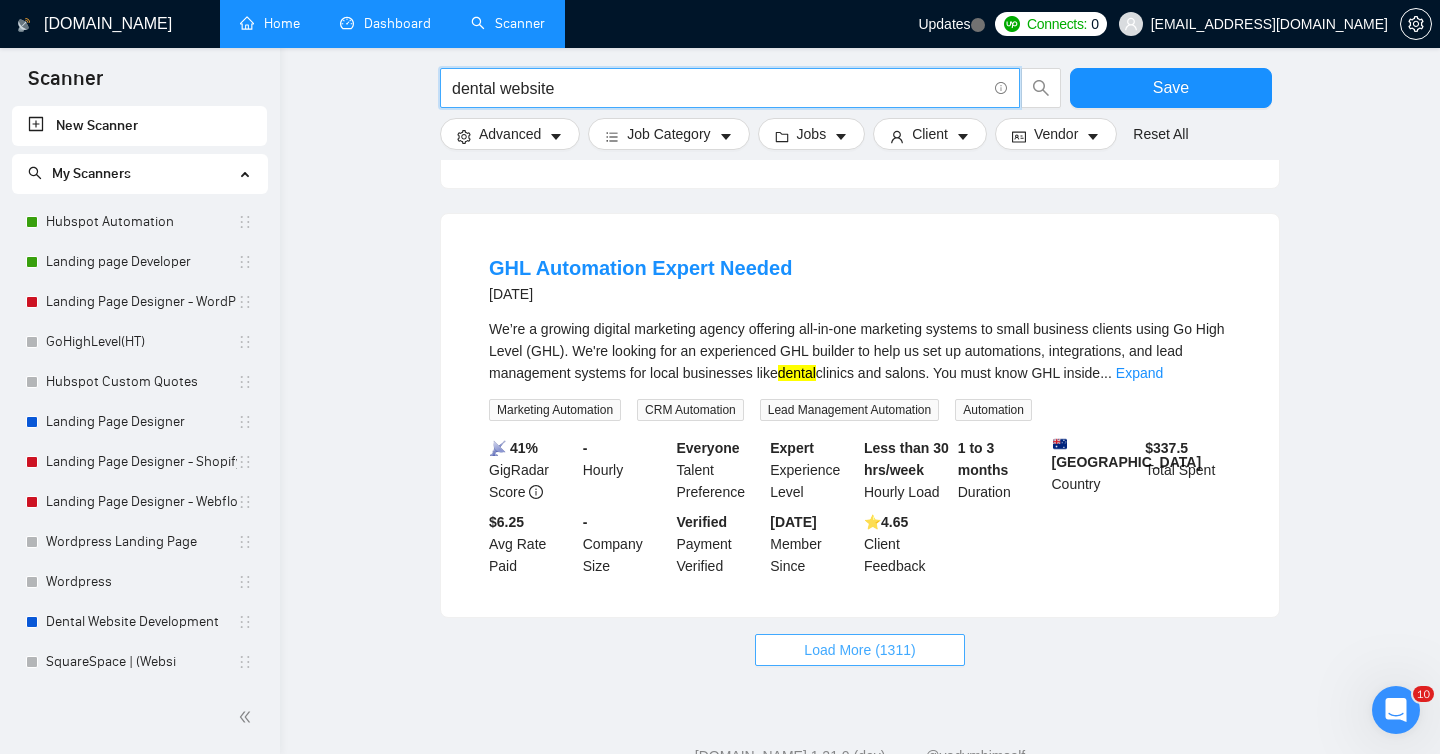 click on "Load More (1311)" at bounding box center (859, 650) 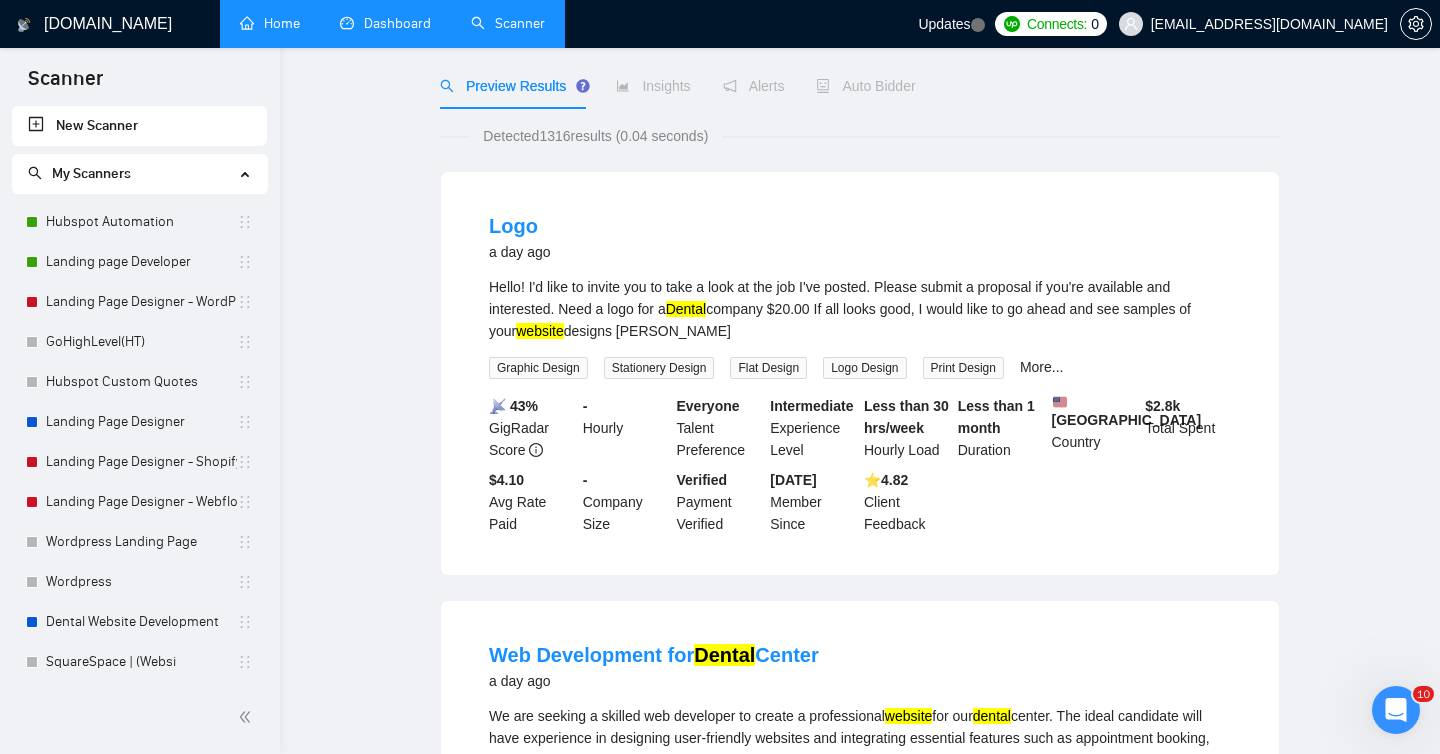 scroll, scrollTop: 0, scrollLeft: 0, axis: both 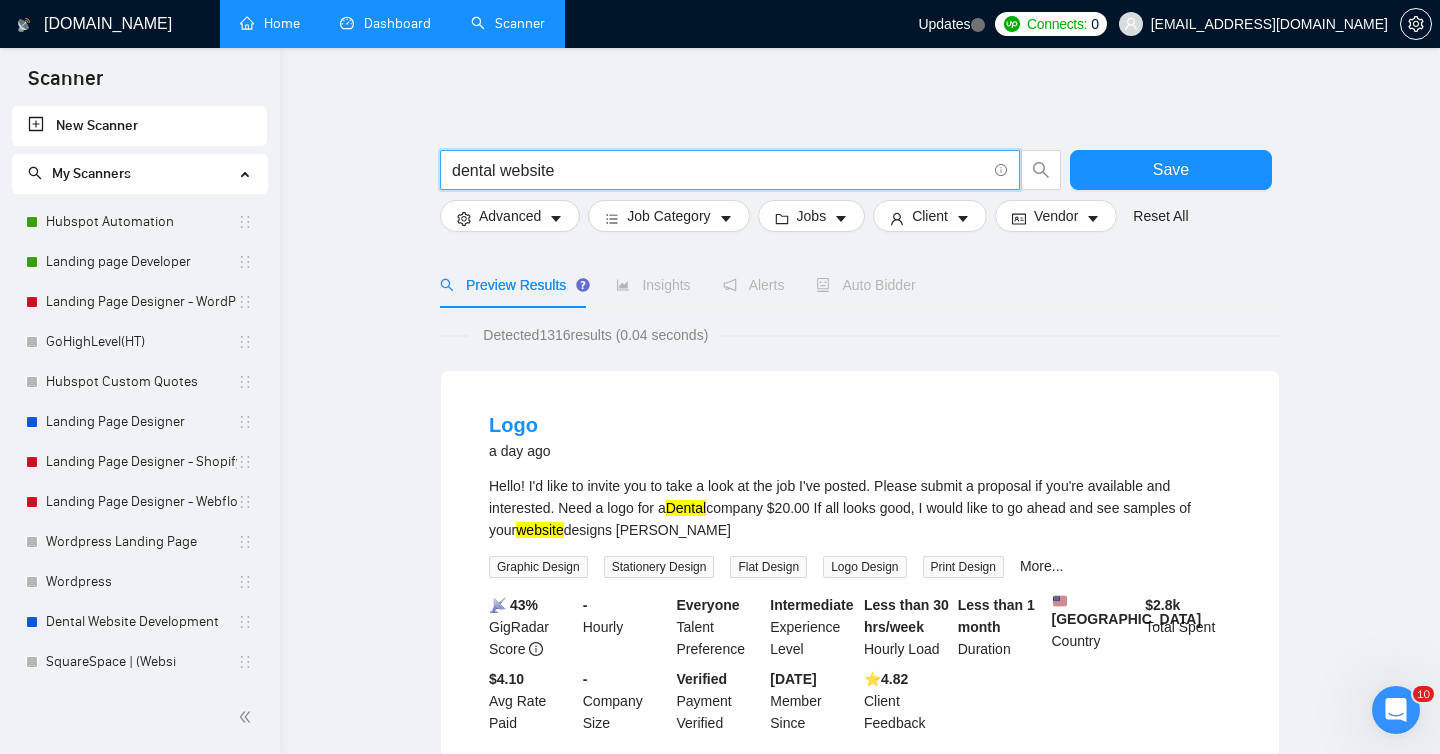 click on "dental website" at bounding box center (719, 170) 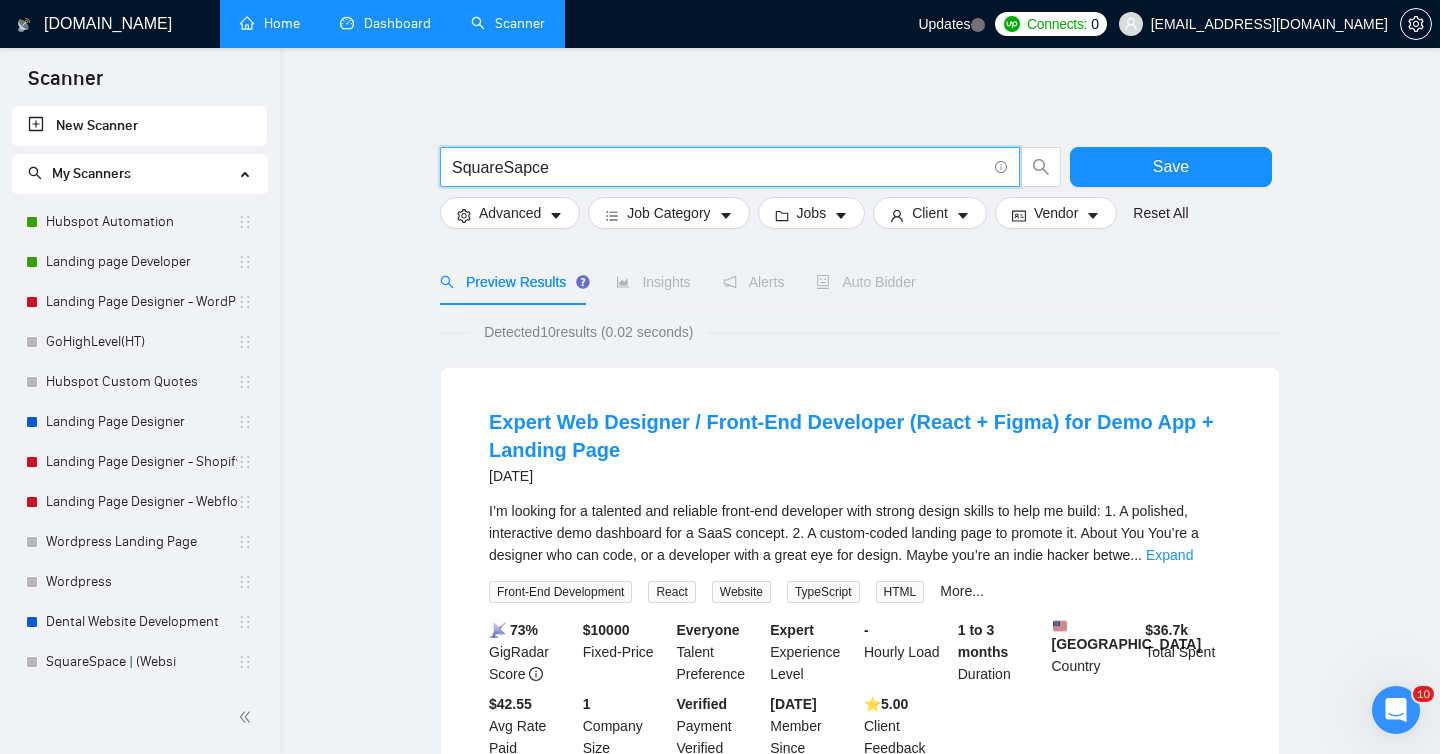 scroll, scrollTop: 0, scrollLeft: 0, axis: both 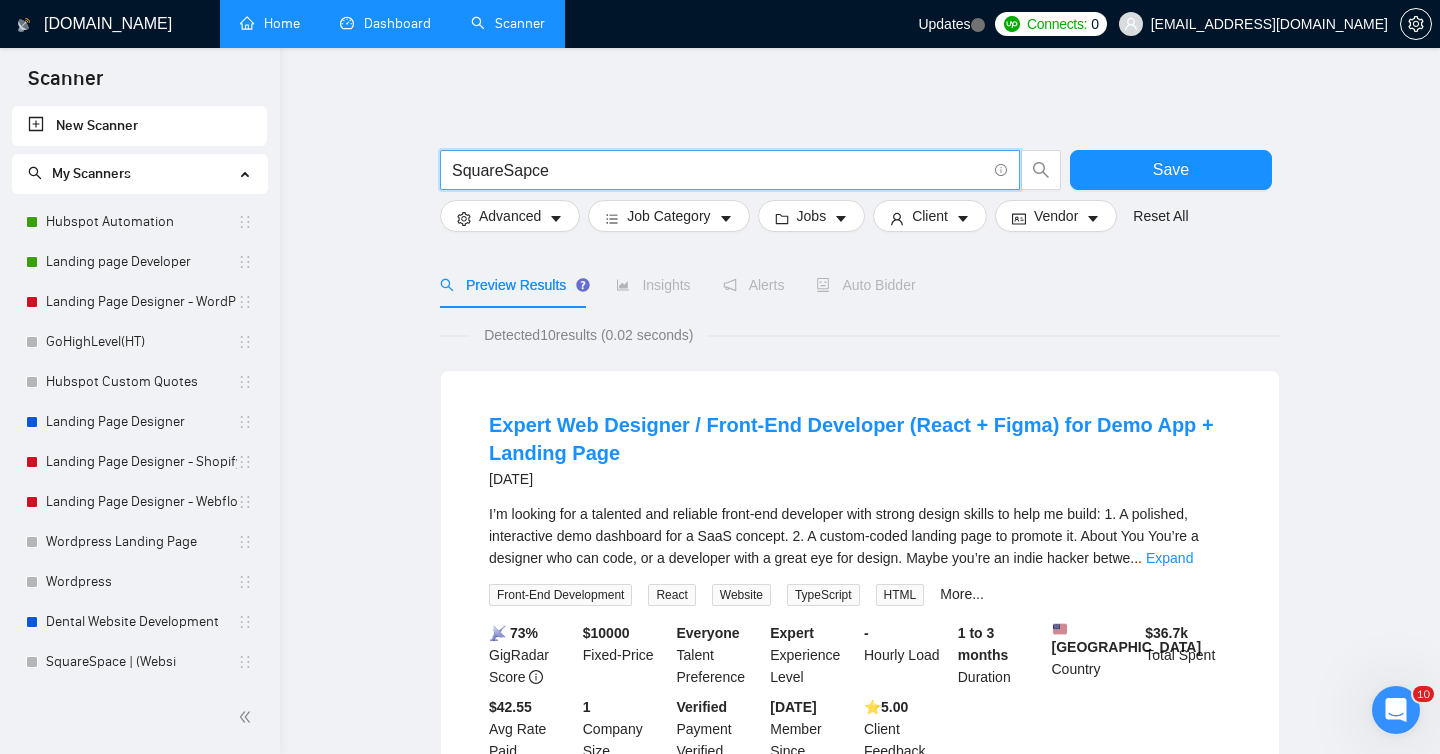 click on "Detected   10  results   (0.02 seconds)" at bounding box center (588, 335) 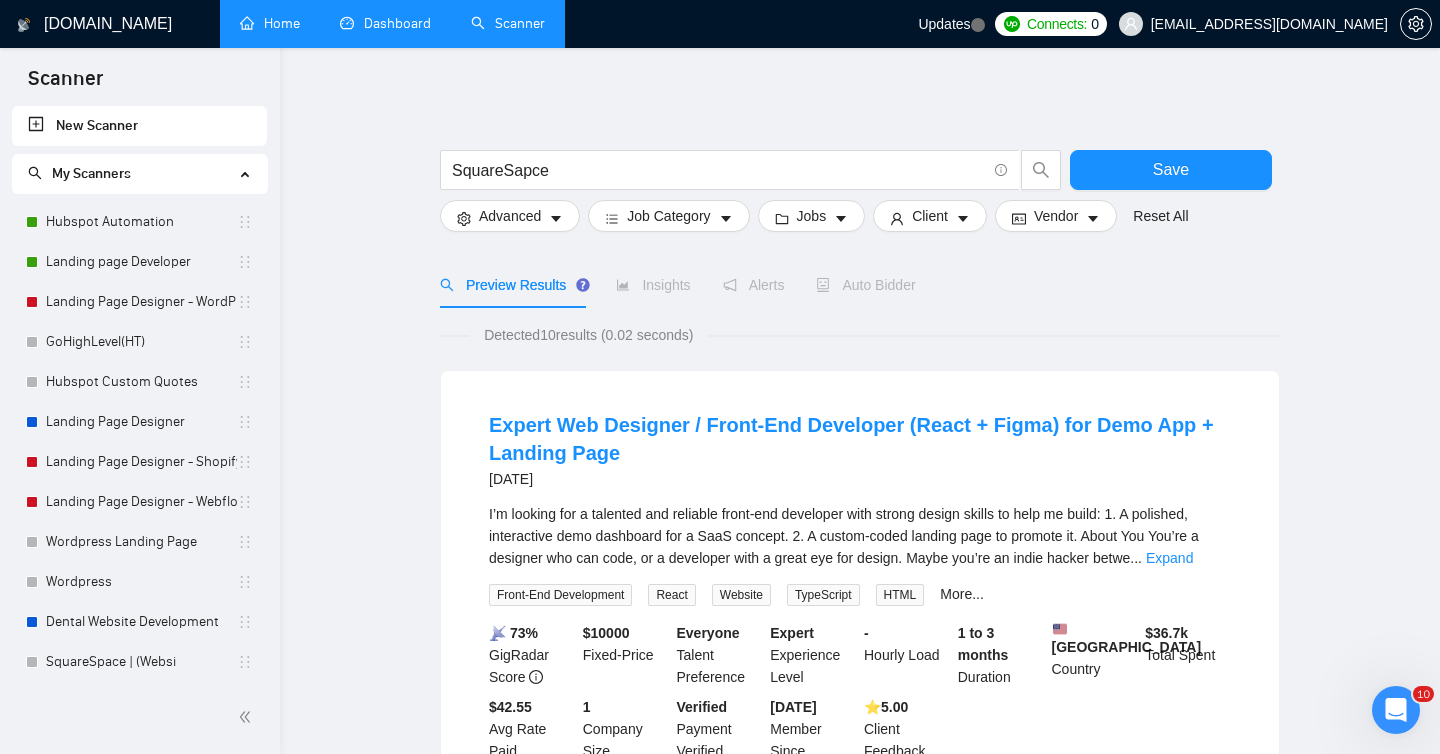 click on "Detected   10  results   (0.02 seconds)" at bounding box center [588, 335] 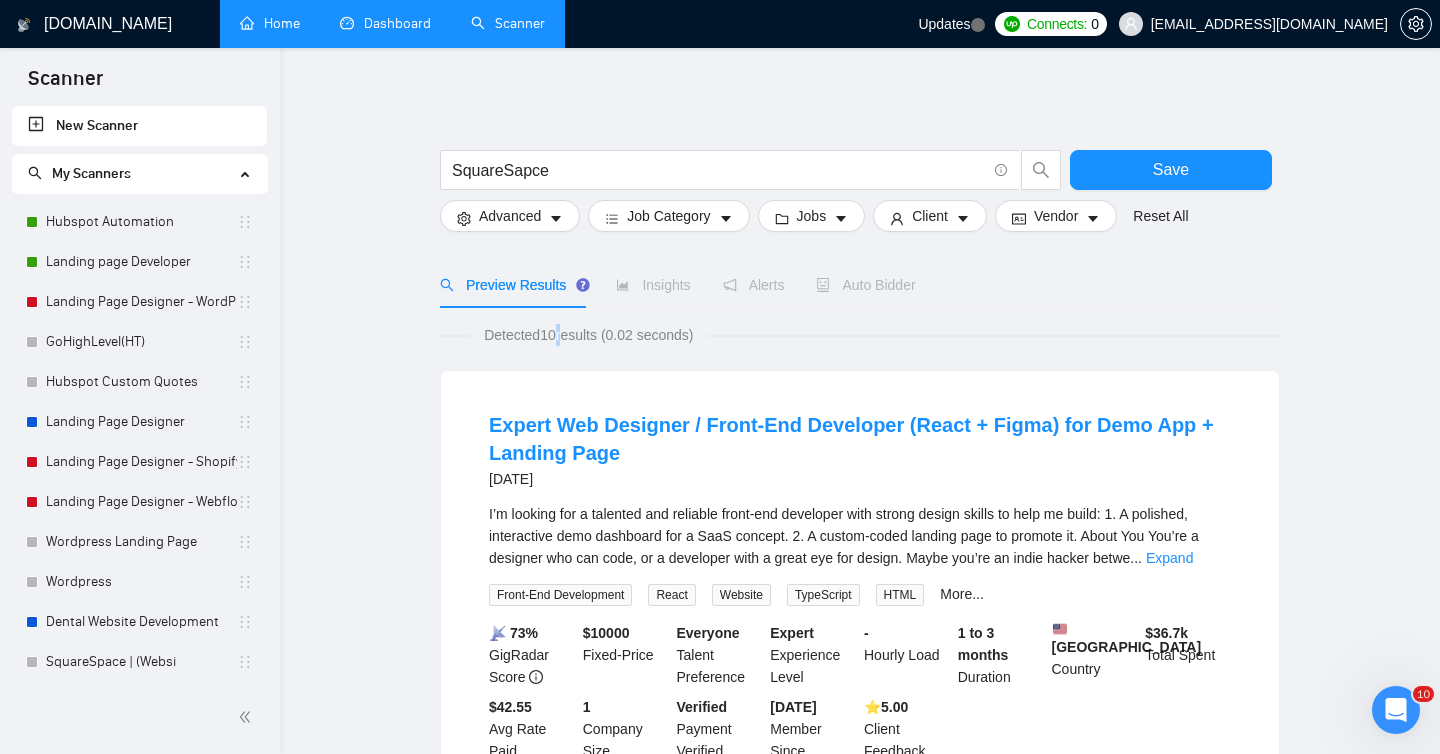 click on "Detected   10  results   (0.02 seconds)" at bounding box center [588, 335] 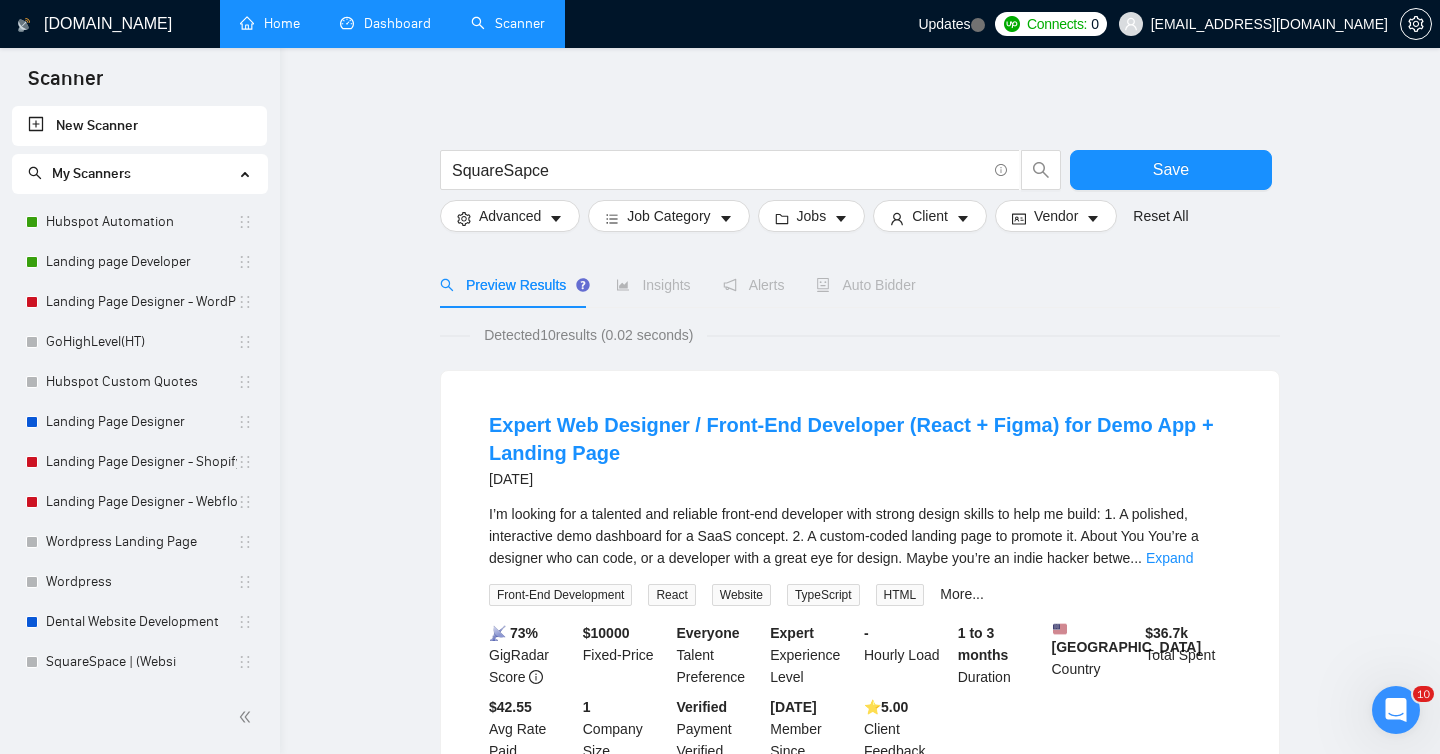 click on "Detected   10  results   (0.02 seconds)" at bounding box center [588, 335] 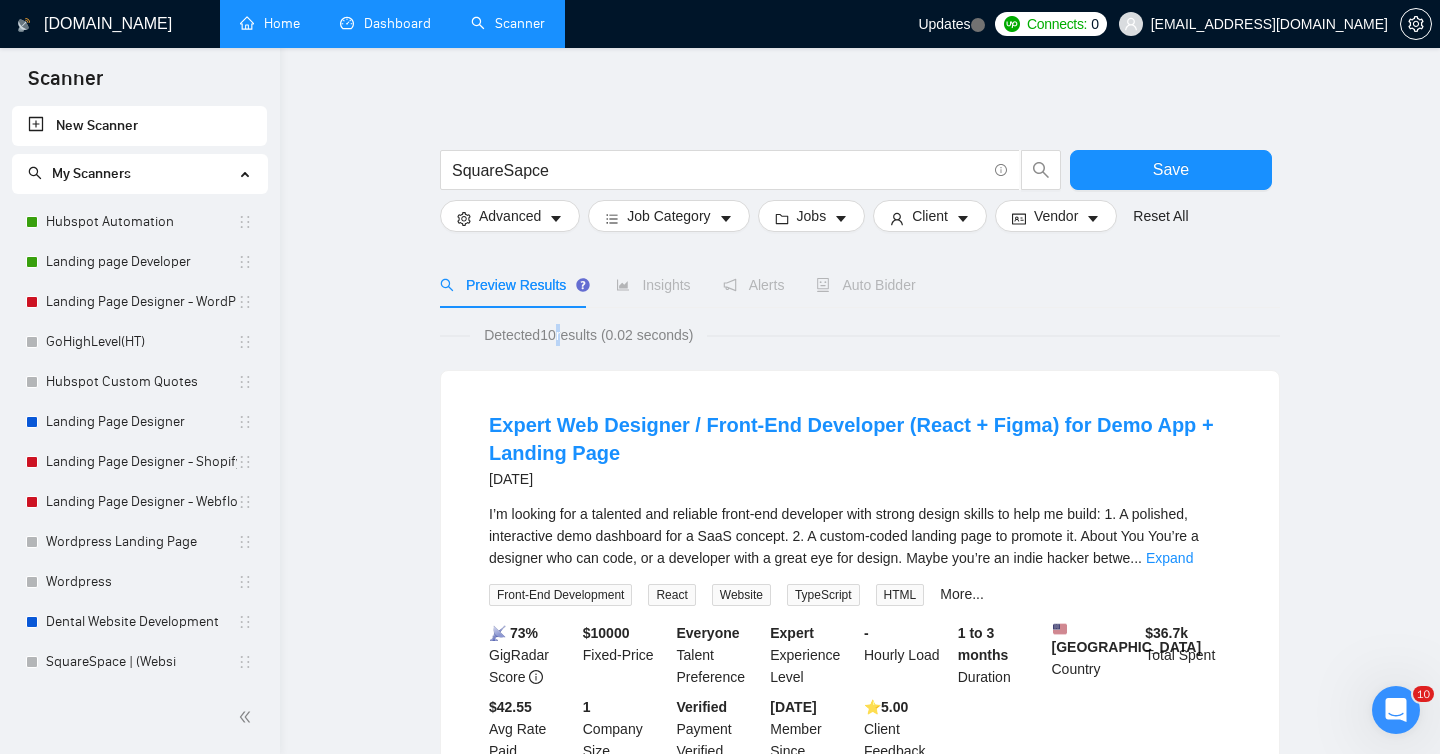 click on "Detected   10  results   (0.02 seconds)" at bounding box center (588, 335) 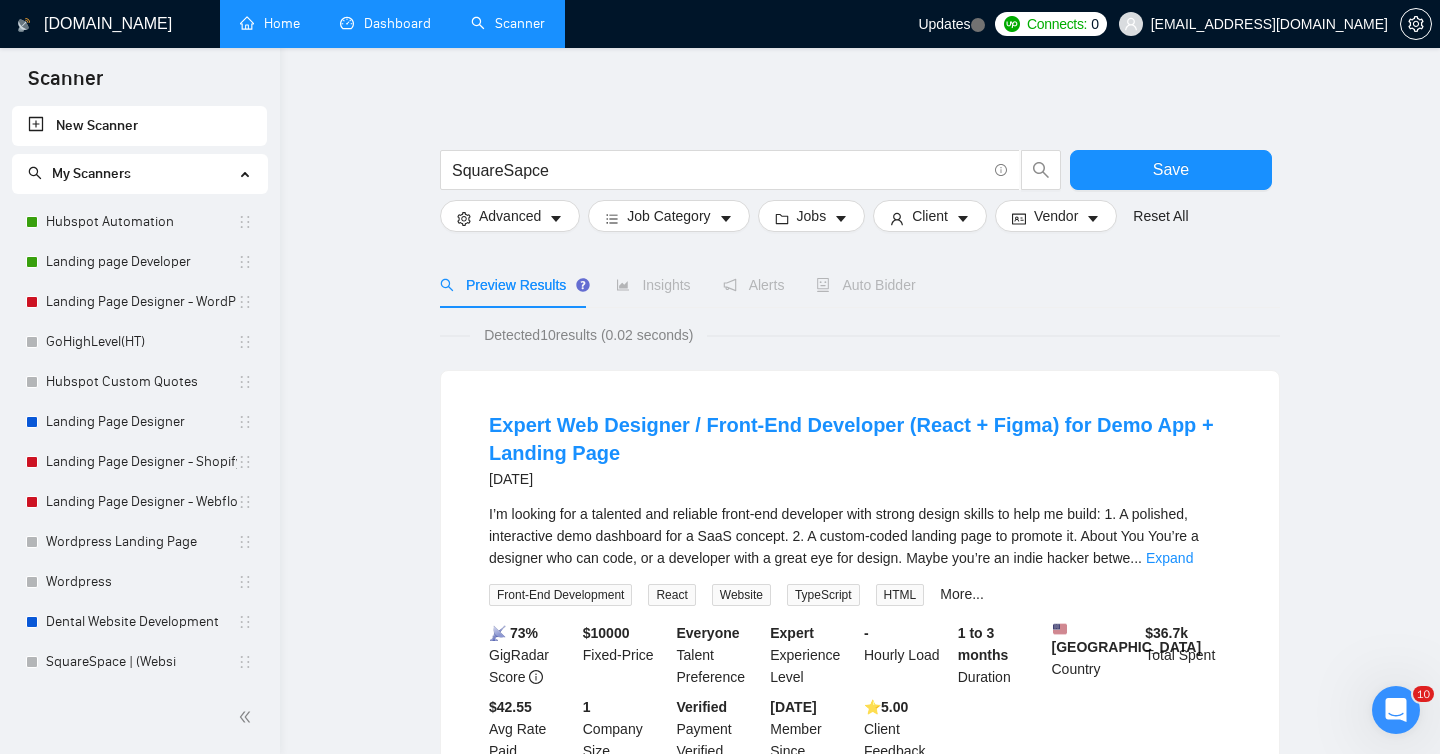 click on "Detected   10  results   (0.02 seconds)" at bounding box center [588, 335] 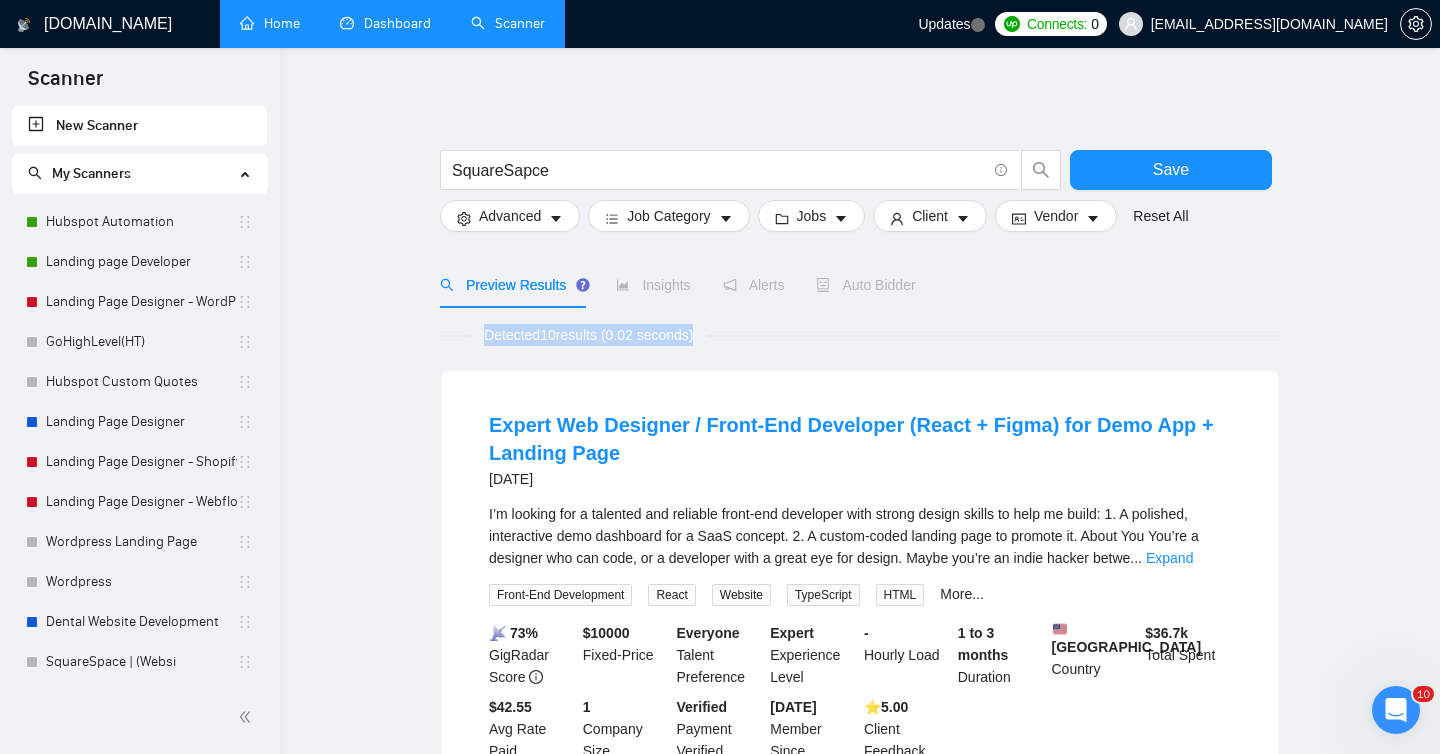 click on "Detected   10  results   (0.02 seconds)" at bounding box center (588, 335) 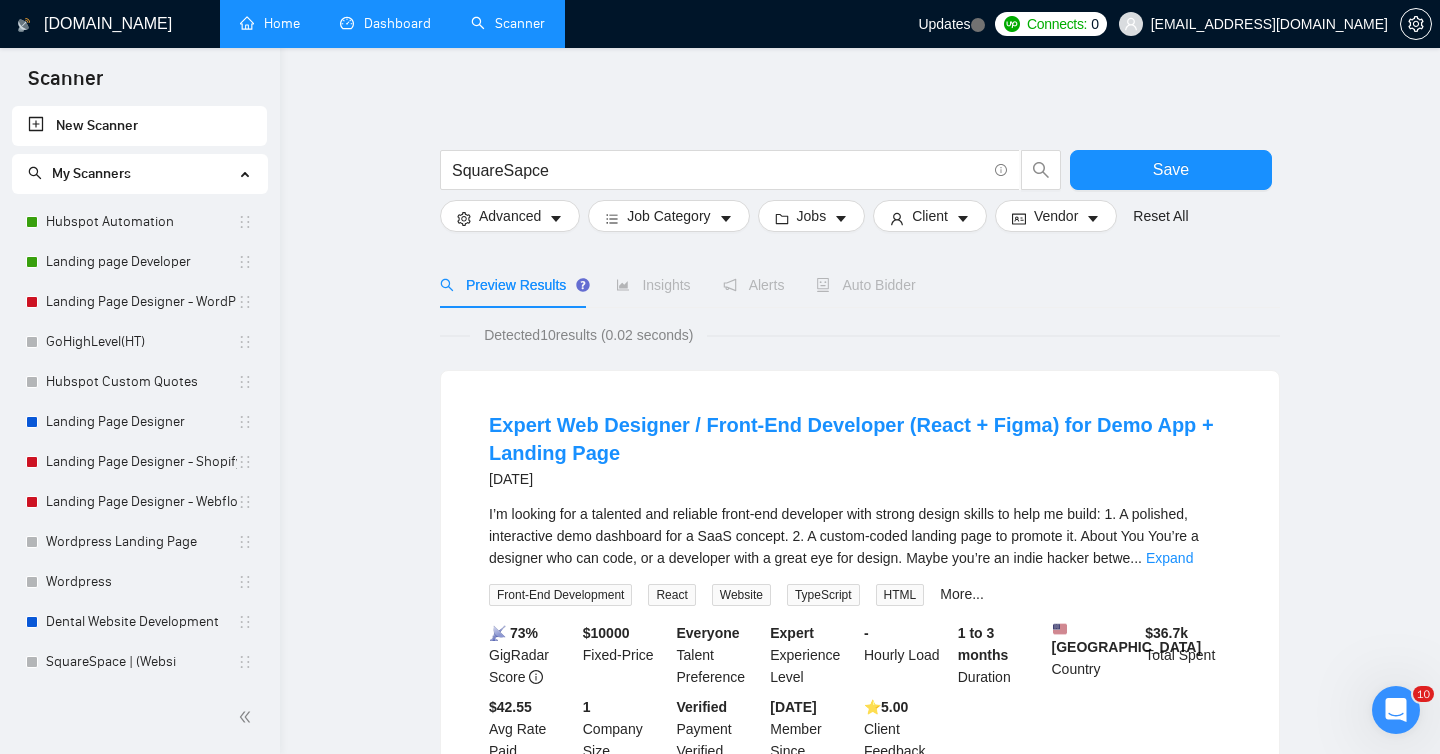 click on "Detected   10  results   (0.02 seconds)" at bounding box center [588, 335] 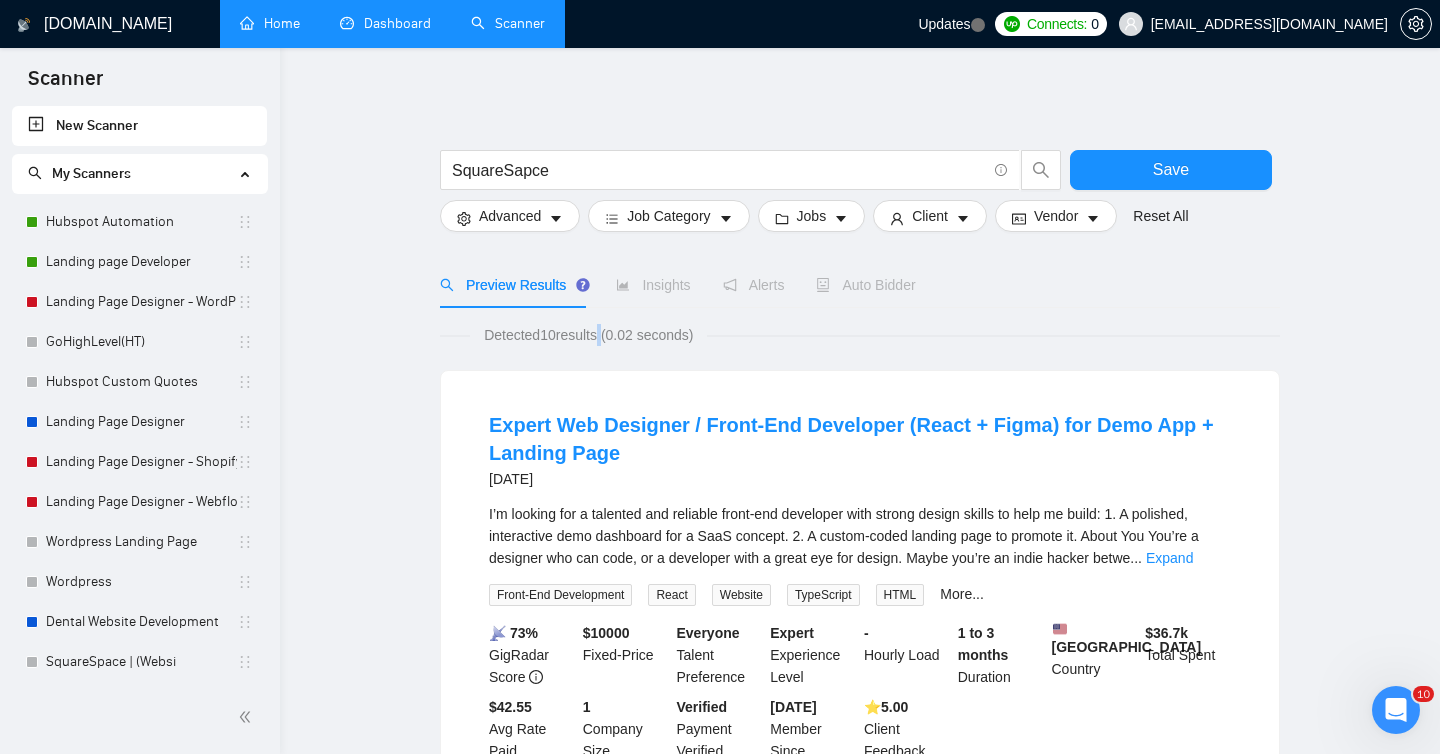 click on "Detected   10  results   (0.02 seconds)" at bounding box center (588, 335) 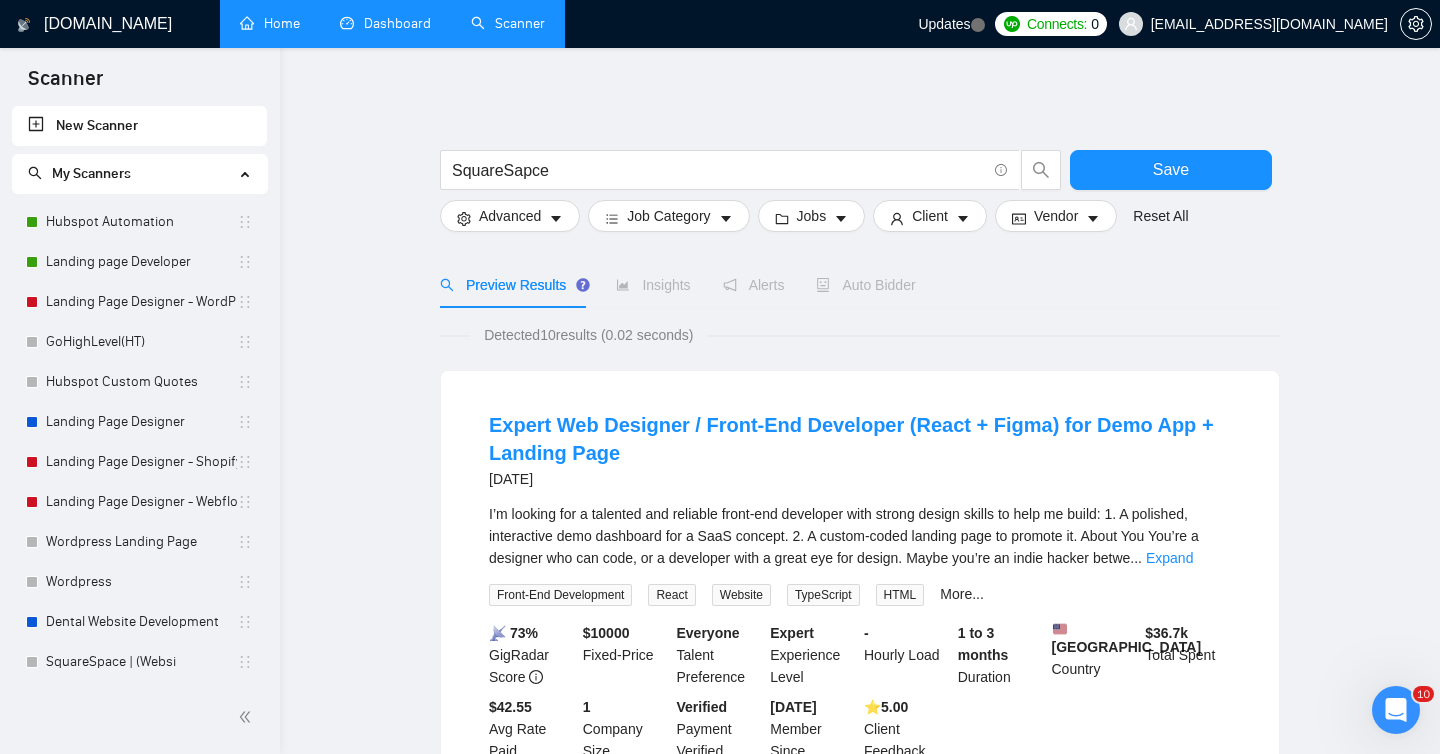 click on "Detected   10  results   (0.02 seconds)" at bounding box center [588, 335] 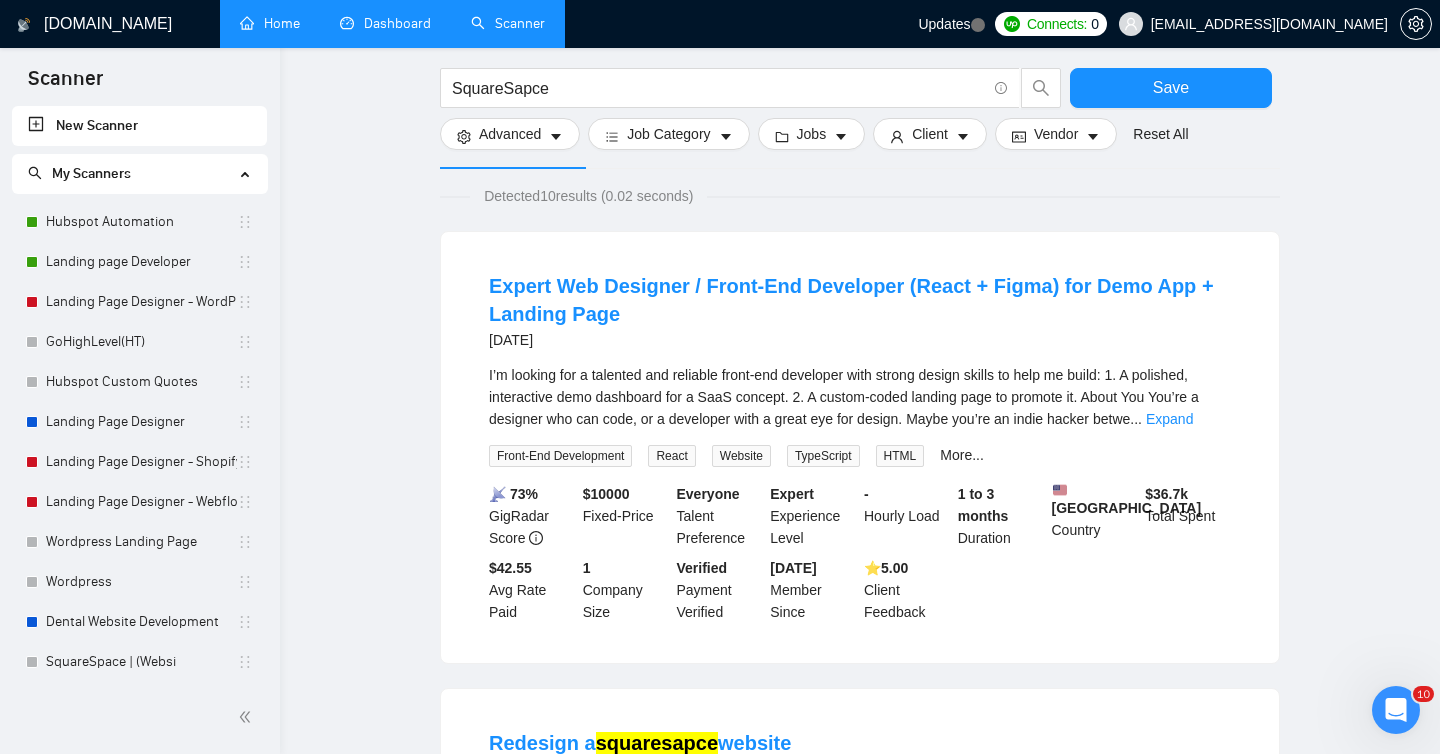 scroll, scrollTop: 0, scrollLeft: 0, axis: both 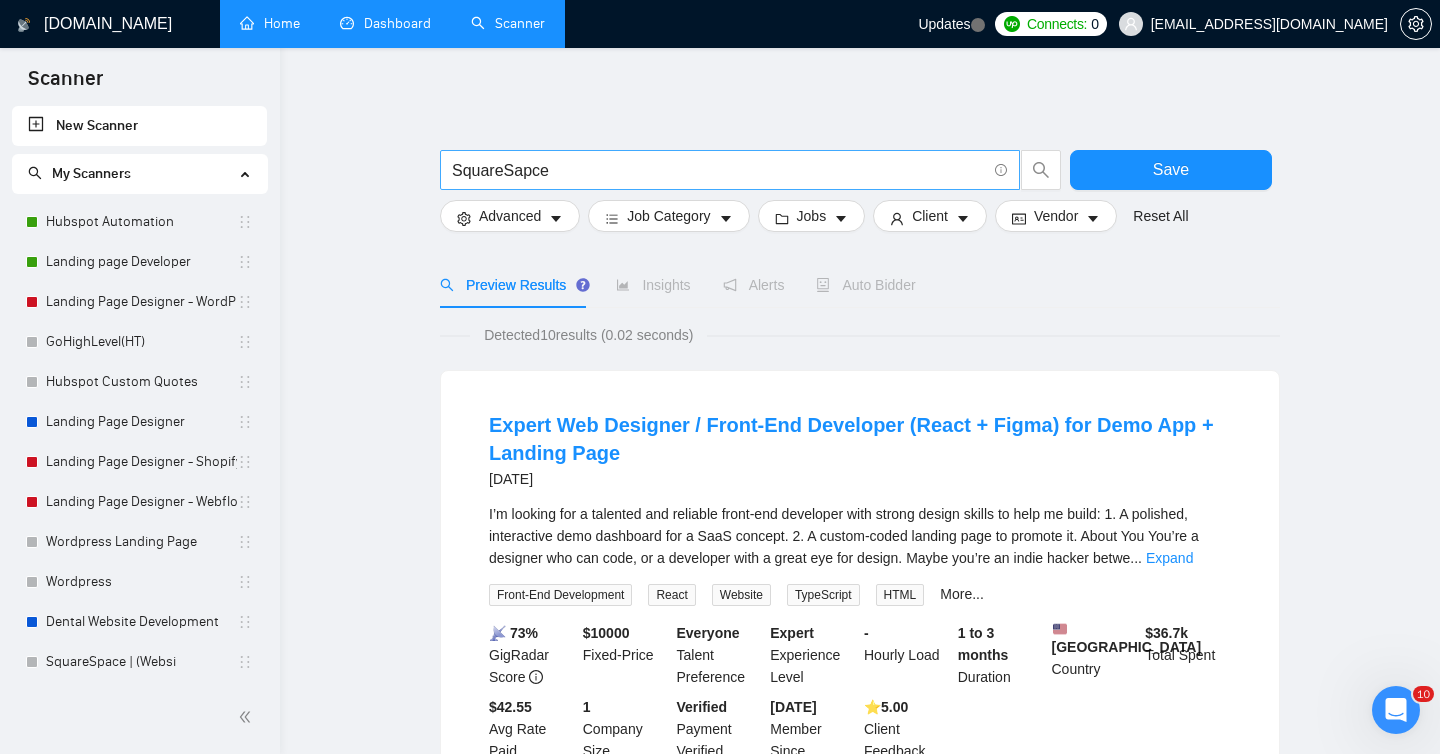 click on "SquareSapce" at bounding box center [719, 170] 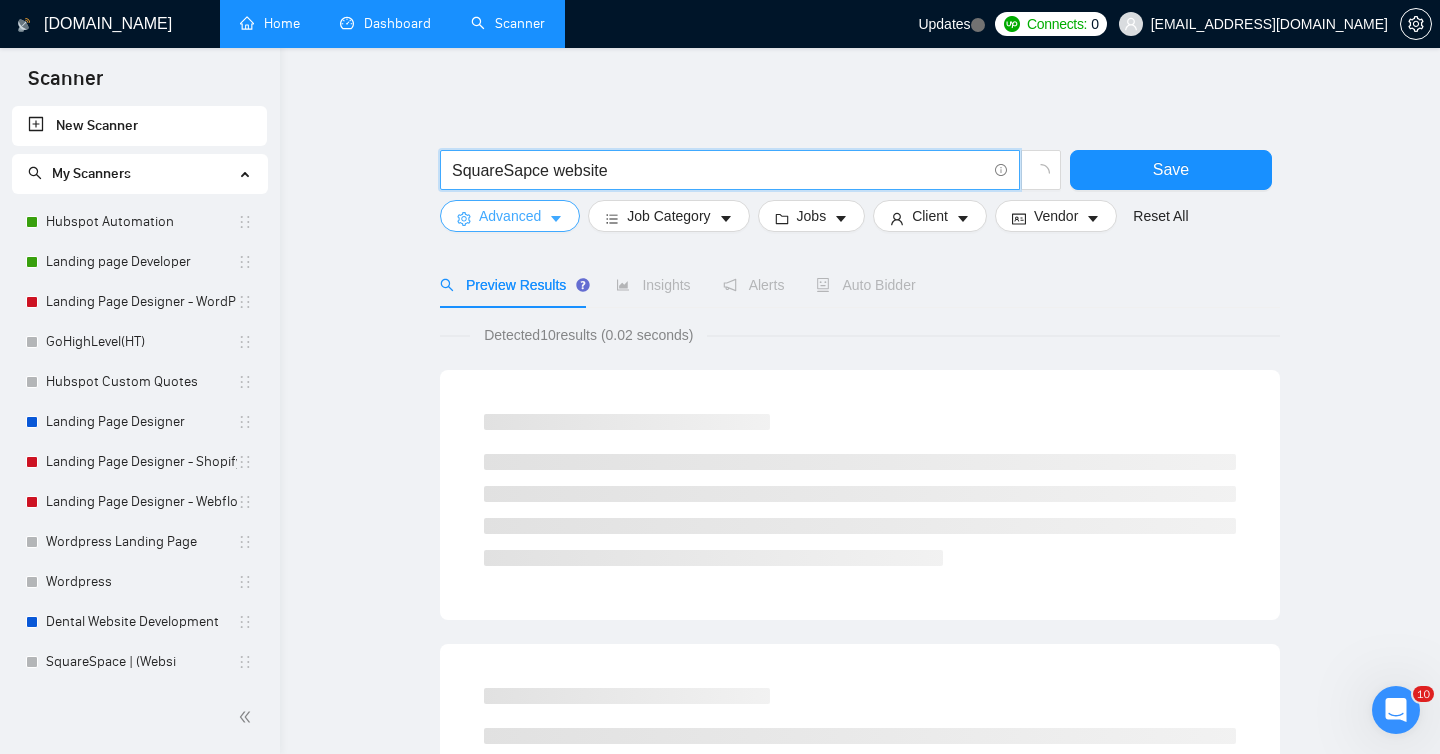 click on "Advanced" at bounding box center (510, 216) 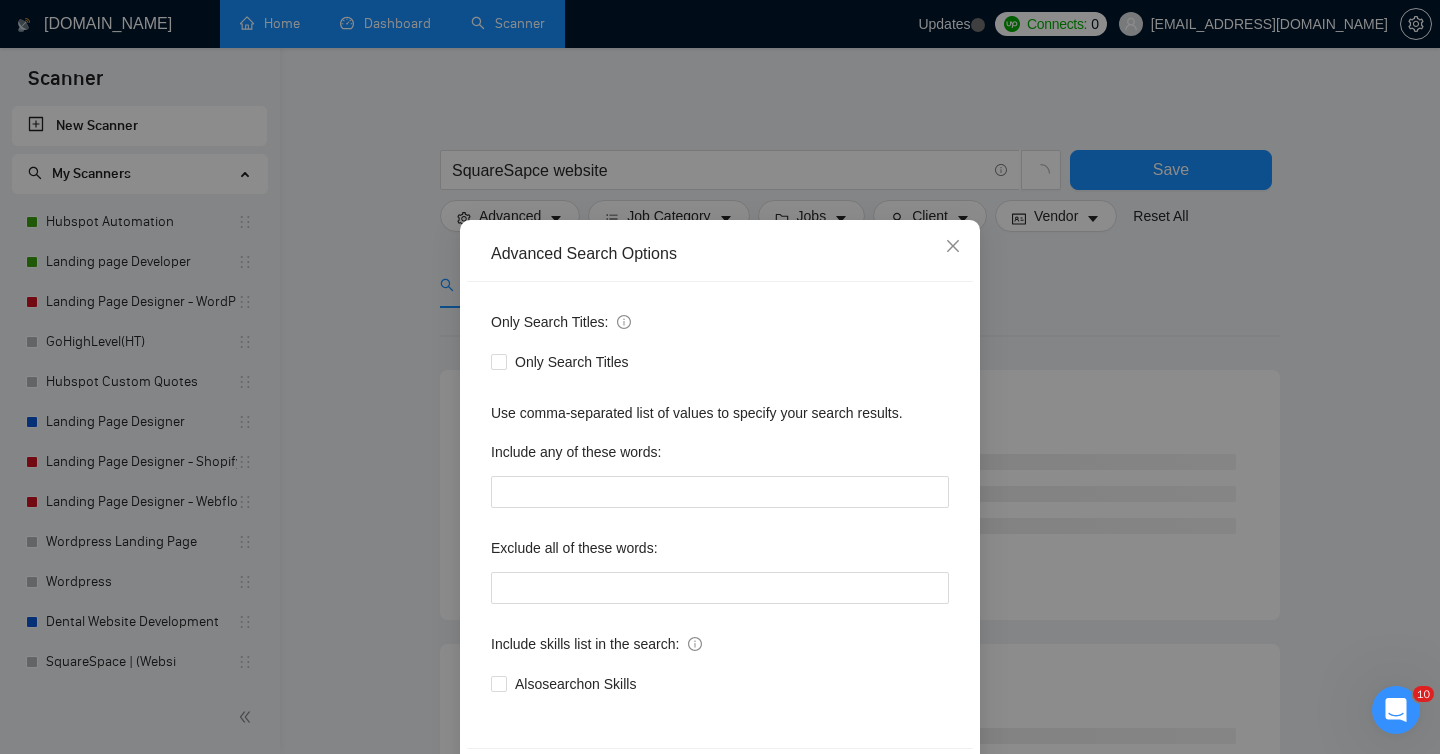 click on "Advanced Search Options Only Search Titles:   Only Search Titles Use comma-separated list of values to specify your search results. Include any of these words: Exclude all of these words: Include skills list in the search:   Also  search  on Skills Reset OK" at bounding box center [720, 377] 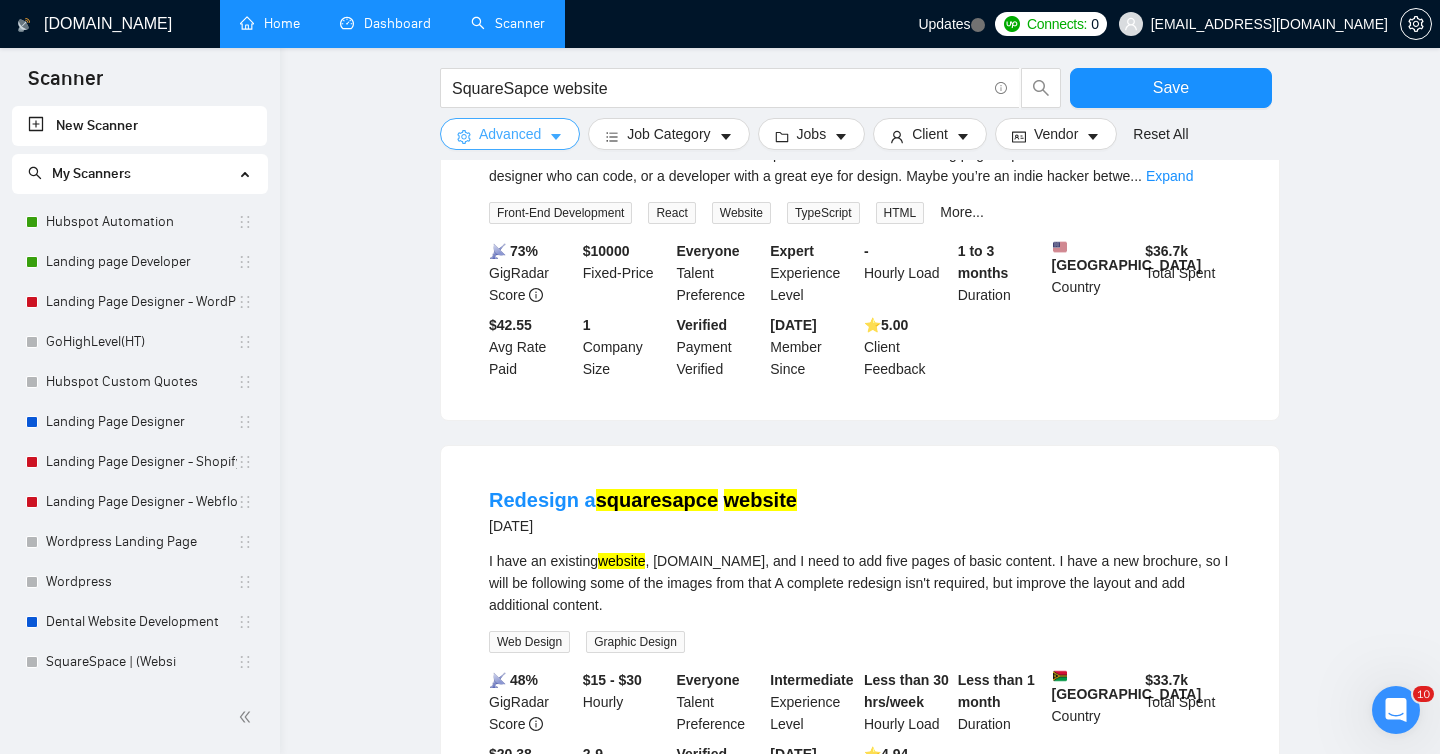 scroll, scrollTop: 141, scrollLeft: 0, axis: vertical 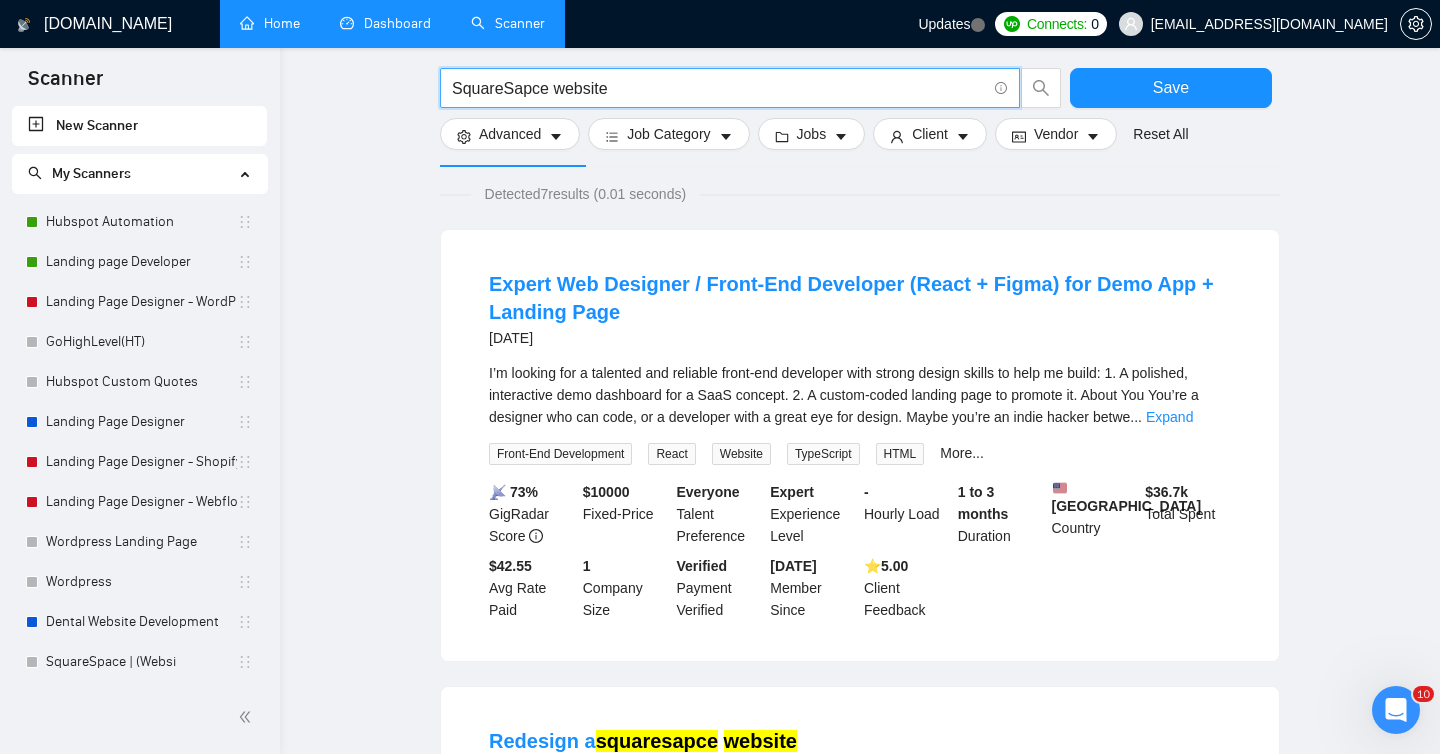drag, startPoint x: 550, startPoint y: 94, endPoint x: 660, endPoint y: 94, distance: 110 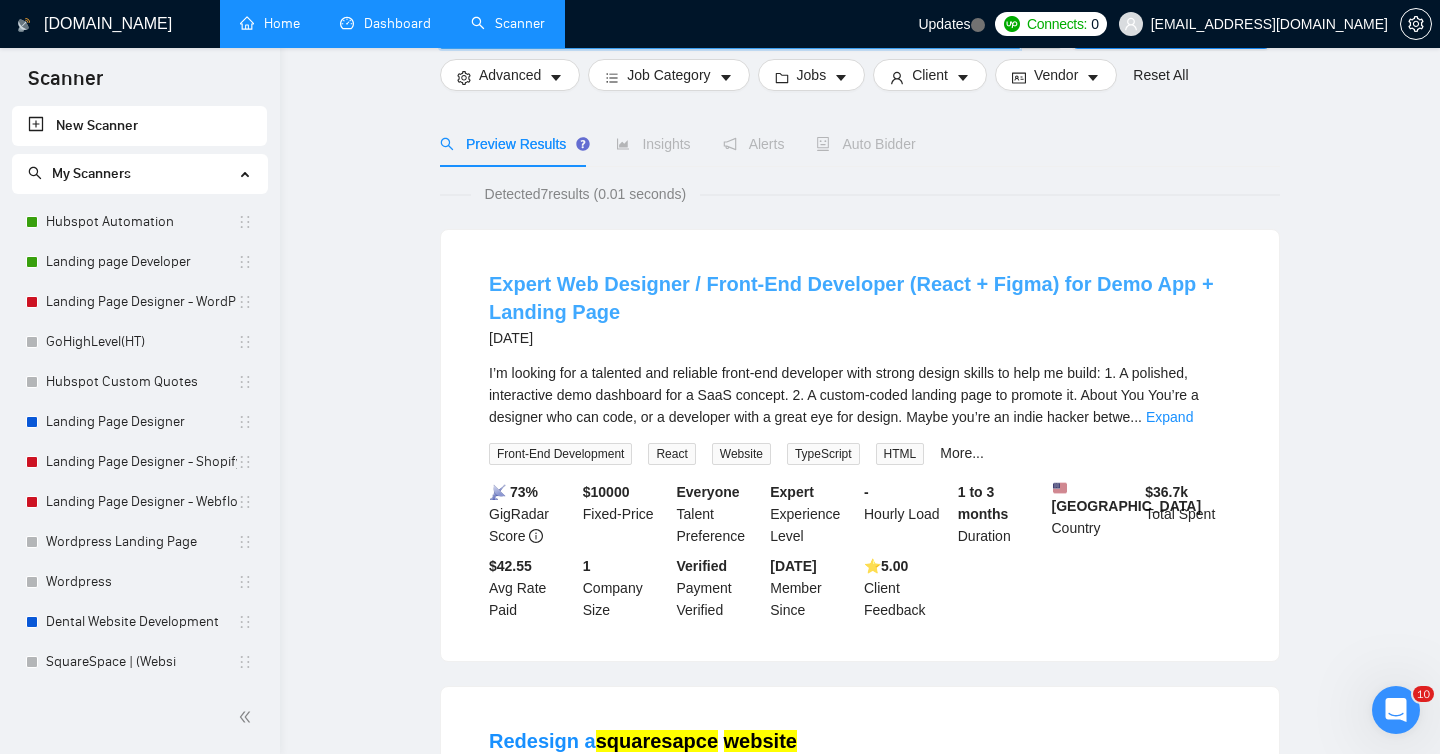 scroll, scrollTop: 0, scrollLeft: 0, axis: both 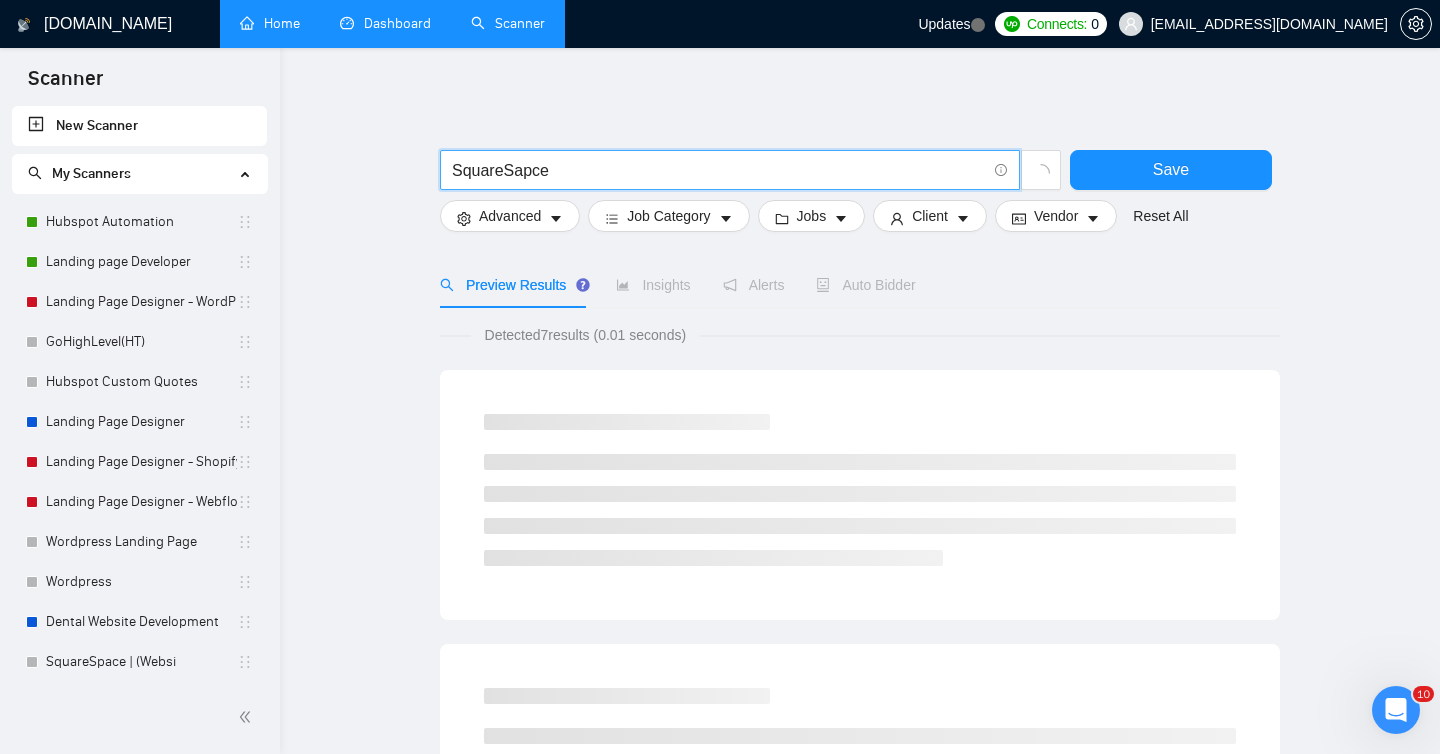 click on "SquareSapce" at bounding box center (719, 170) 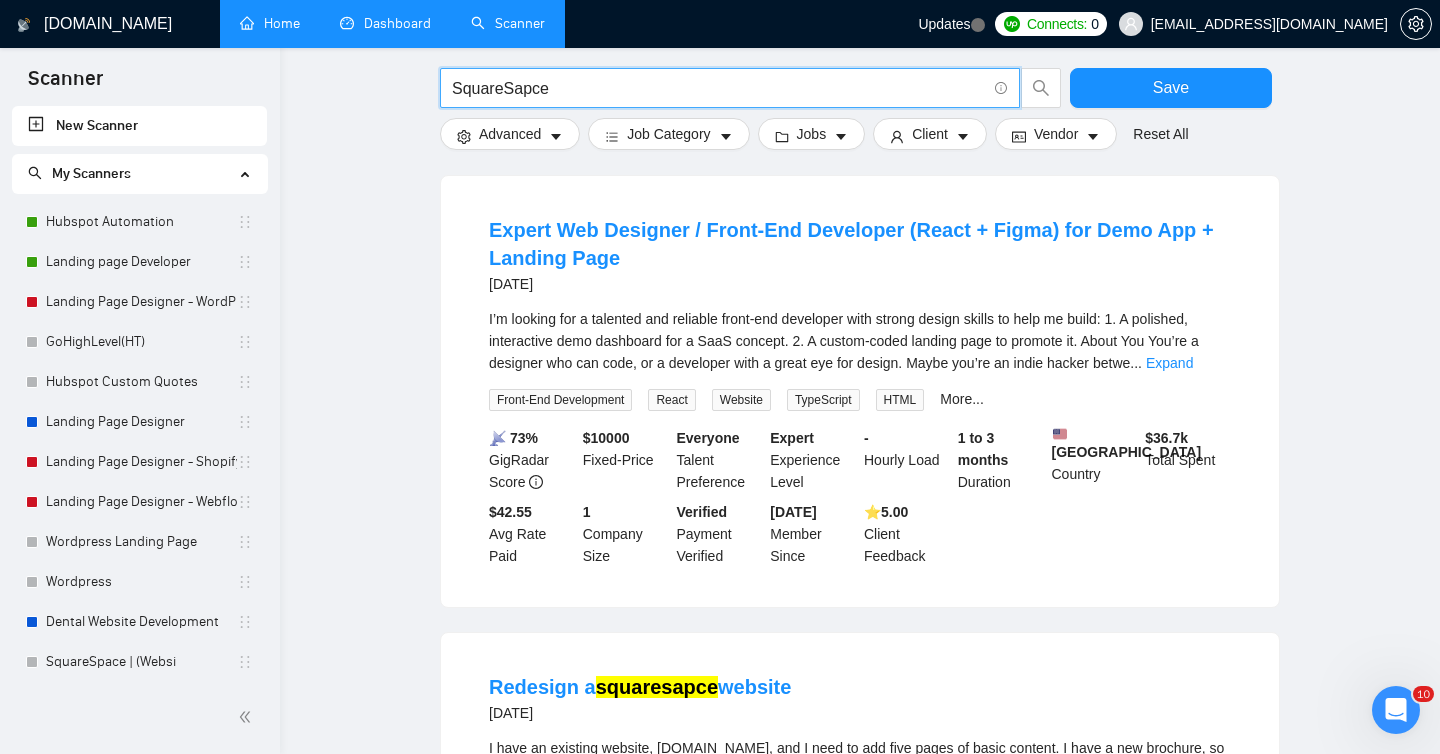scroll, scrollTop: 0, scrollLeft: 0, axis: both 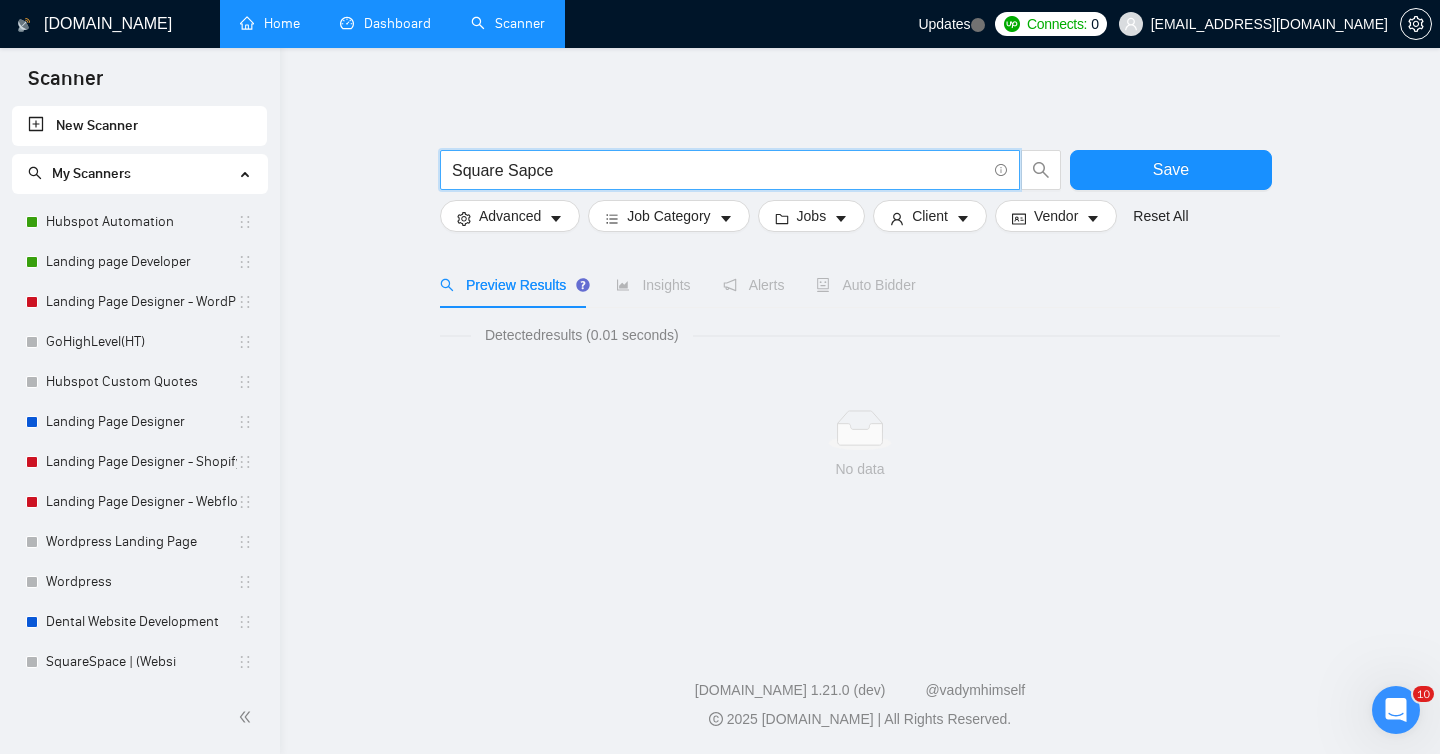 click on "Square Sapce" at bounding box center [719, 170] 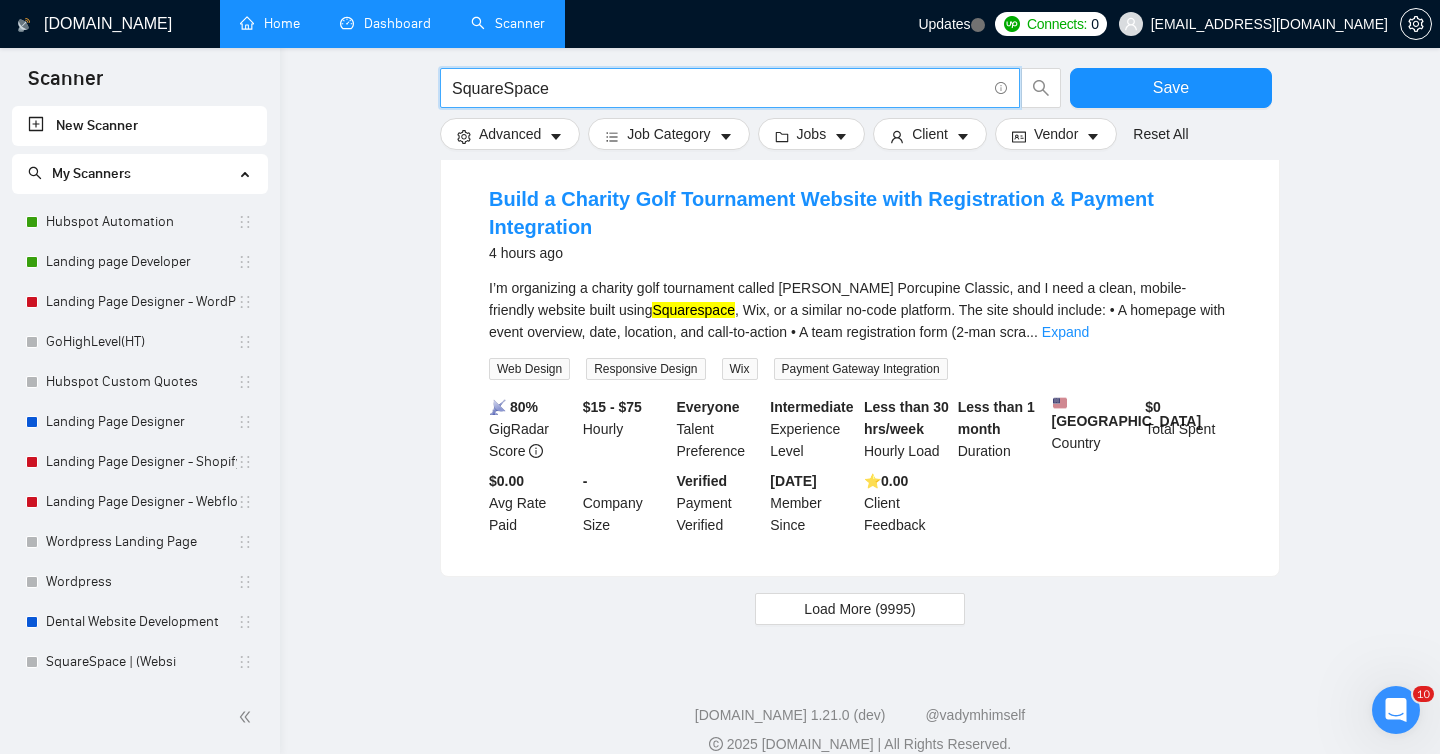 scroll, scrollTop: 2021, scrollLeft: 0, axis: vertical 